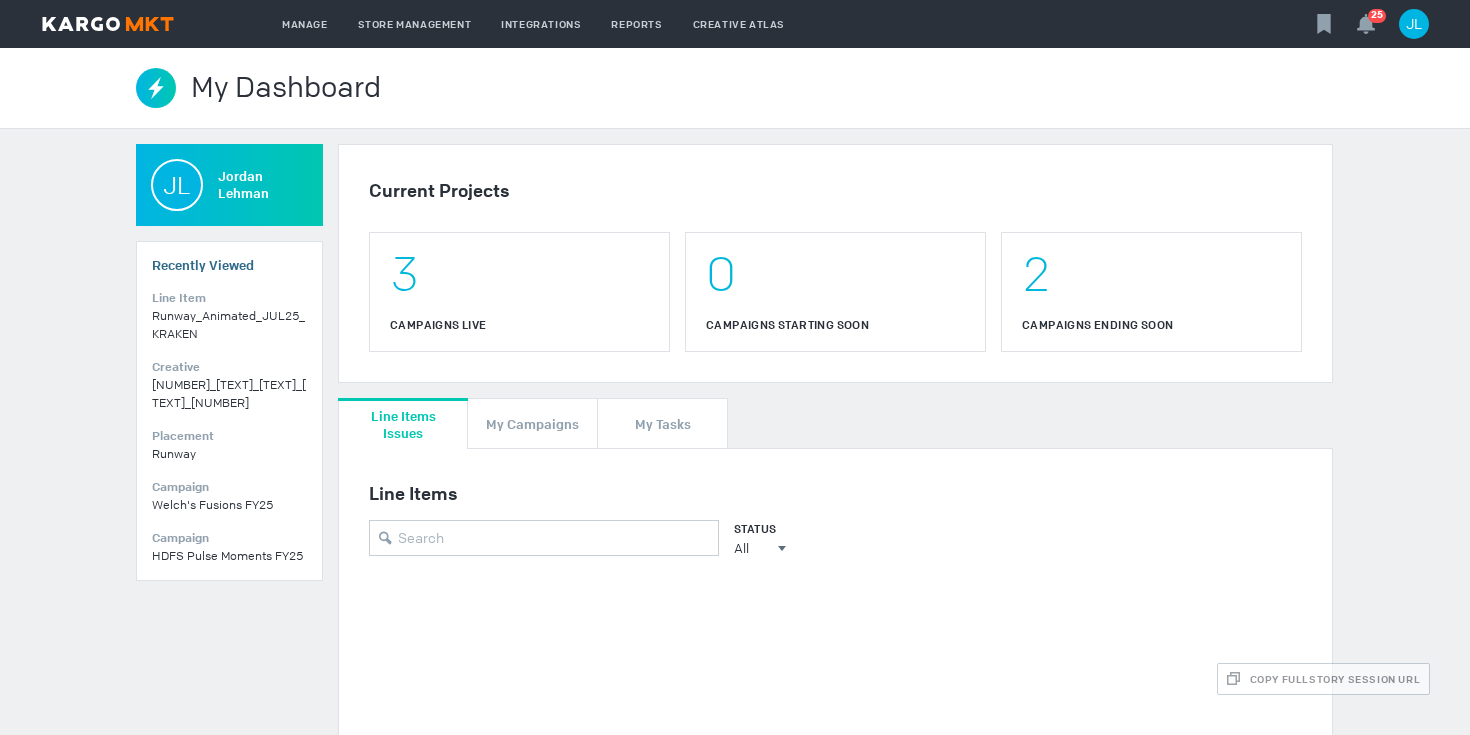 scroll, scrollTop: 0, scrollLeft: 0, axis: both 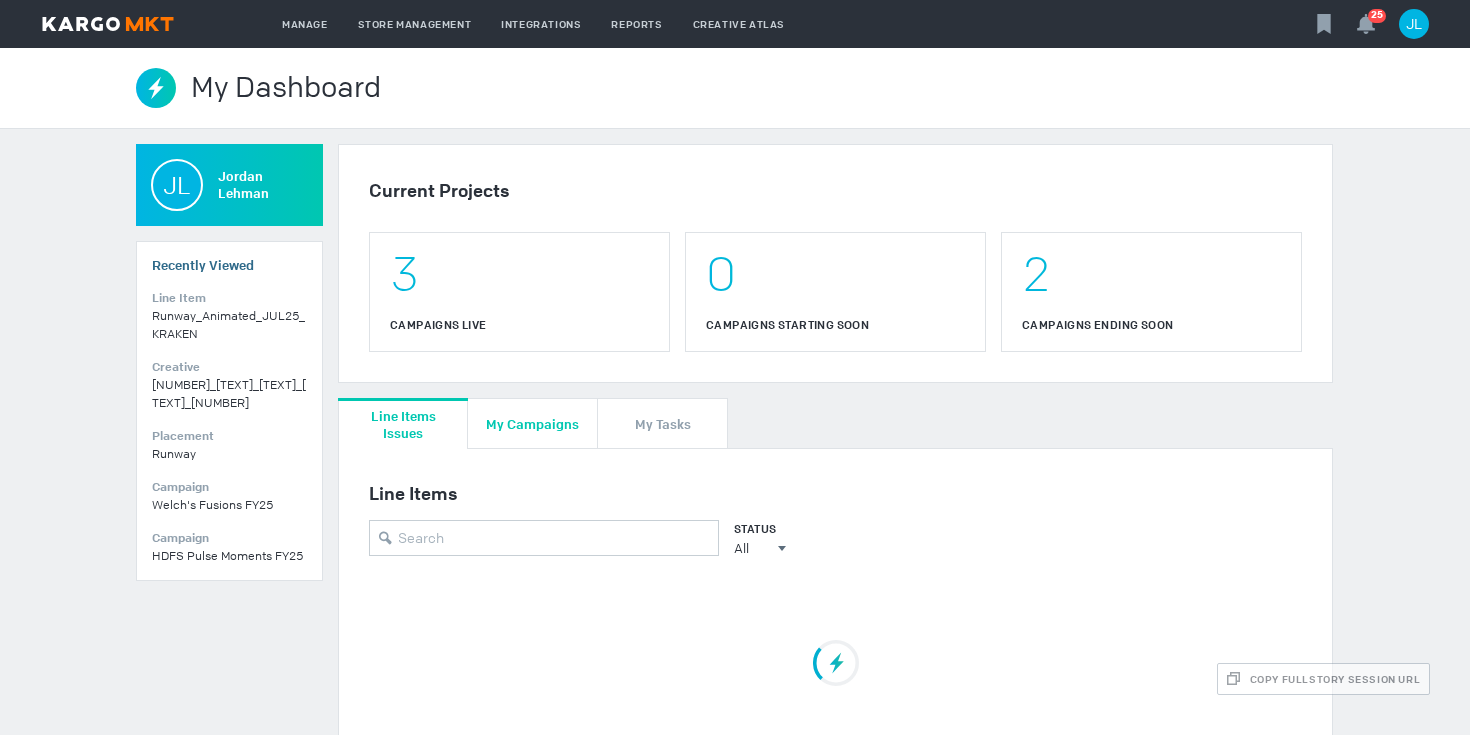 click on "My Campaigns" at bounding box center [532, 423] 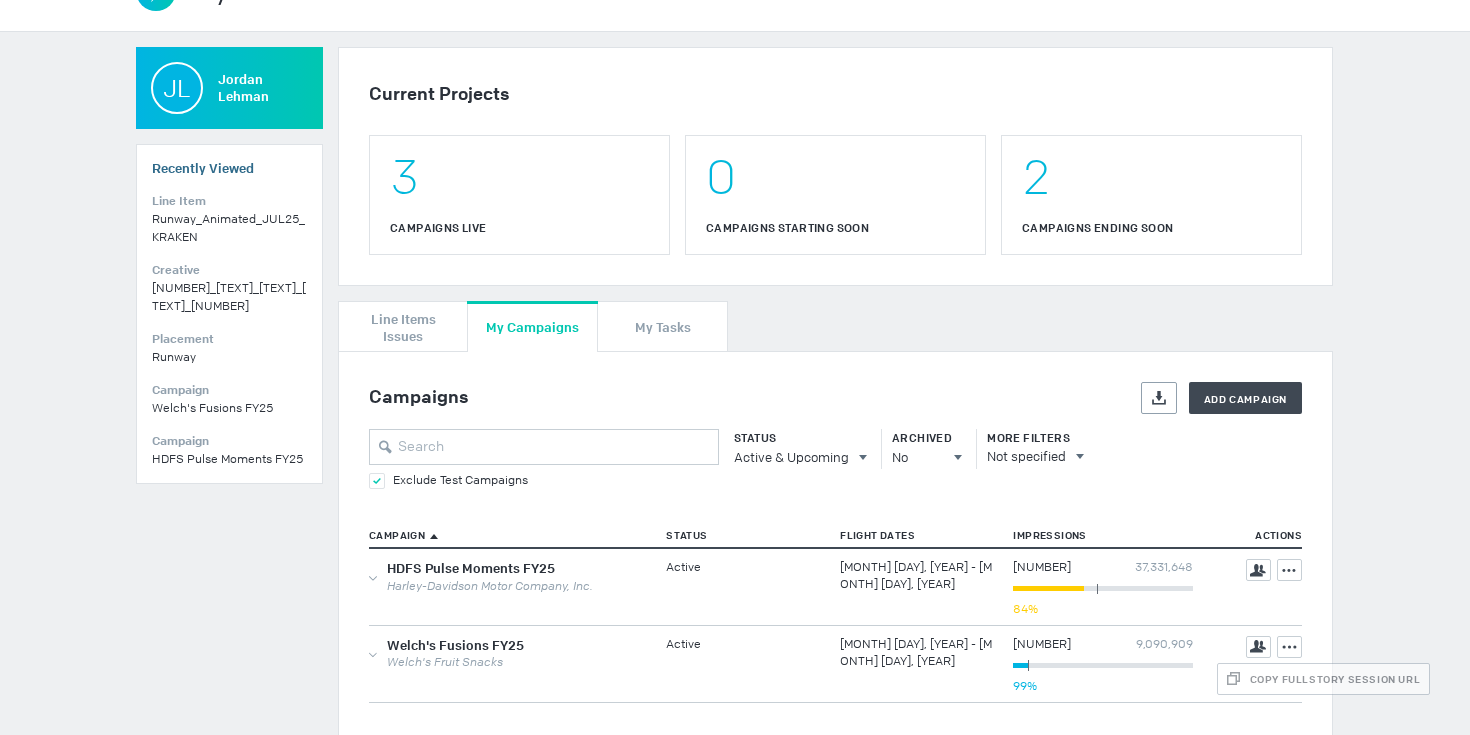 scroll, scrollTop: 147, scrollLeft: 0, axis: vertical 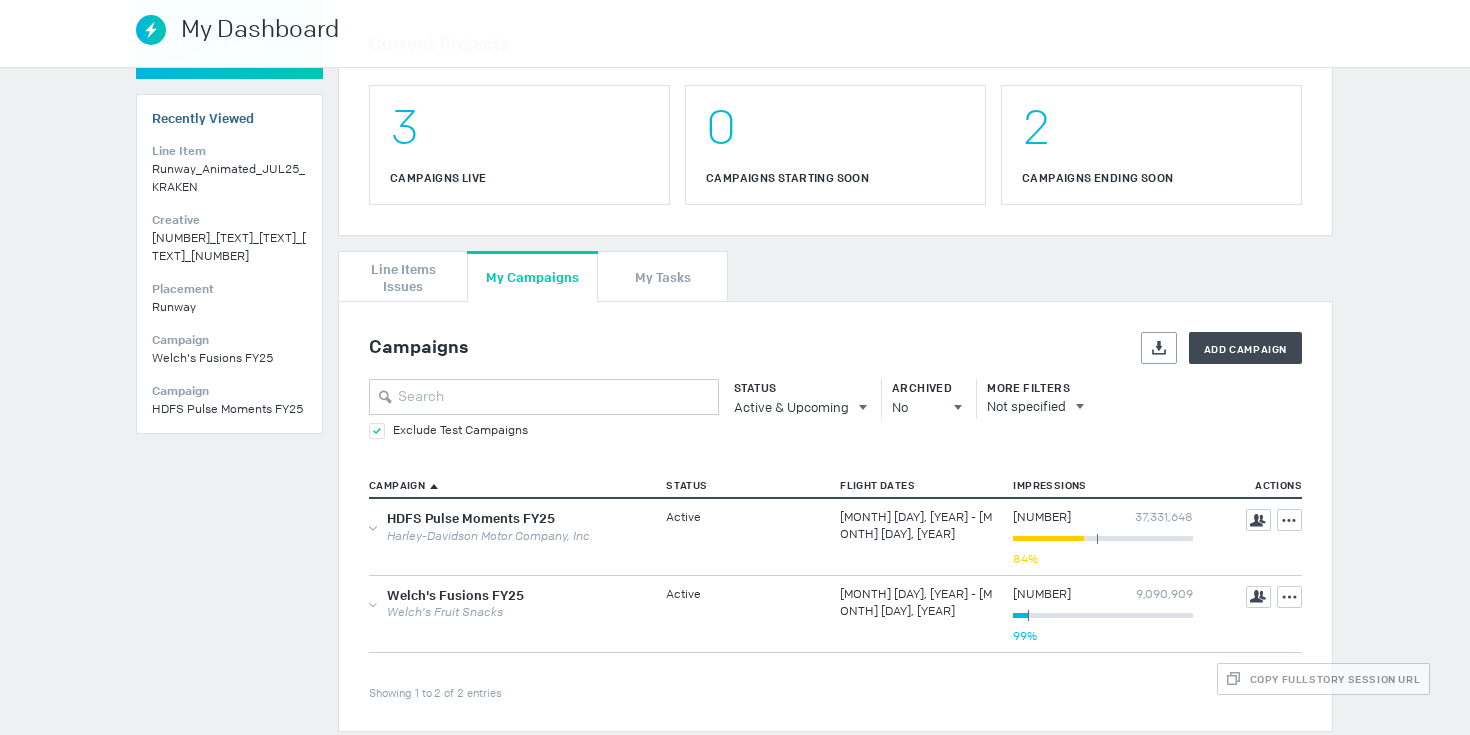 click on "Exclude Test Campaigns" at bounding box center [460, 430] 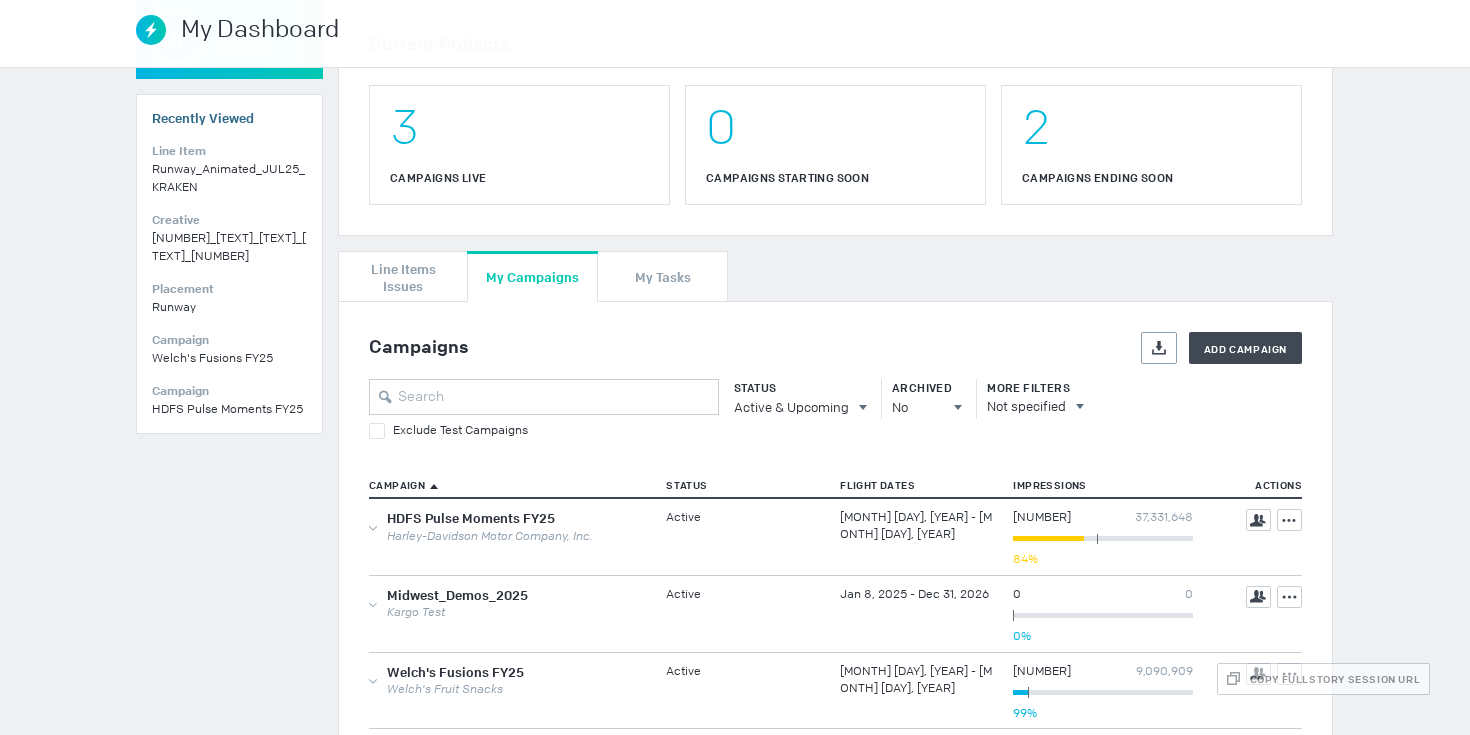 scroll, scrollTop: 240, scrollLeft: 0, axis: vertical 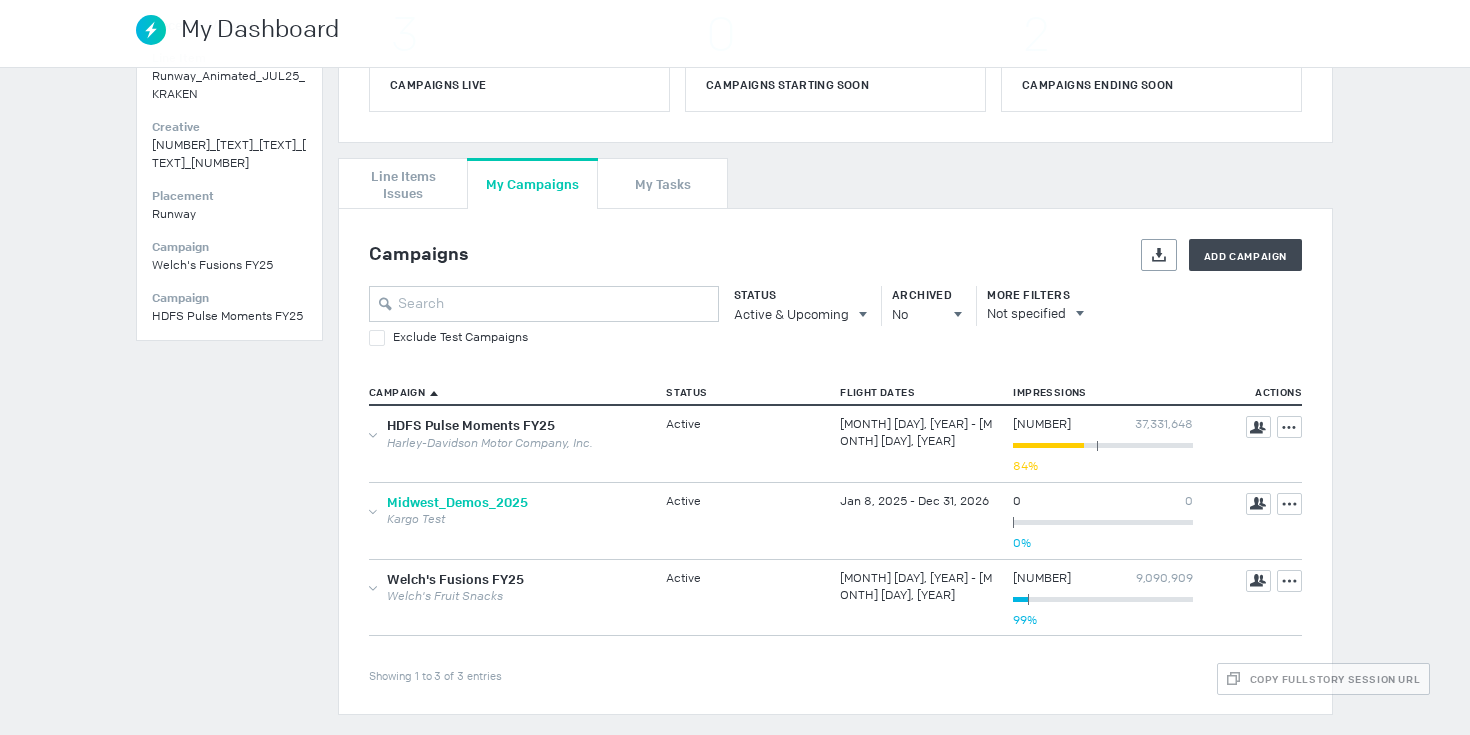 click on "Midwest_Demos_2025" at bounding box center (457, 502) 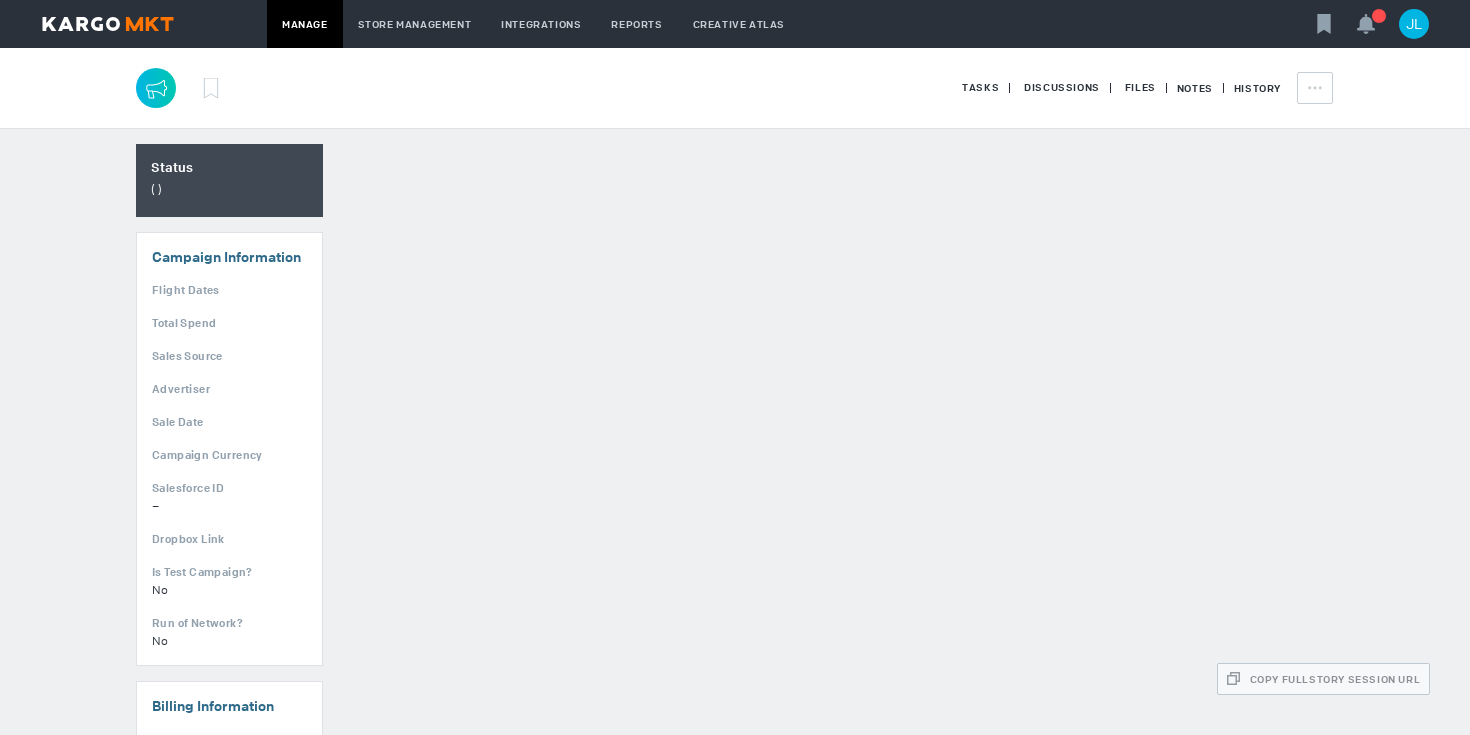 scroll, scrollTop: 0, scrollLeft: 0, axis: both 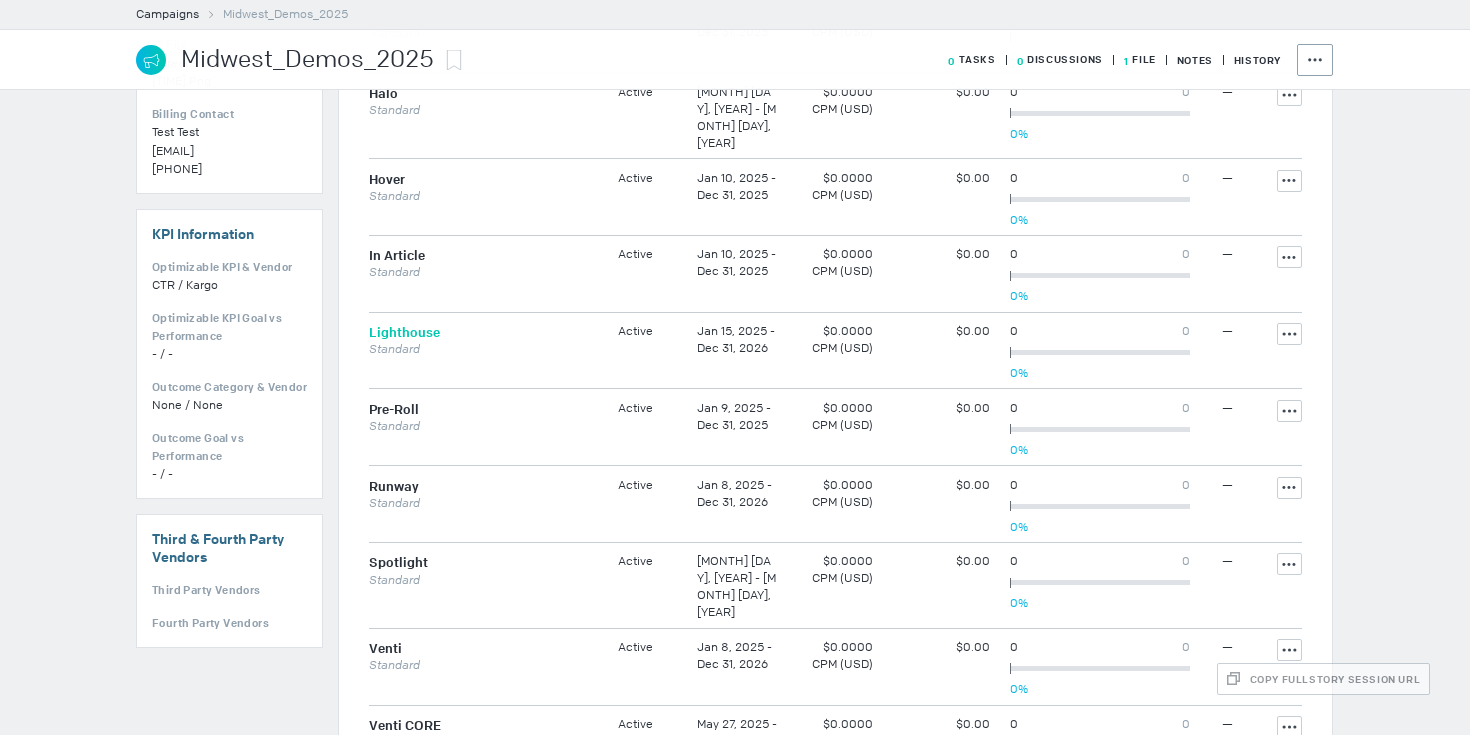 click on "Lighthouse" at bounding box center [404, 332] 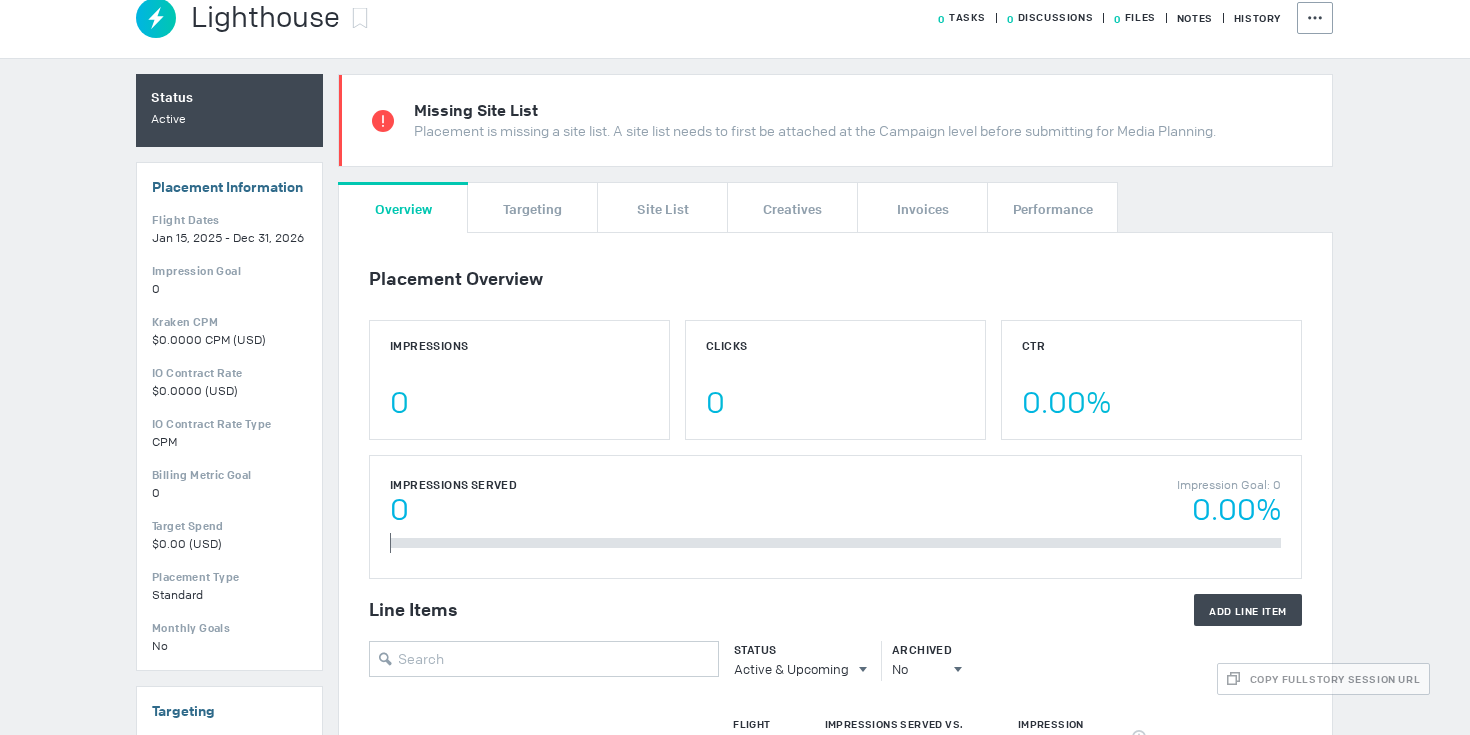 scroll, scrollTop: 57, scrollLeft: 0, axis: vertical 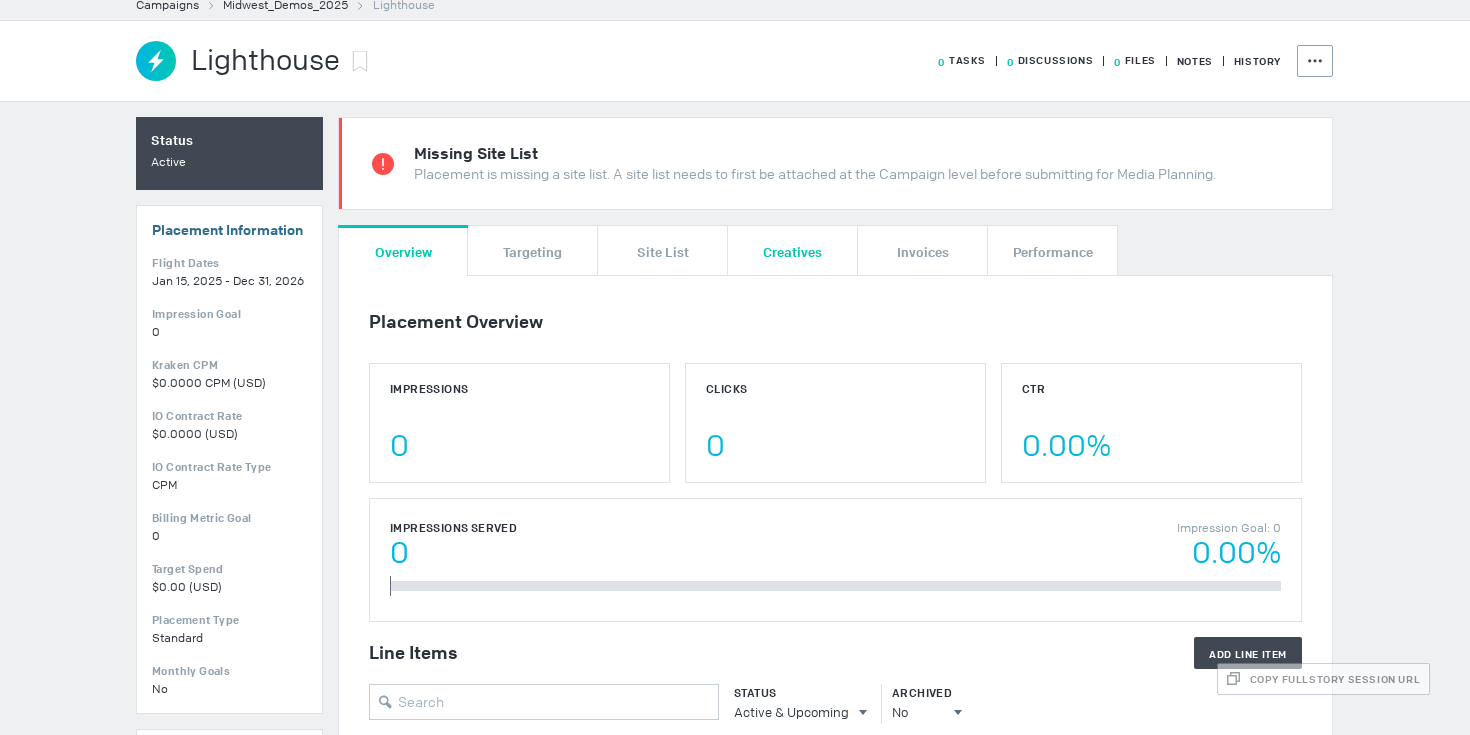 click on "Creatives" at bounding box center (793, 250) 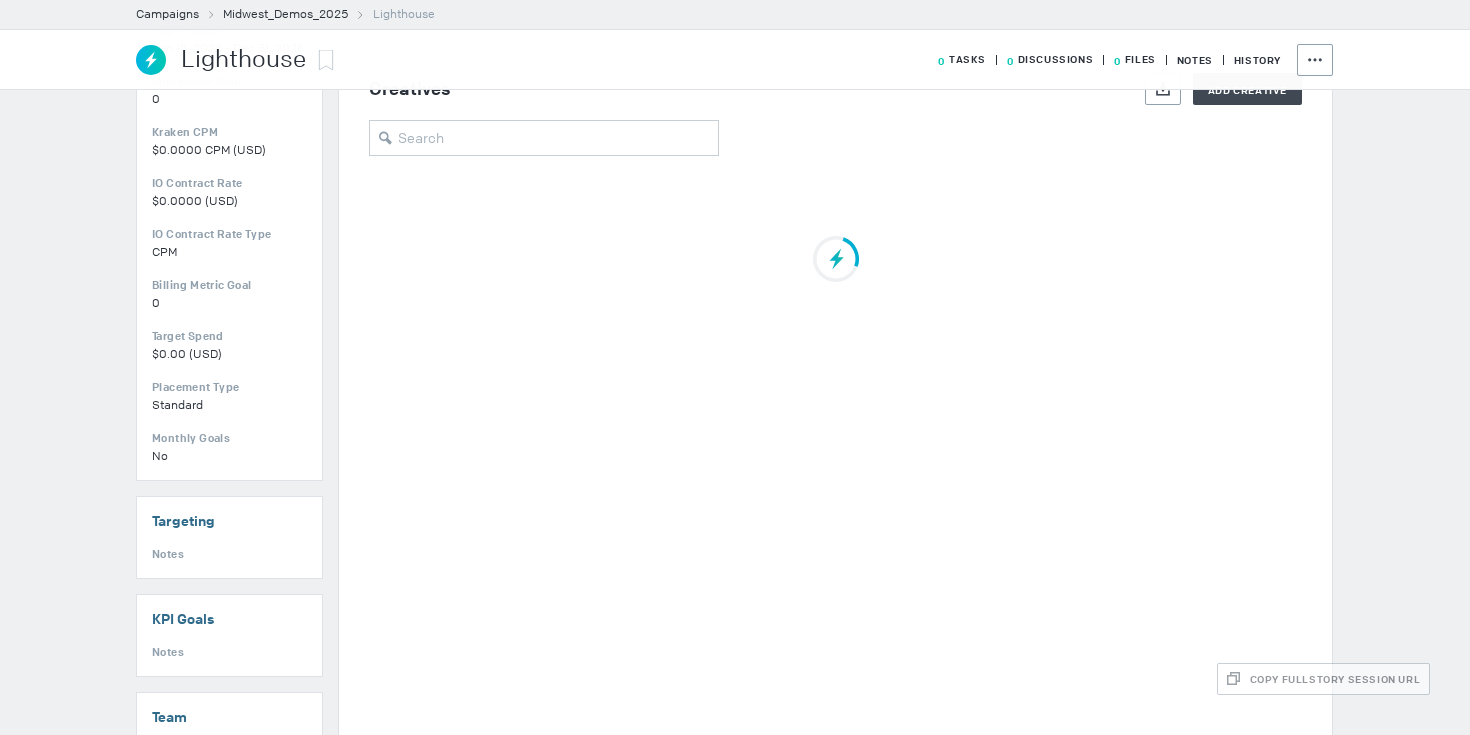 scroll, scrollTop: 249, scrollLeft: 0, axis: vertical 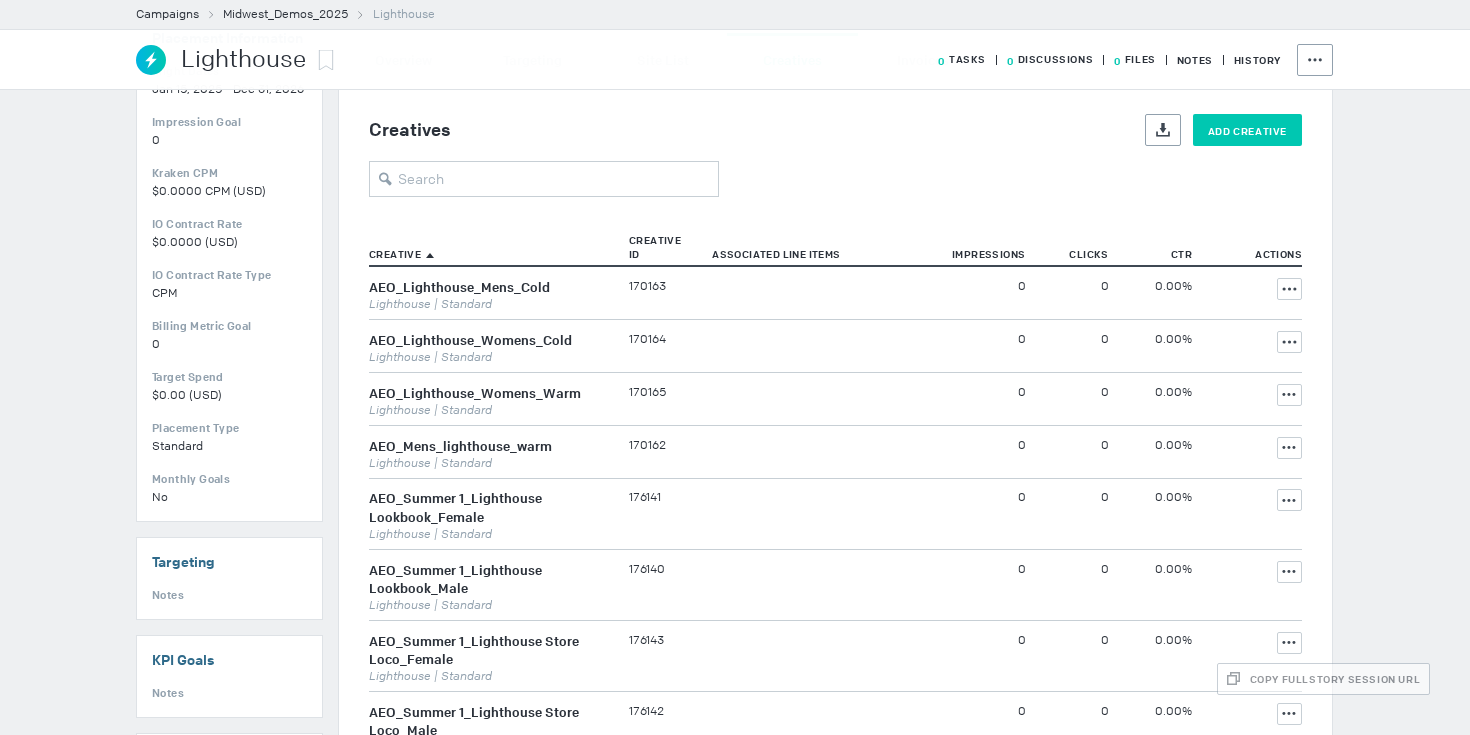 click on "Add Creative" at bounding box center (1247, 130) 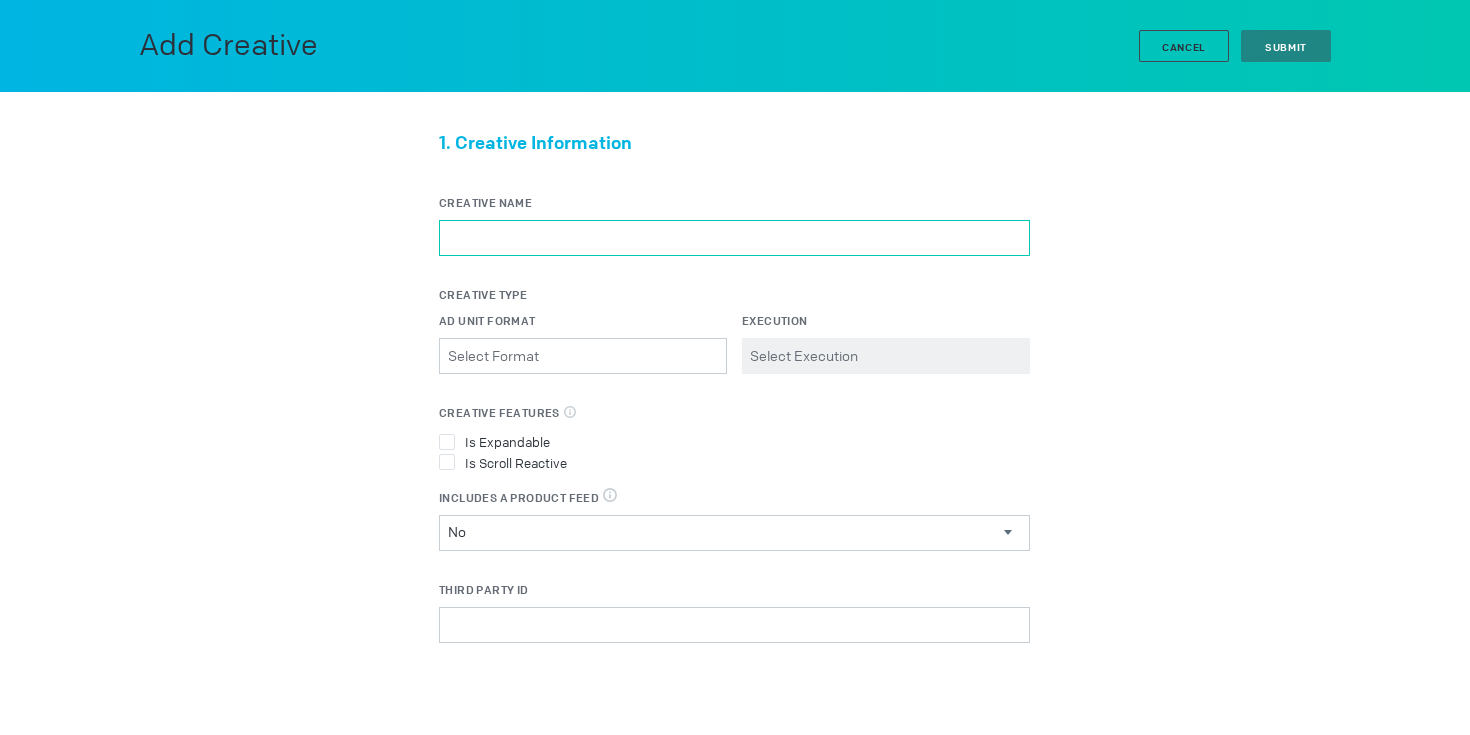 click on "Creative Name" at bounding box center [734, 238] 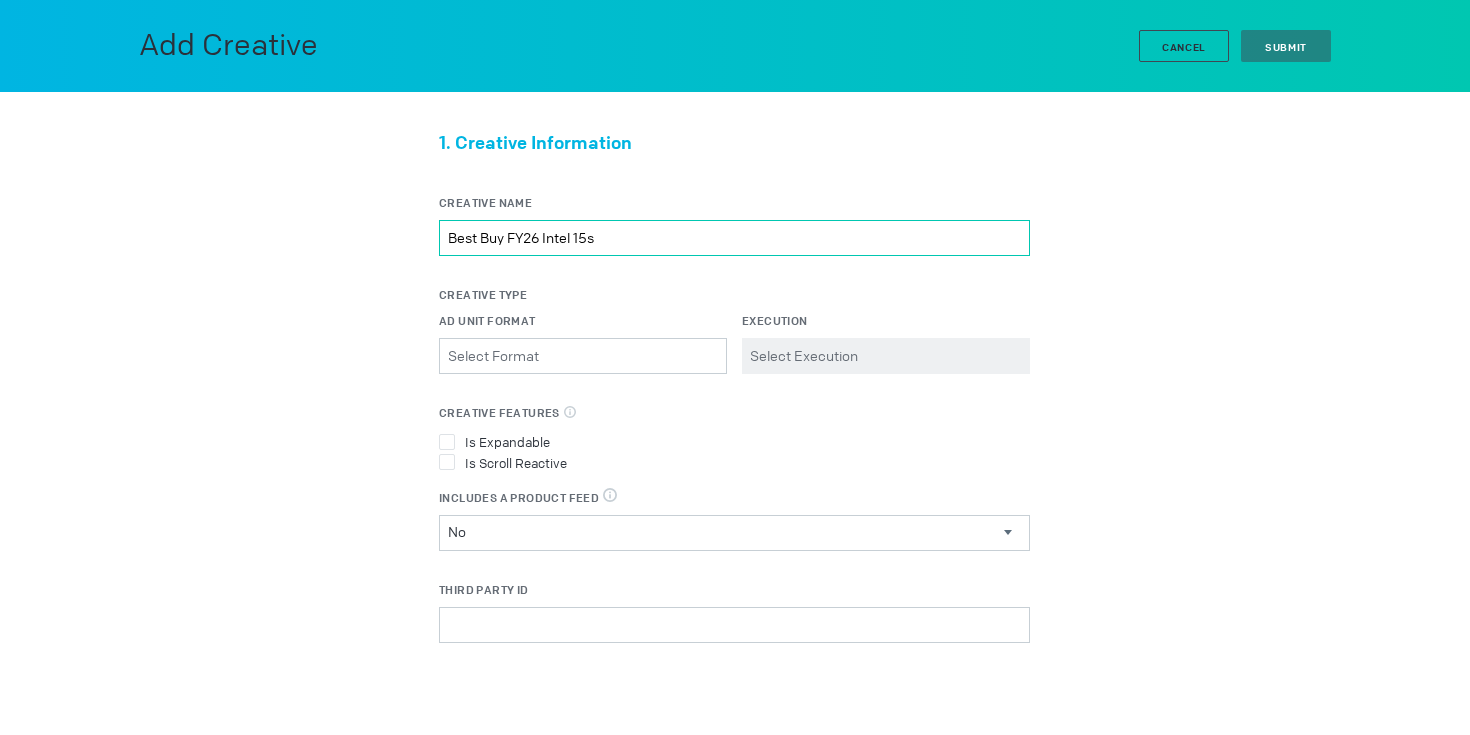 type on "Best Buy FY26 Intel 15s" 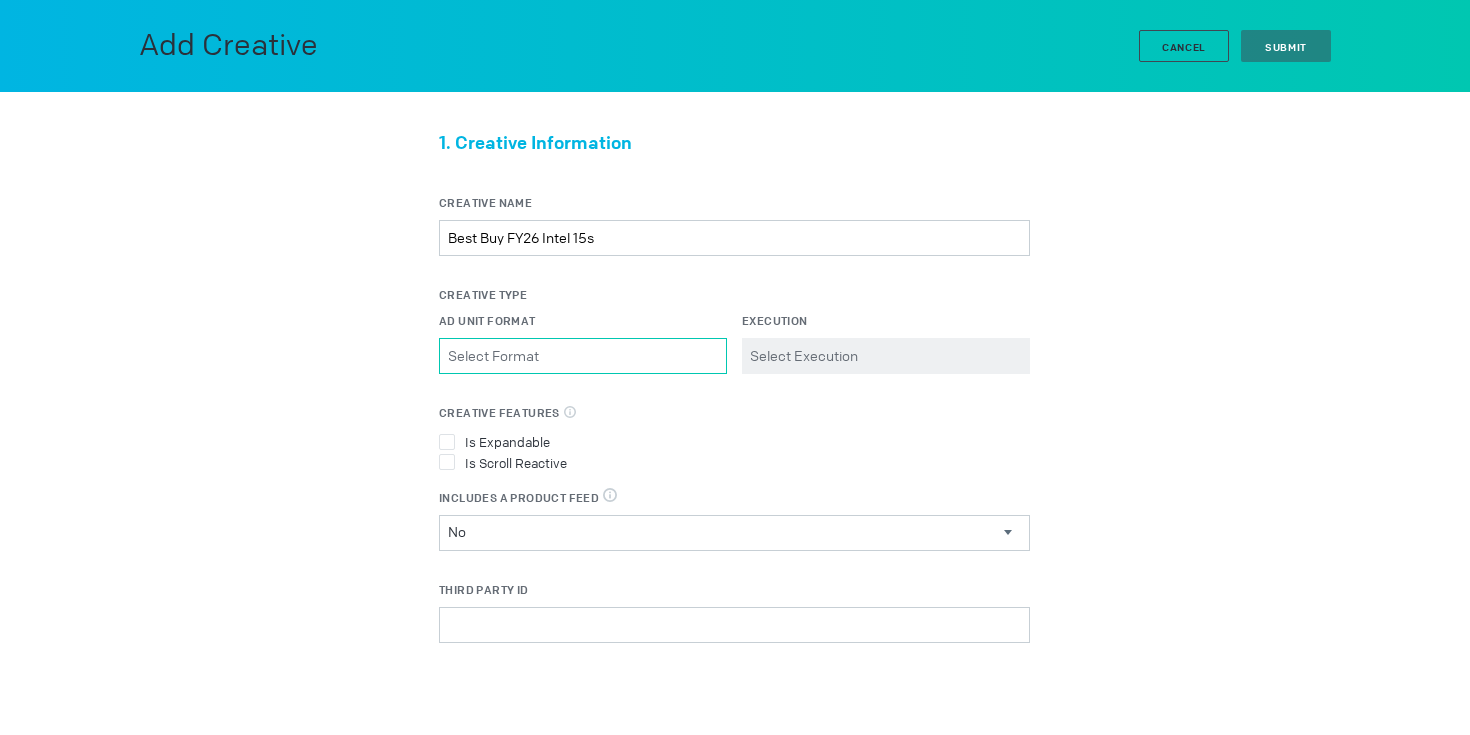 click on "Ad Unit Format Please select a valid item" at bounding box center [583, 356] 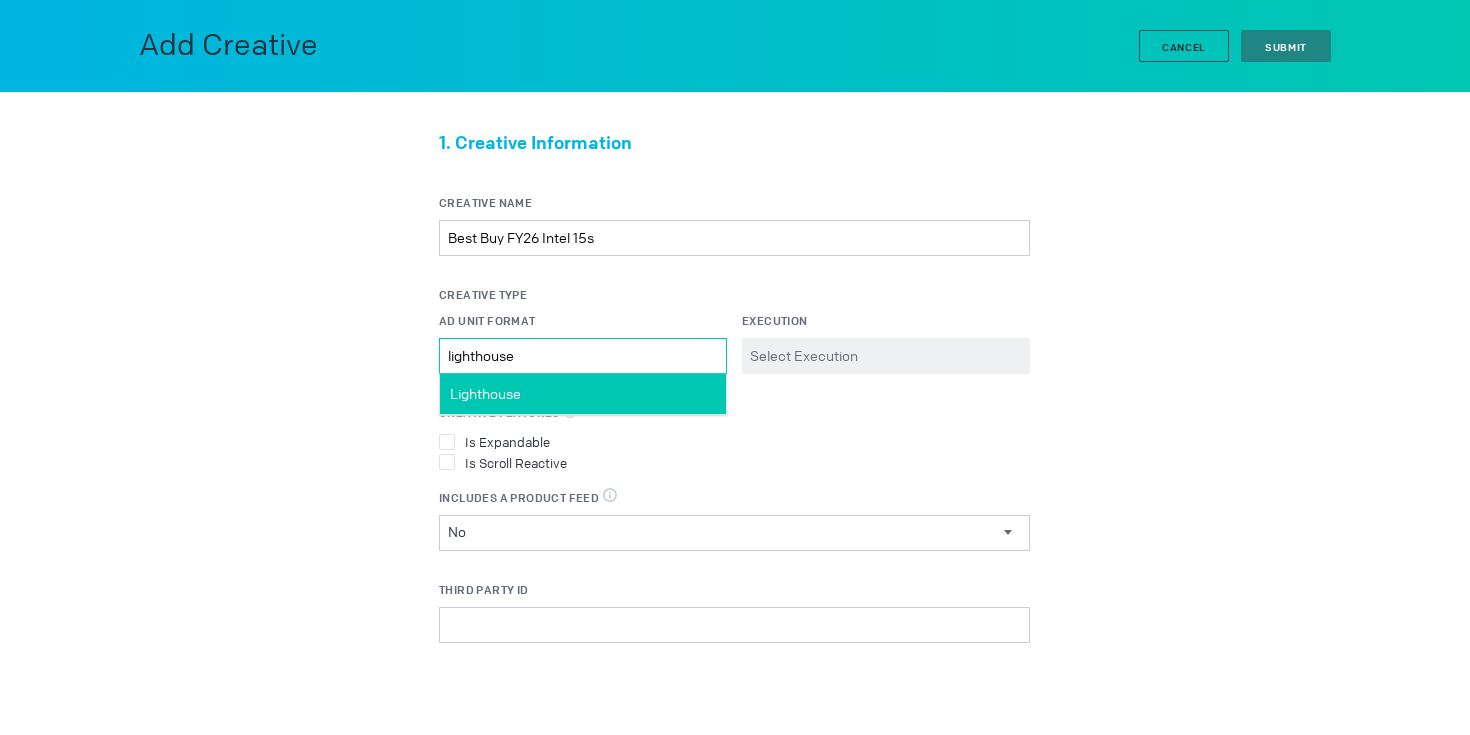 type on "lighthouse" 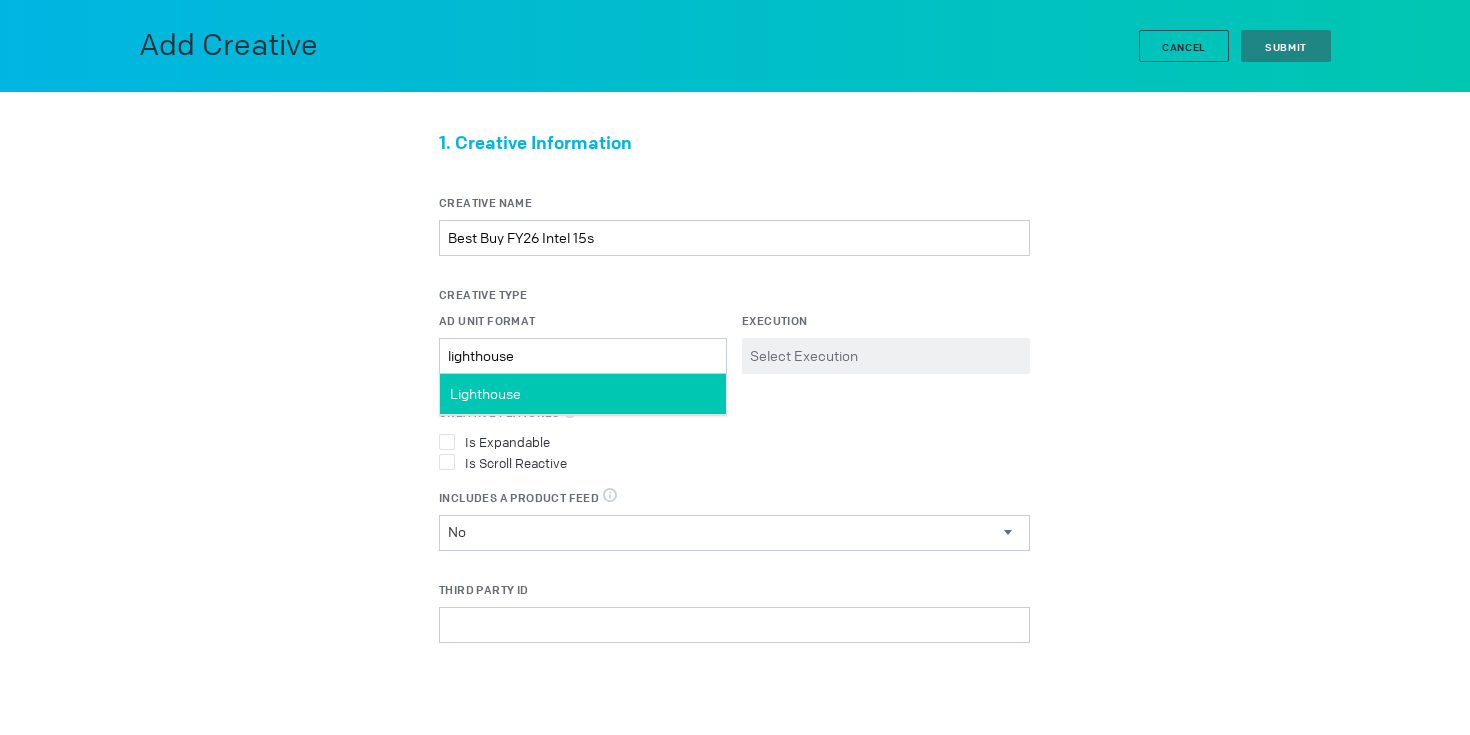 click on "Lighthouse" at bounding box center (485, 394) 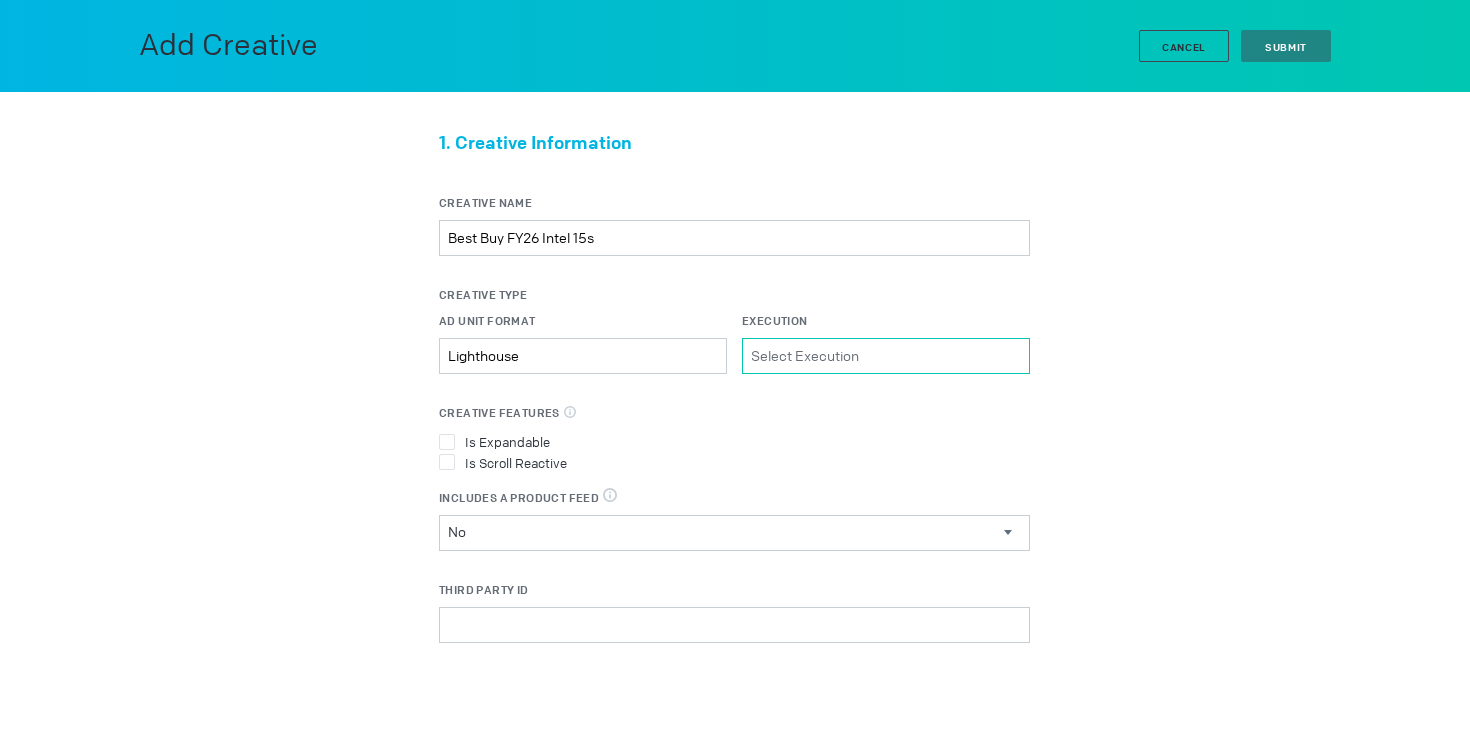 click on "Execution Please select a valid item" at bounding box center [886, 356] 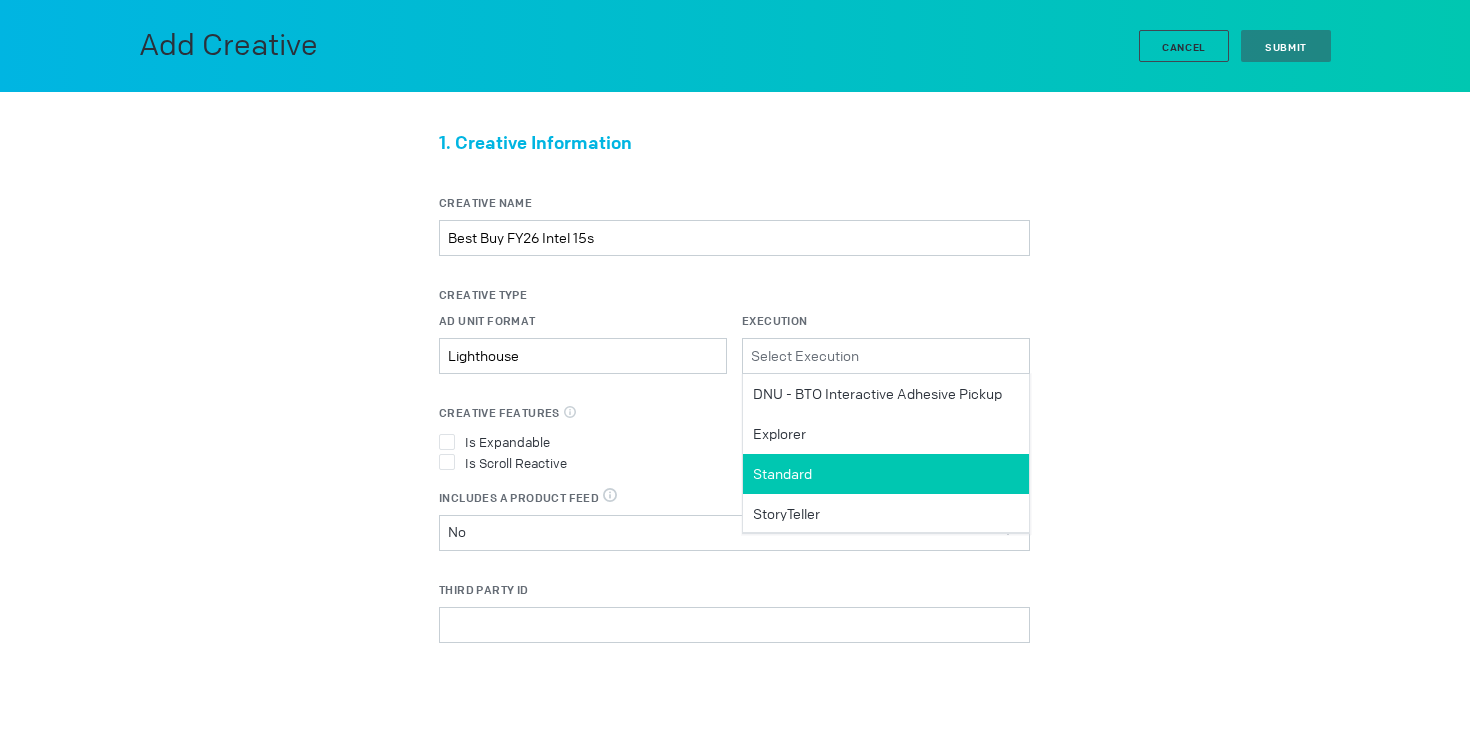 click on "Standard" at bounding box center [877, 394] 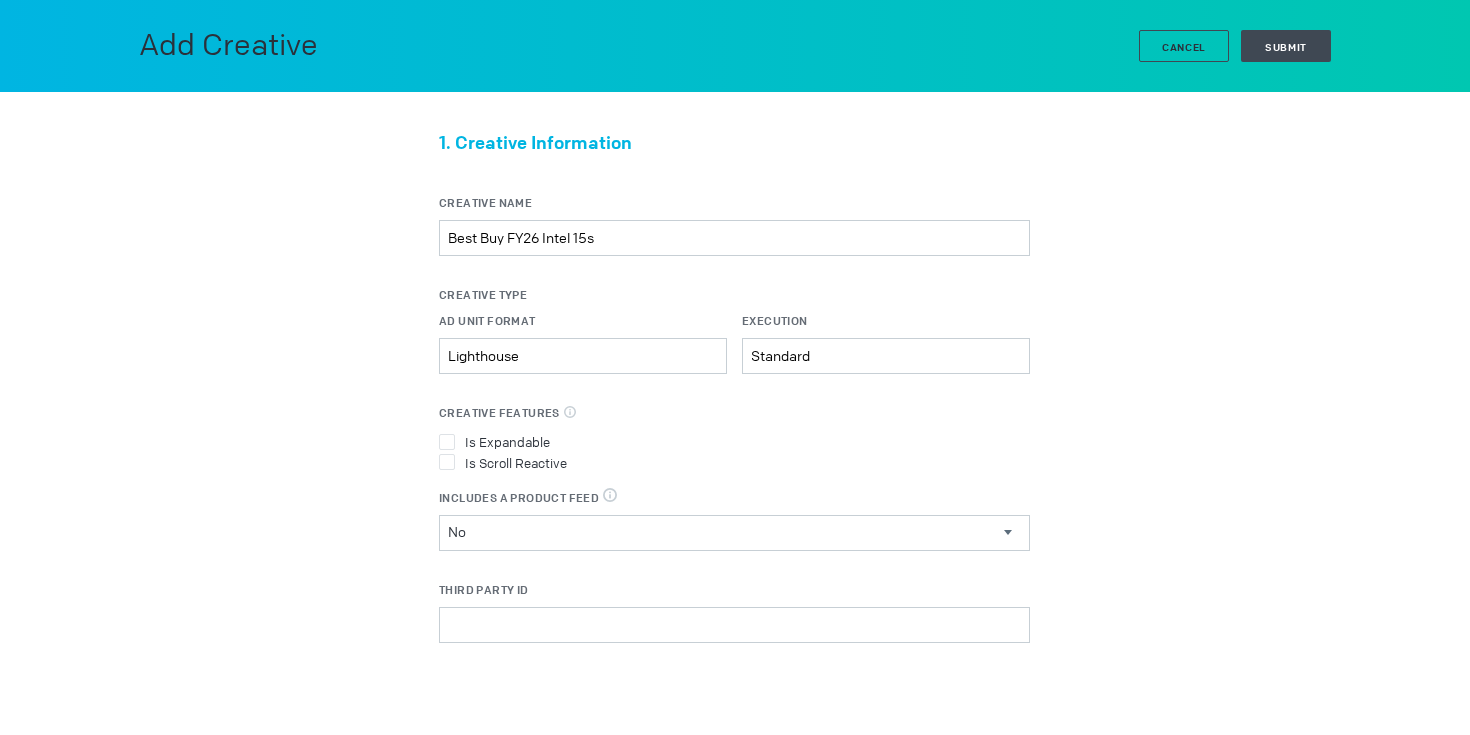 click on "1. Creative Information Creative Name Best Buy FY26 Intel 15s Creative Type Ad Unit Format Lighthouse Please select a valid item Execution Standard Please select a valid item Creative Features  Select all features applicable to your creative Is Expandable Is Scroll Reactive Includes a Product Feed DPA & Digital Circulars, select true when the creative uses a product feed No Includes a Product Feed Yes No Third Party ID Third Party Name Select a Third Party Select a Third Party DCM" at bounding box center (735, 526) 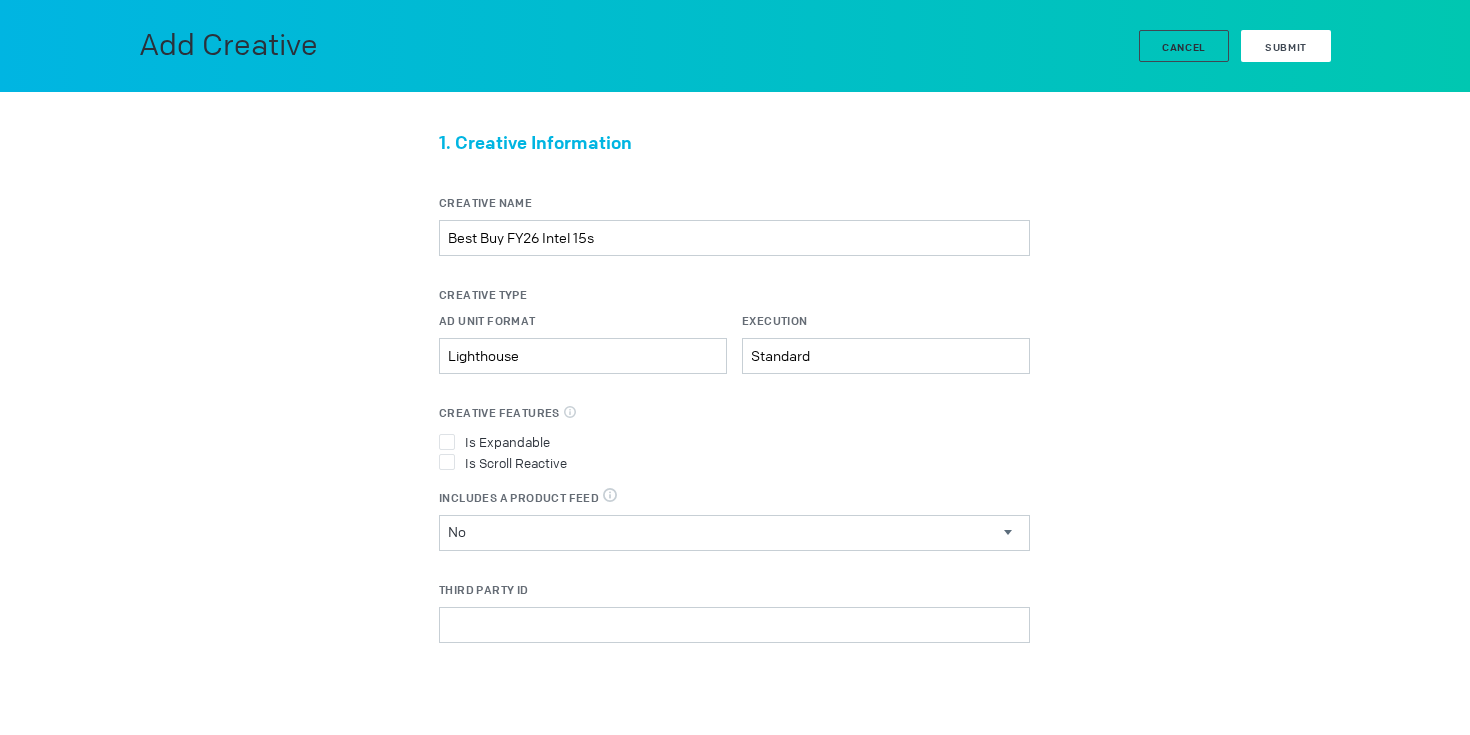 click on "Submit" at bounding box center (1286, 47) 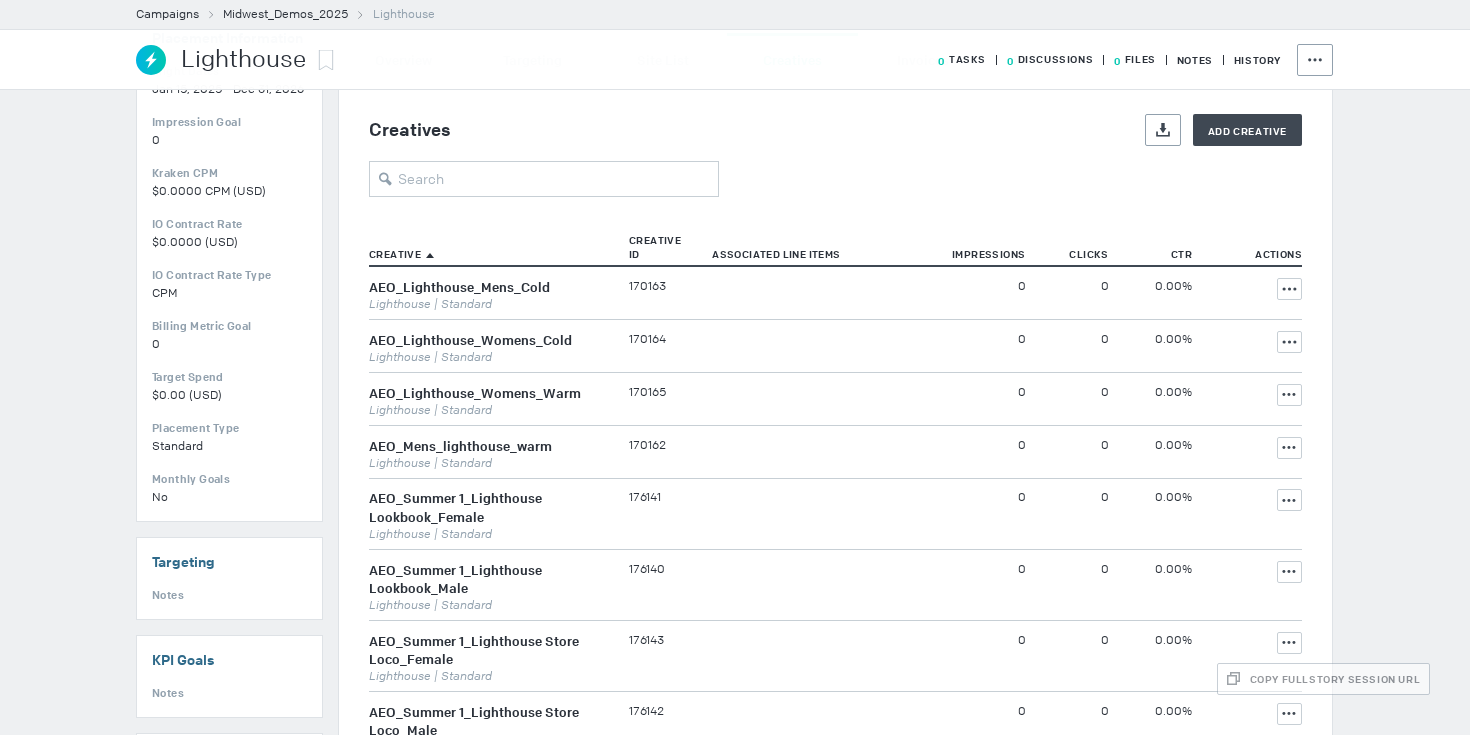 click on "Creatives Export   Add Creative" at bounding box center [835, 155] 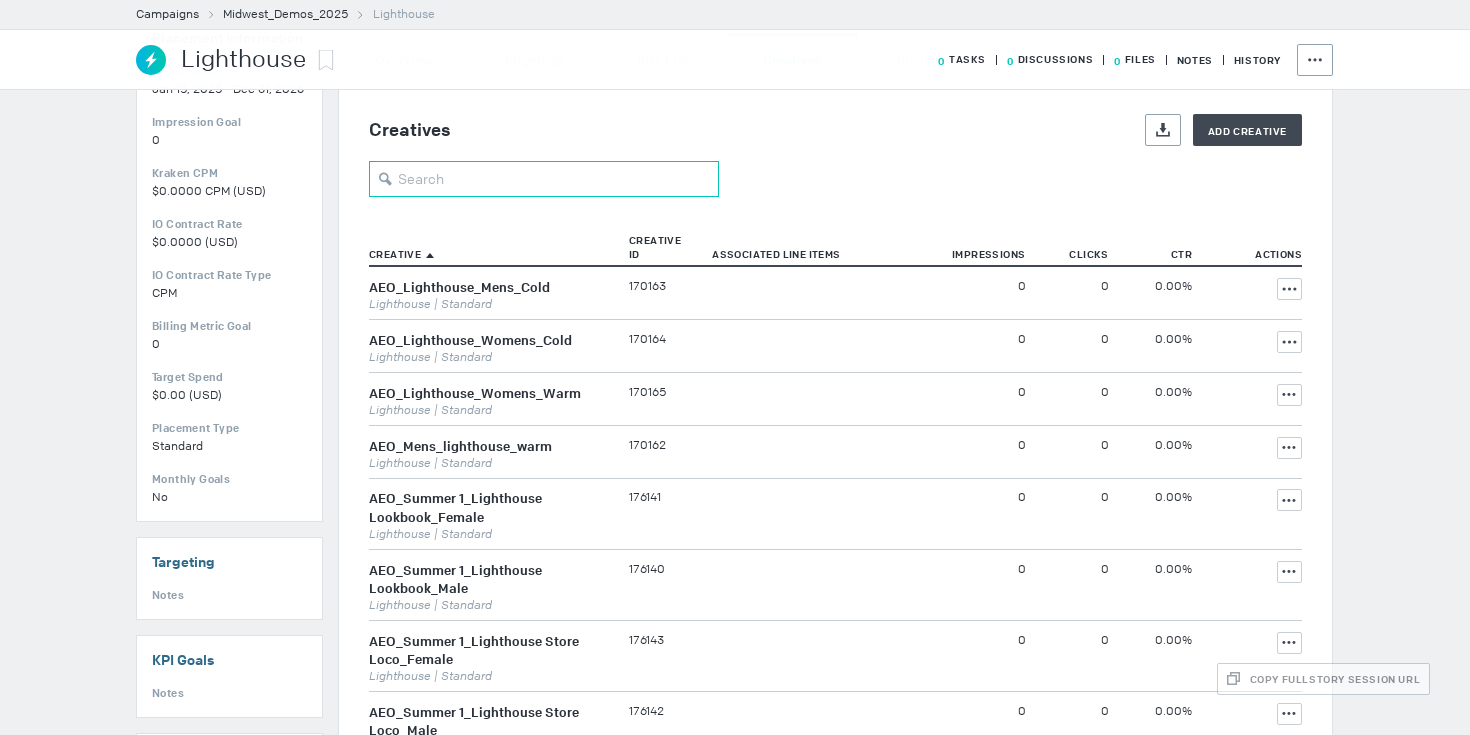 click at bounding box center (544, 179) 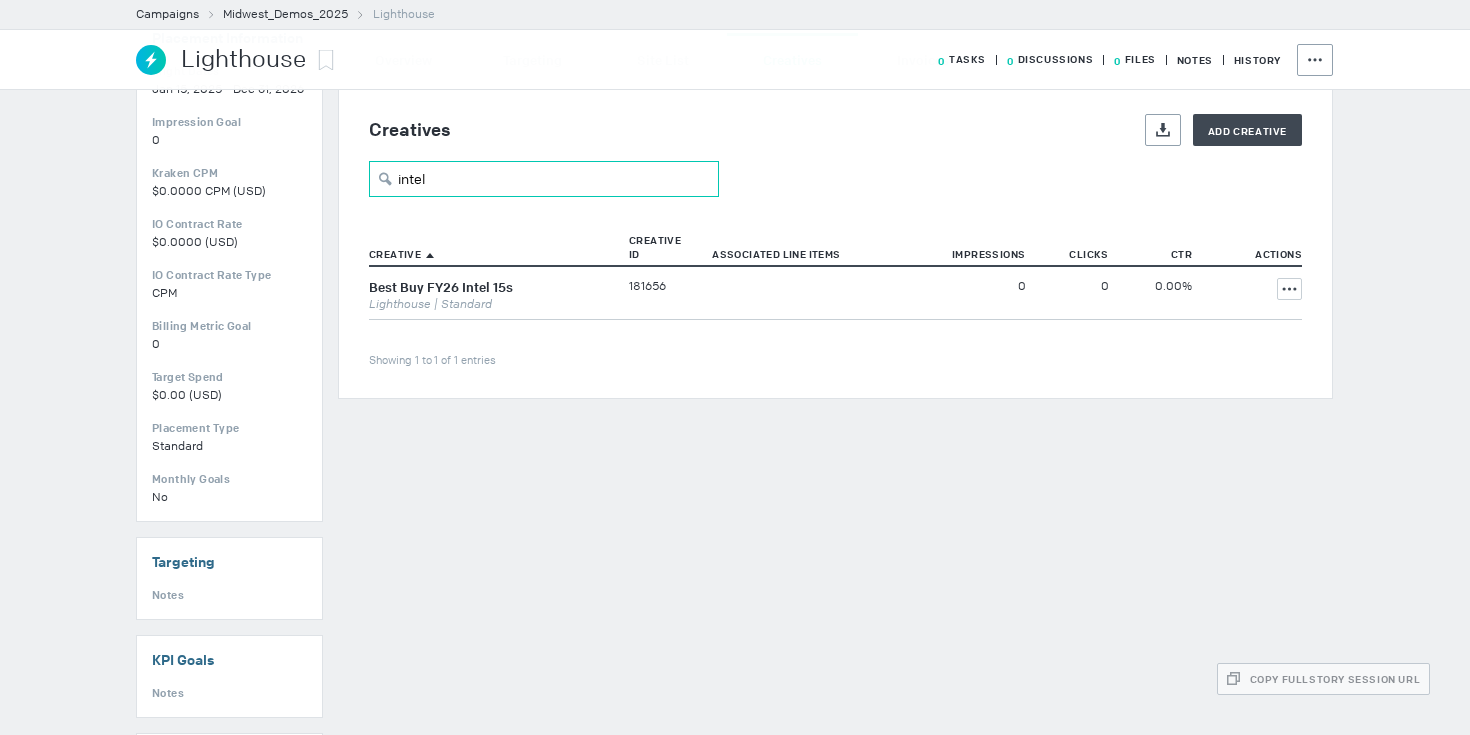 type on "intel" 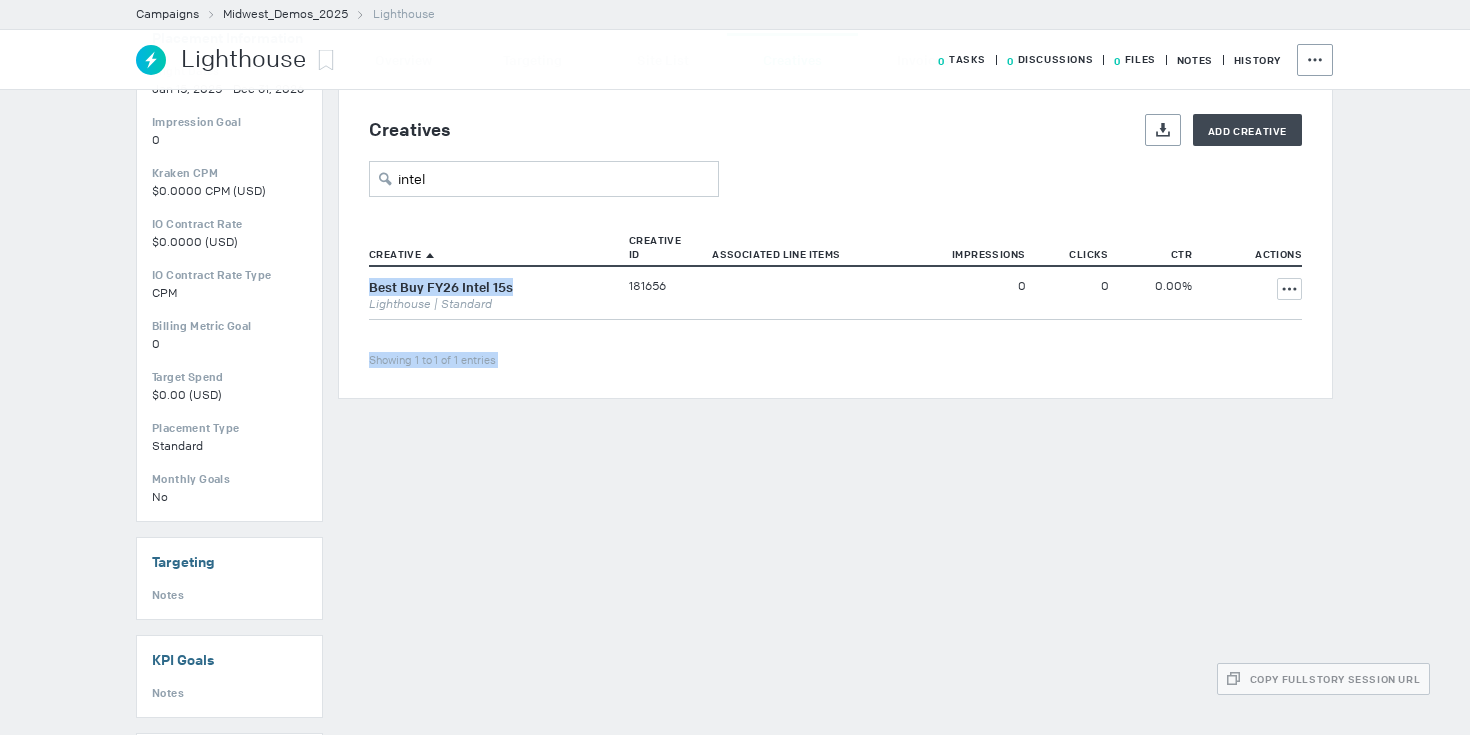drag, startPoint x: 523, startPoint y: 284, endPoint x: 366, endPoint y: 287, distance: 157.02866 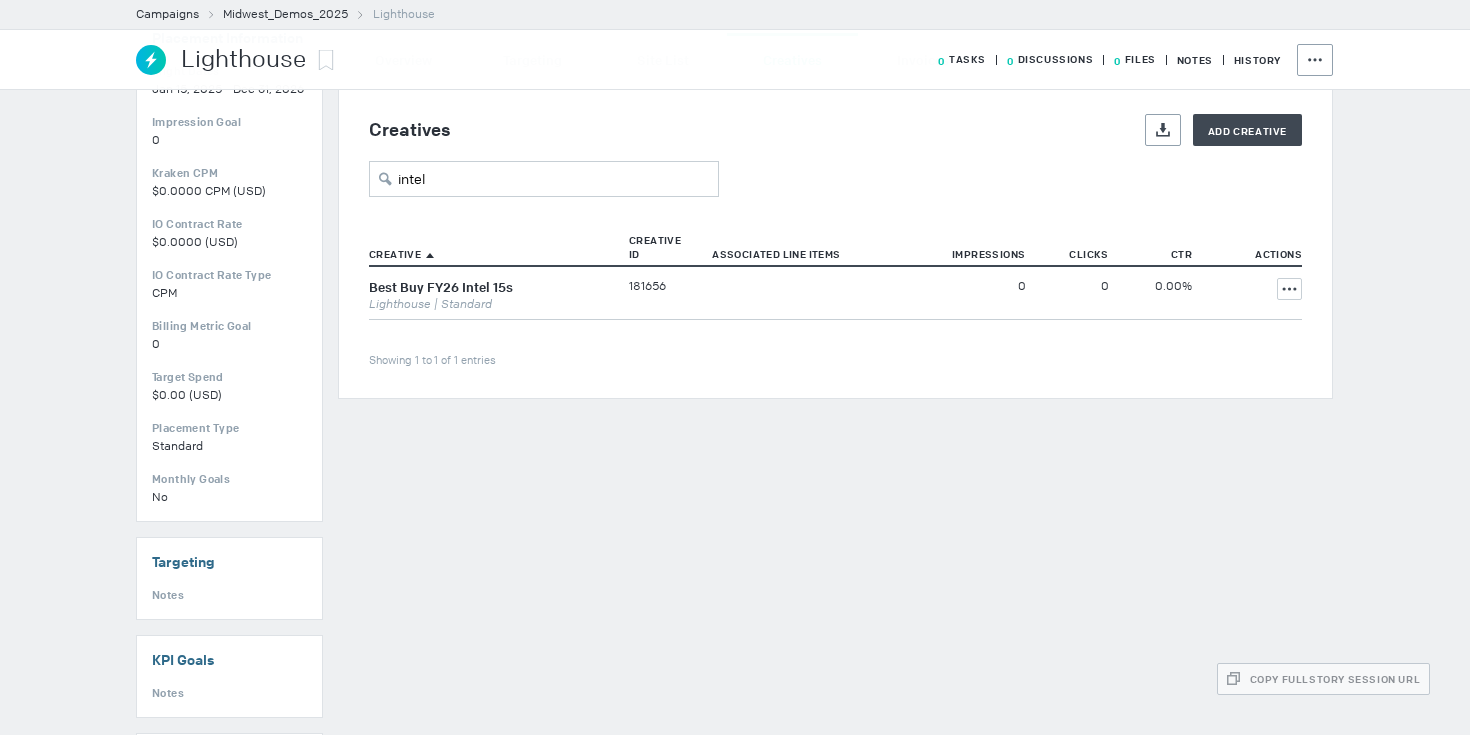 click on "Showing 1 to 1 of 1 entries" at bounding box center [835, 343] 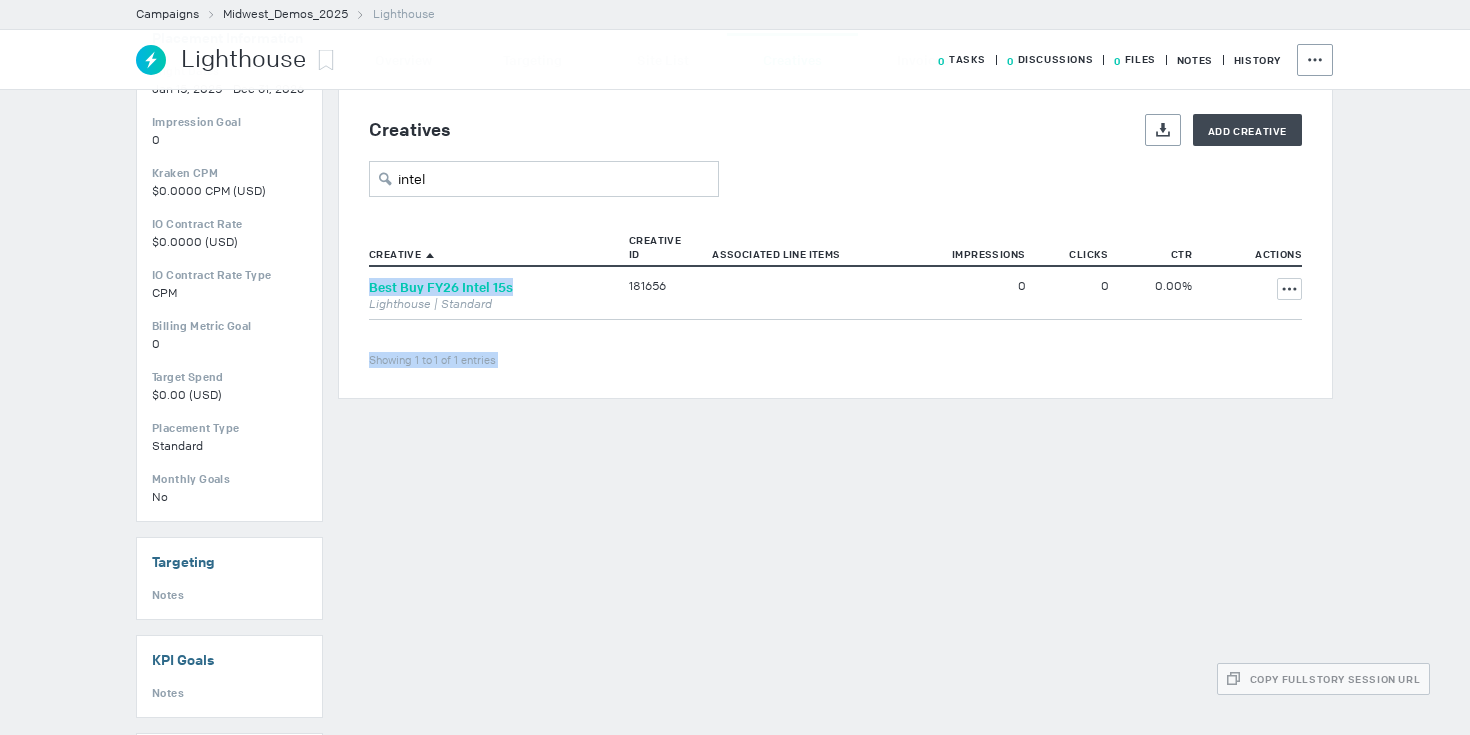 drag, startPoint x: 516, startPoint y: 285, endPoint x: 368, endPoint y: 281, distance: 148.05405 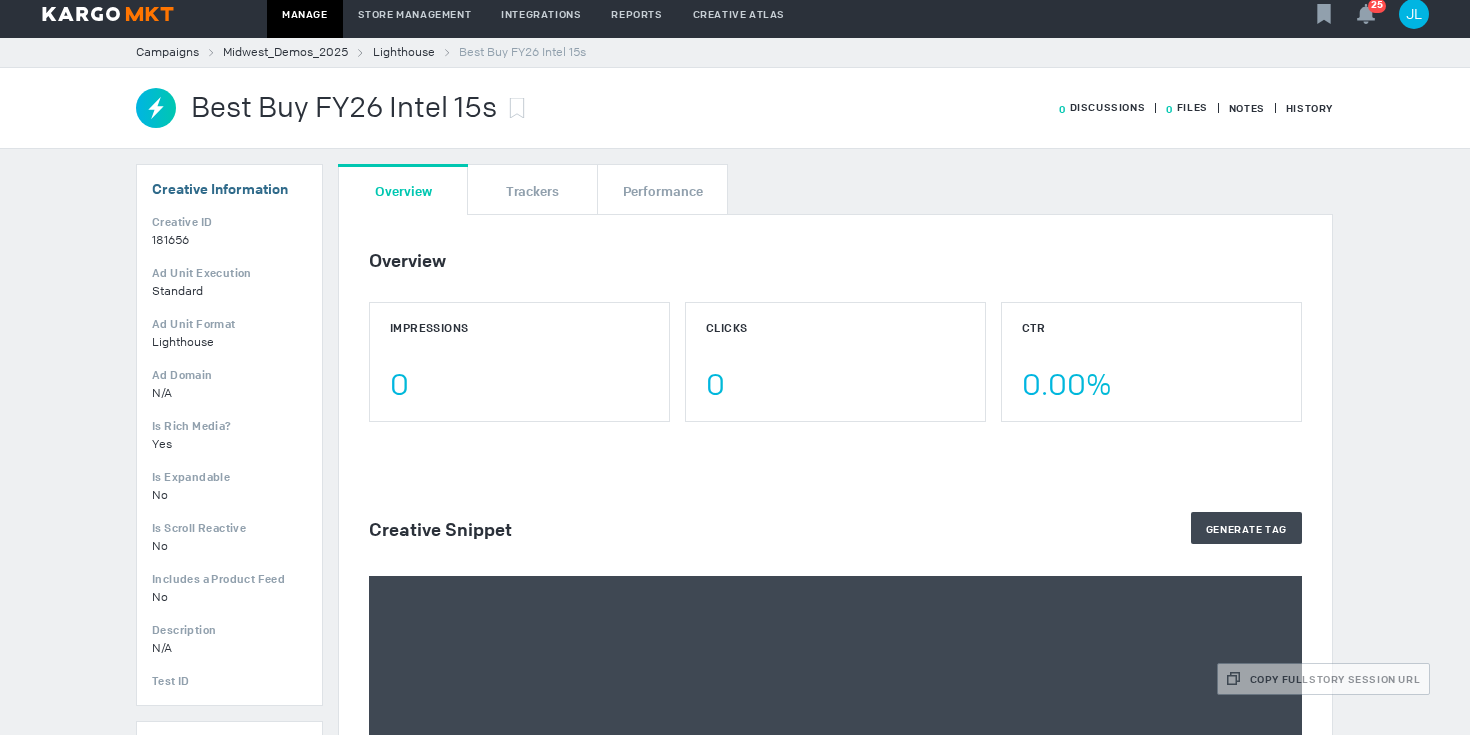 scroll, scrollTop: 0, scrollLeft: 0, axis: both 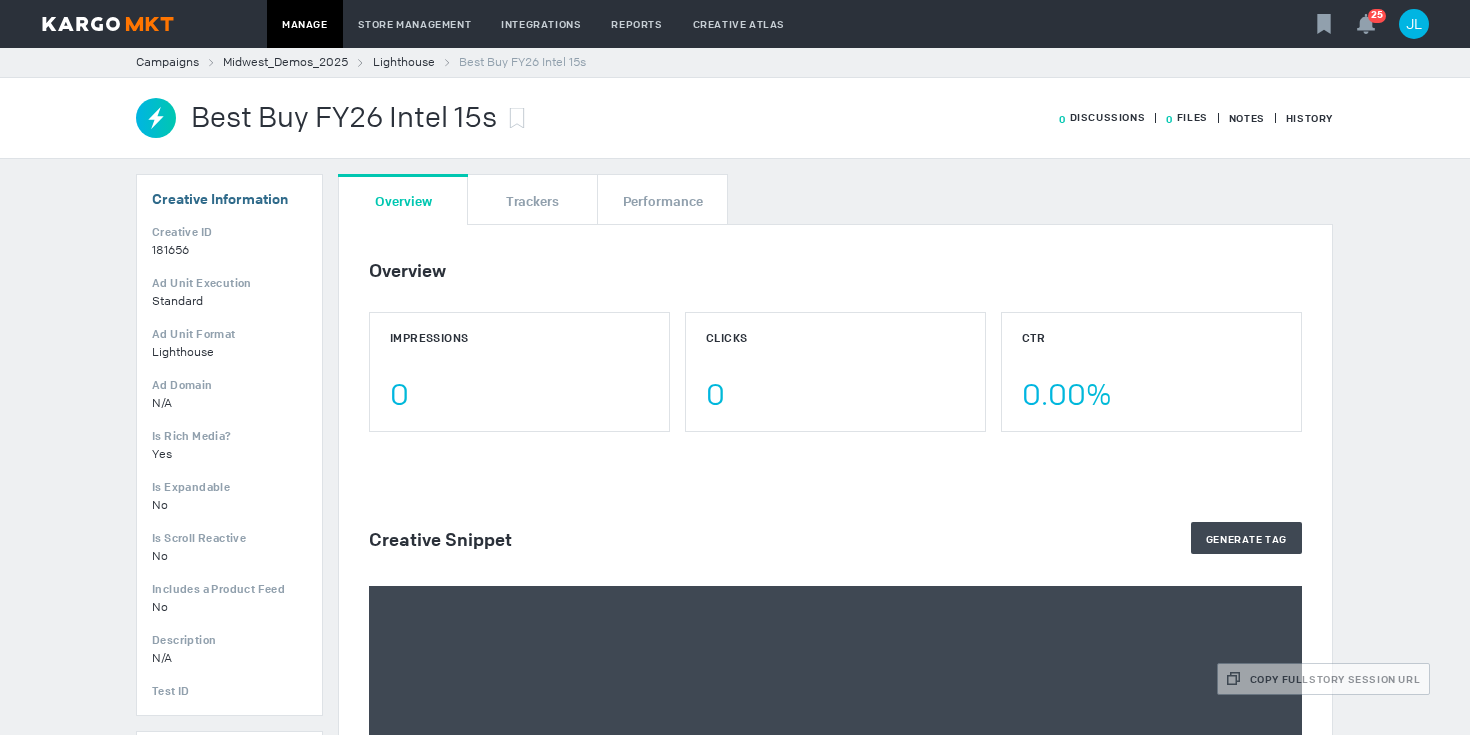 click on "Best Buy FY26 Intel 15s" at bounding box center [344, 118] 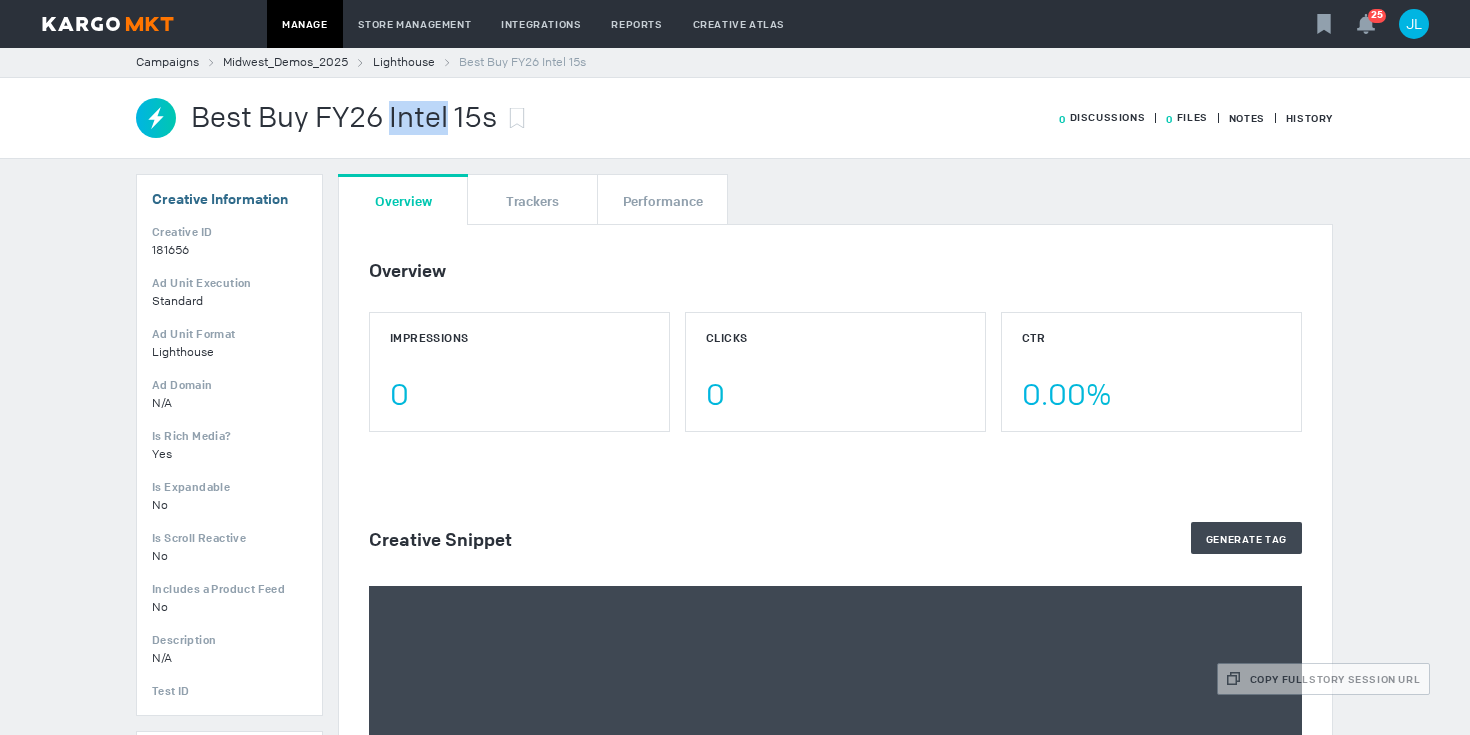 click on "Best Buy FY26 Intel 15s" at bounding box center [344, 118] 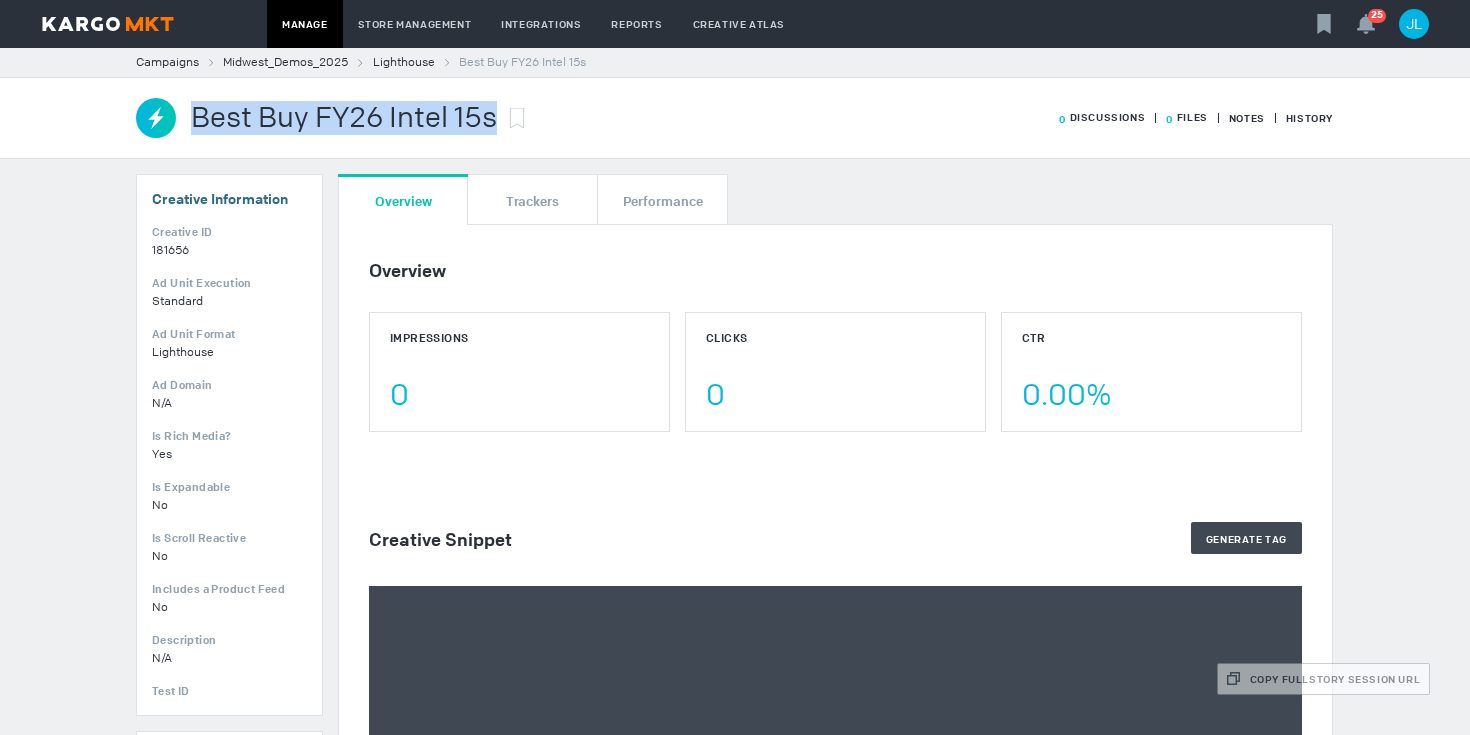 click on "Best Buy FY26 Intel 15s" at bounding box center [344, 118] 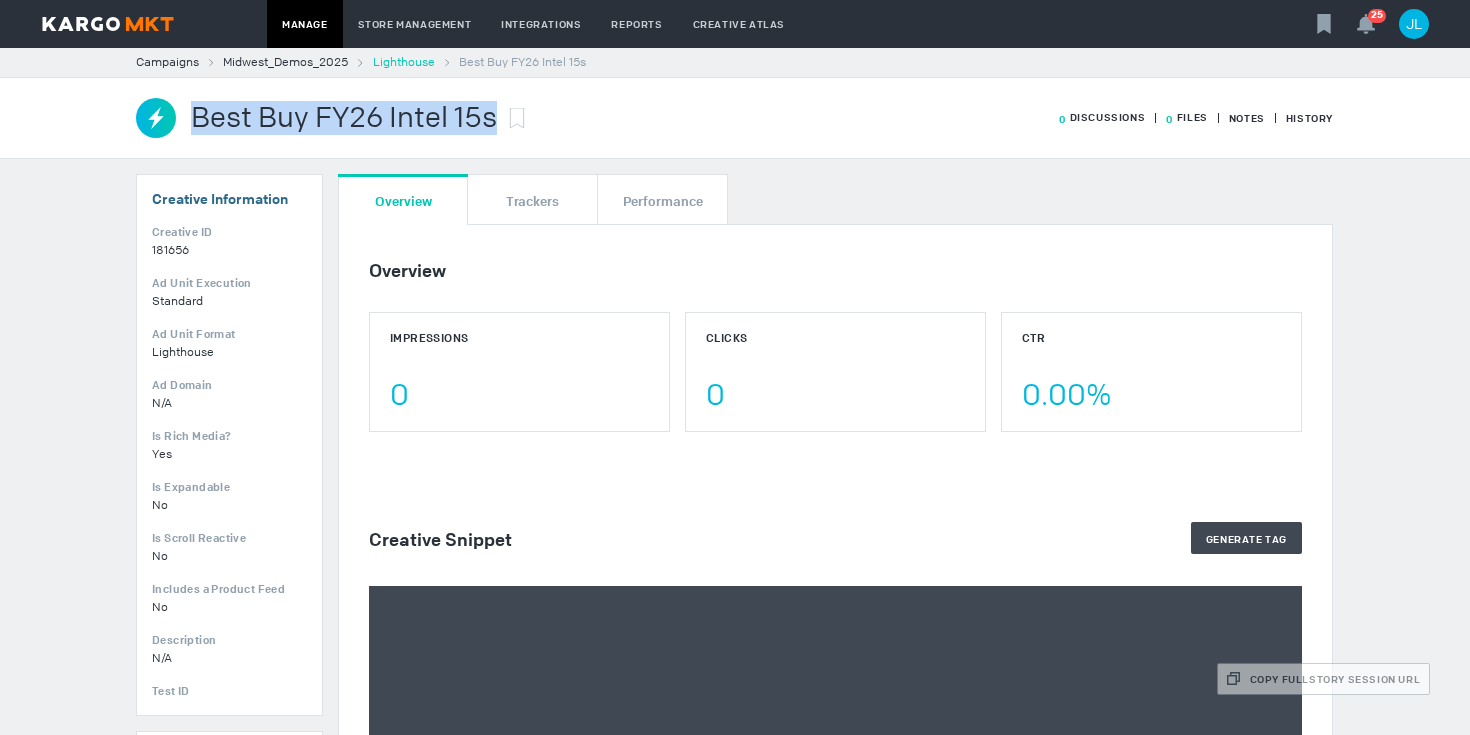 click on "Lighthouse" at bounding box center (404, 62) 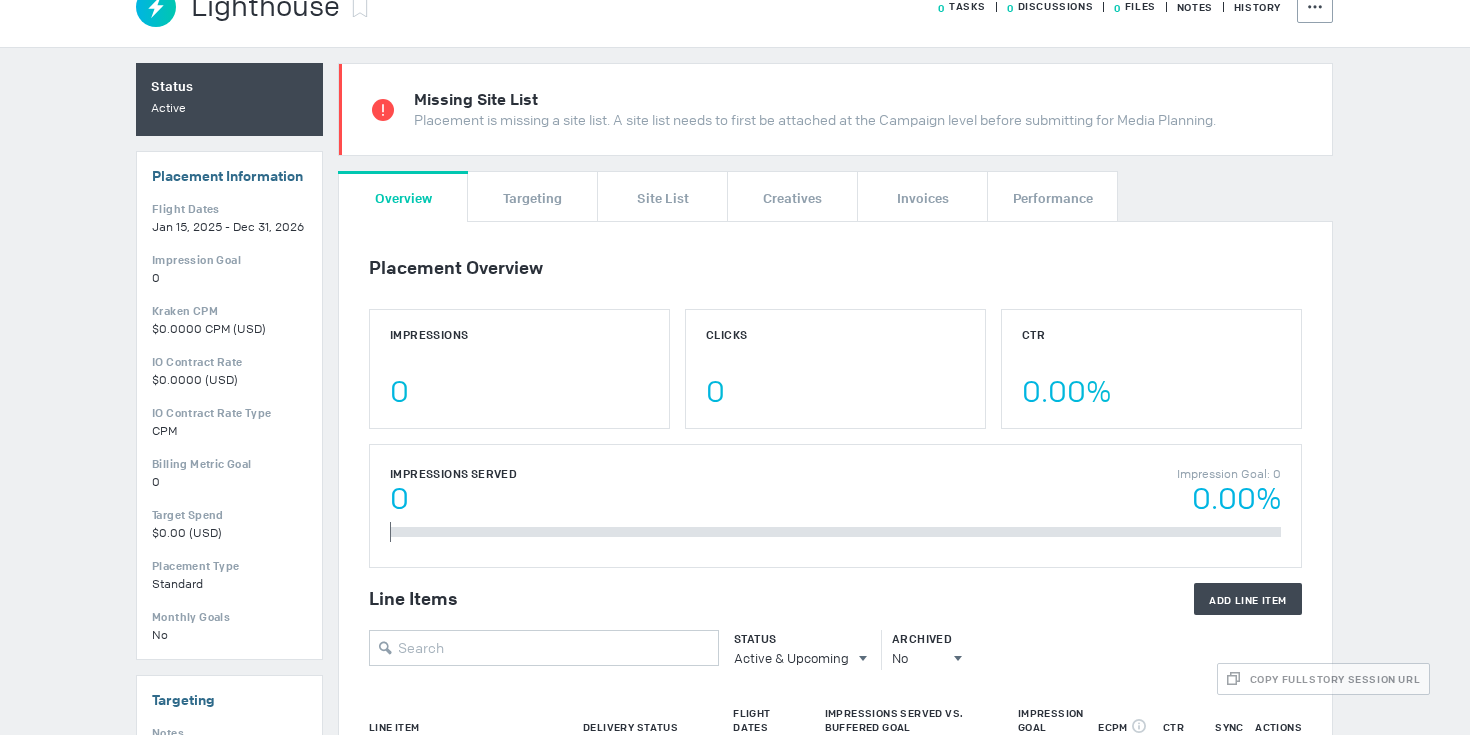 scroll, scrollTop: 0, scrollLeft: 0, axis: both 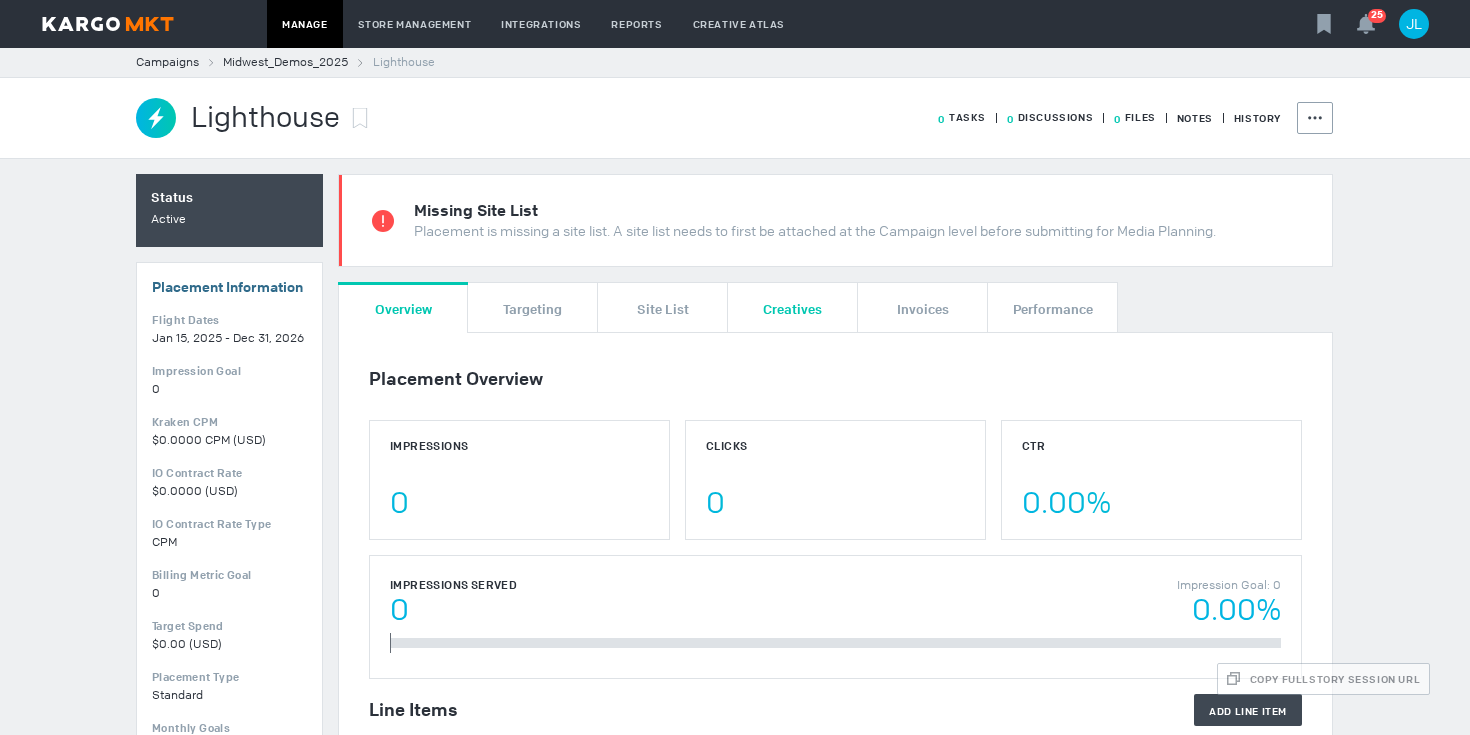 click on "Creatives" at bounding box center (792, 307) 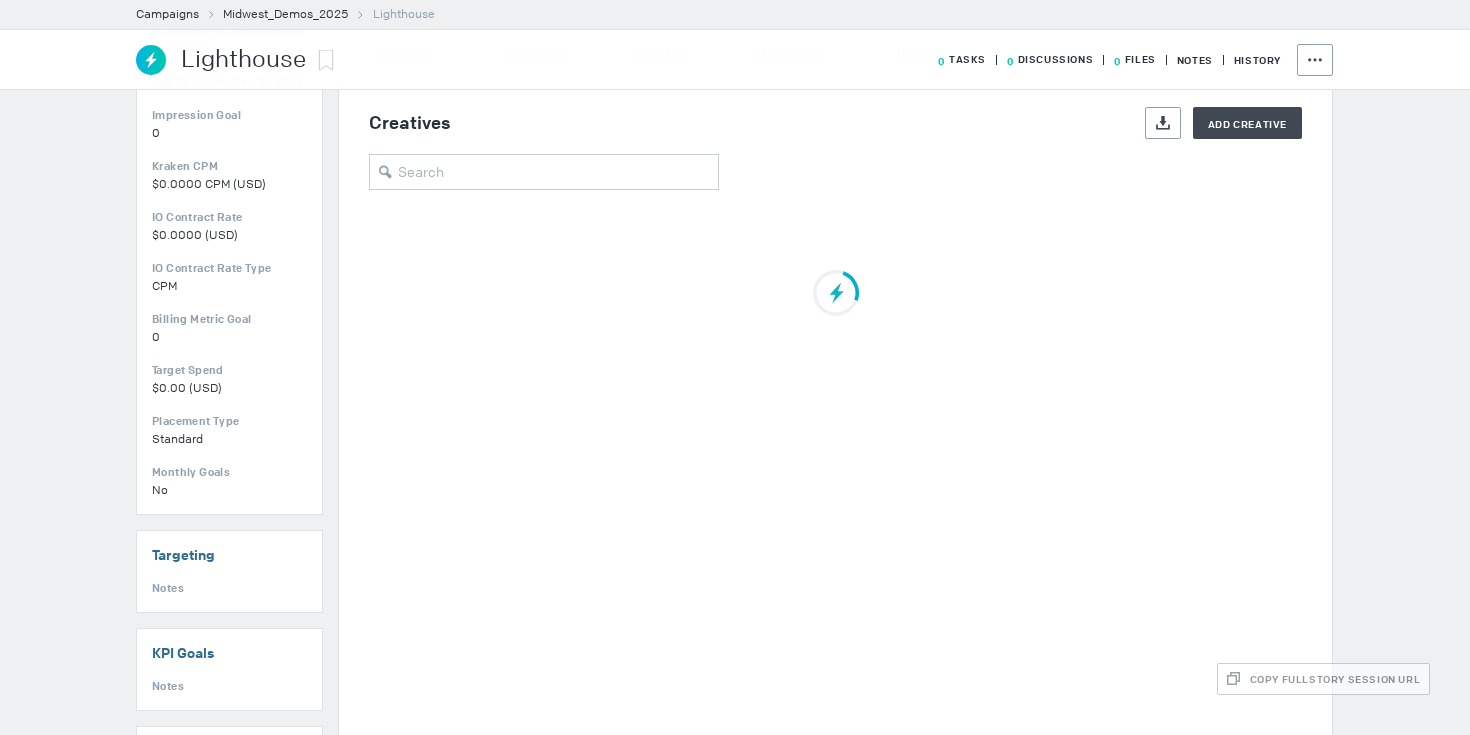scroll, scrollTop: 260, scrollLeft: 0, axis: vertical 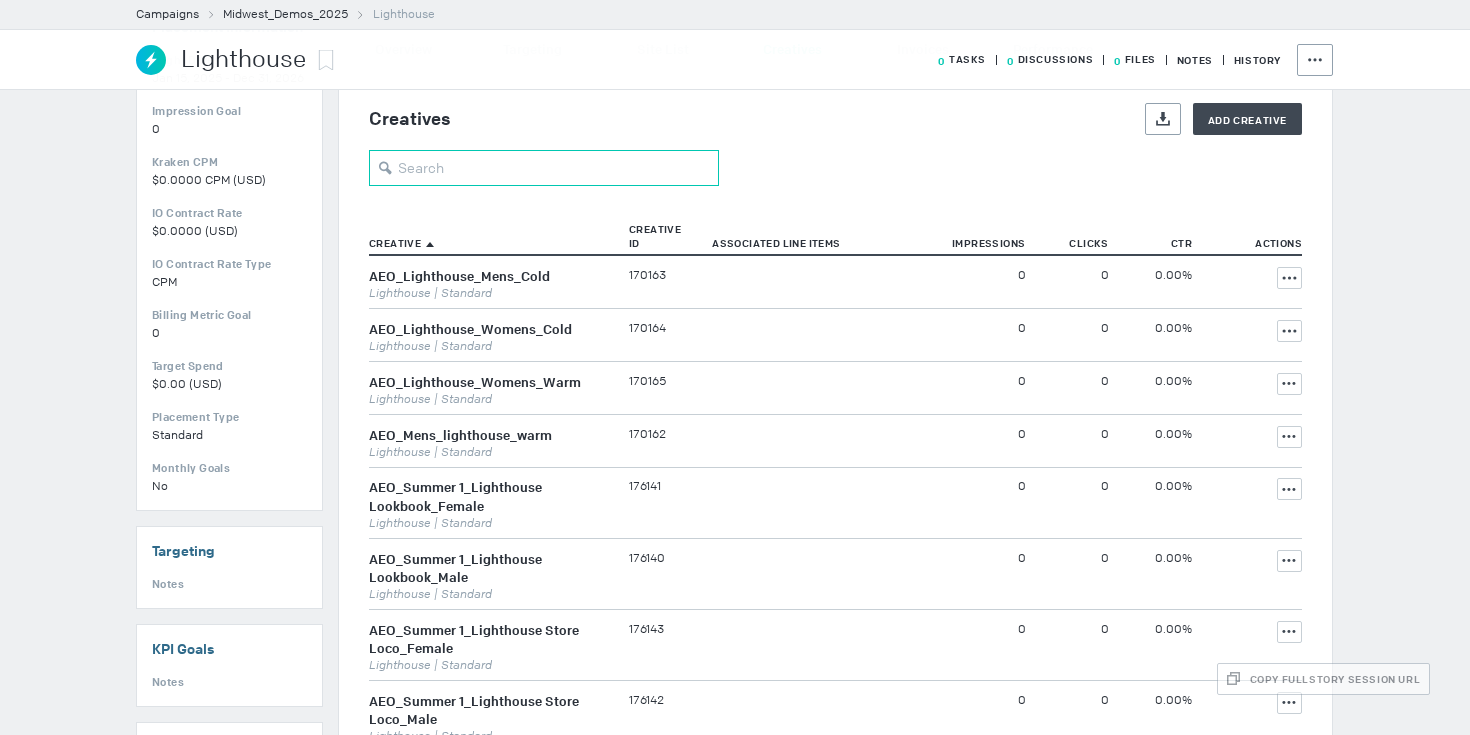 click at bounding box center [544, 168] 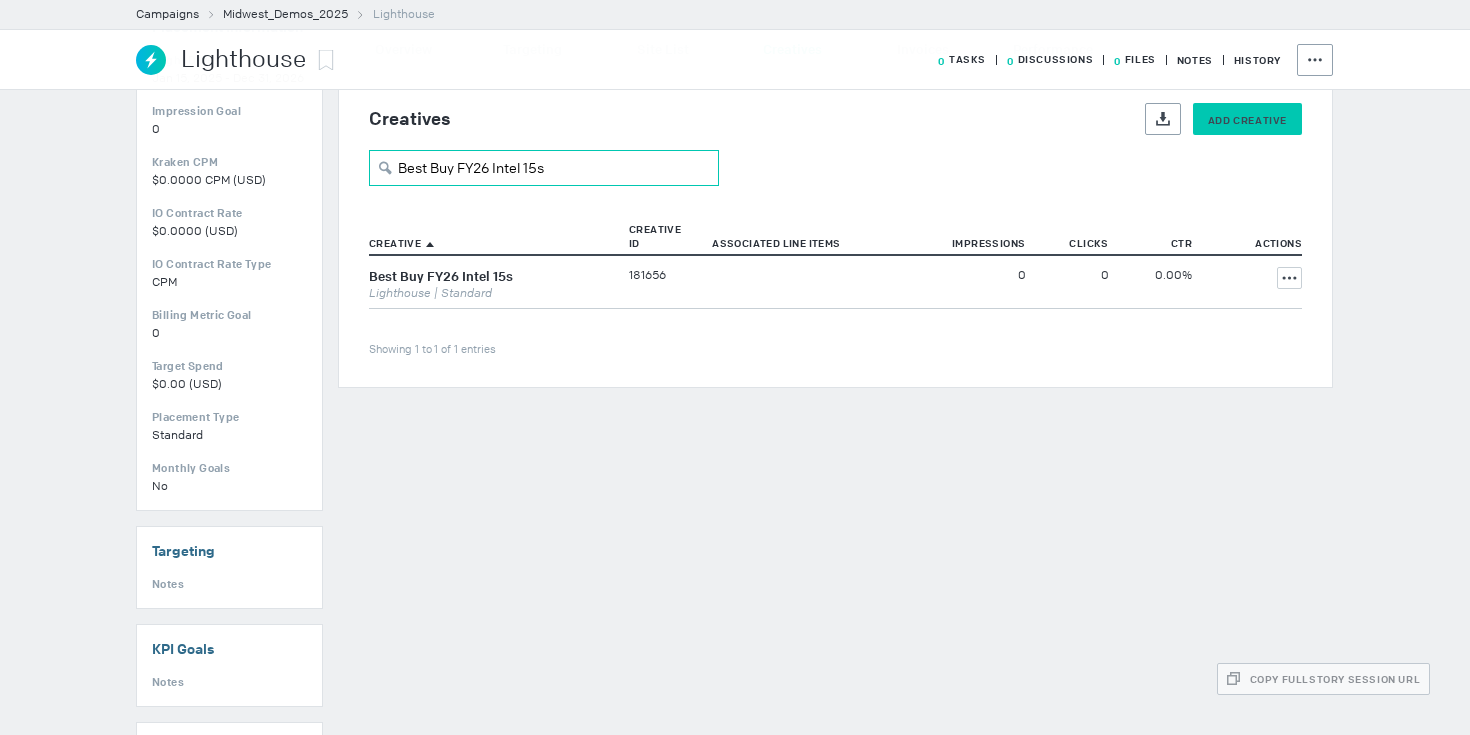type on "Best Buy FY26 Intel 15s" 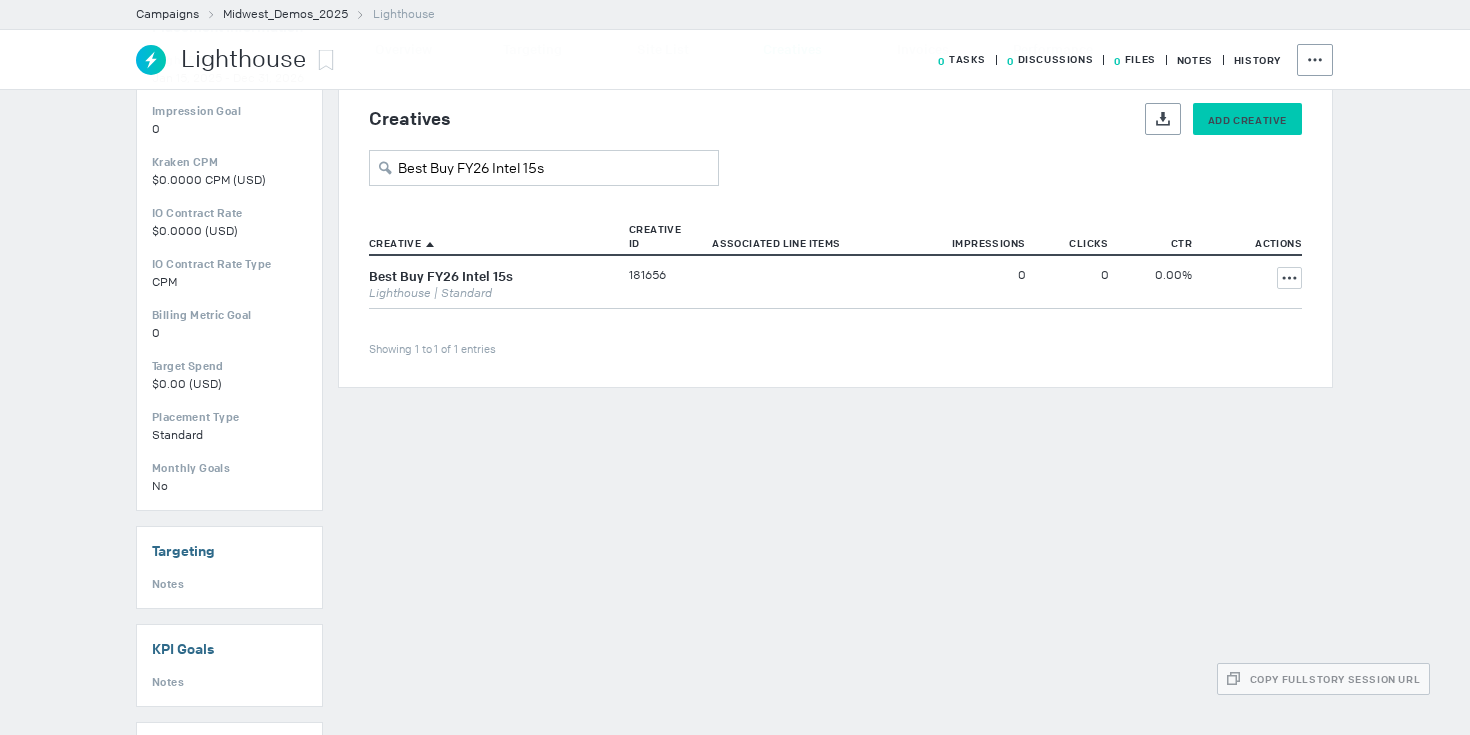 click on "Add Creative" at bounding box center (1247, 120) 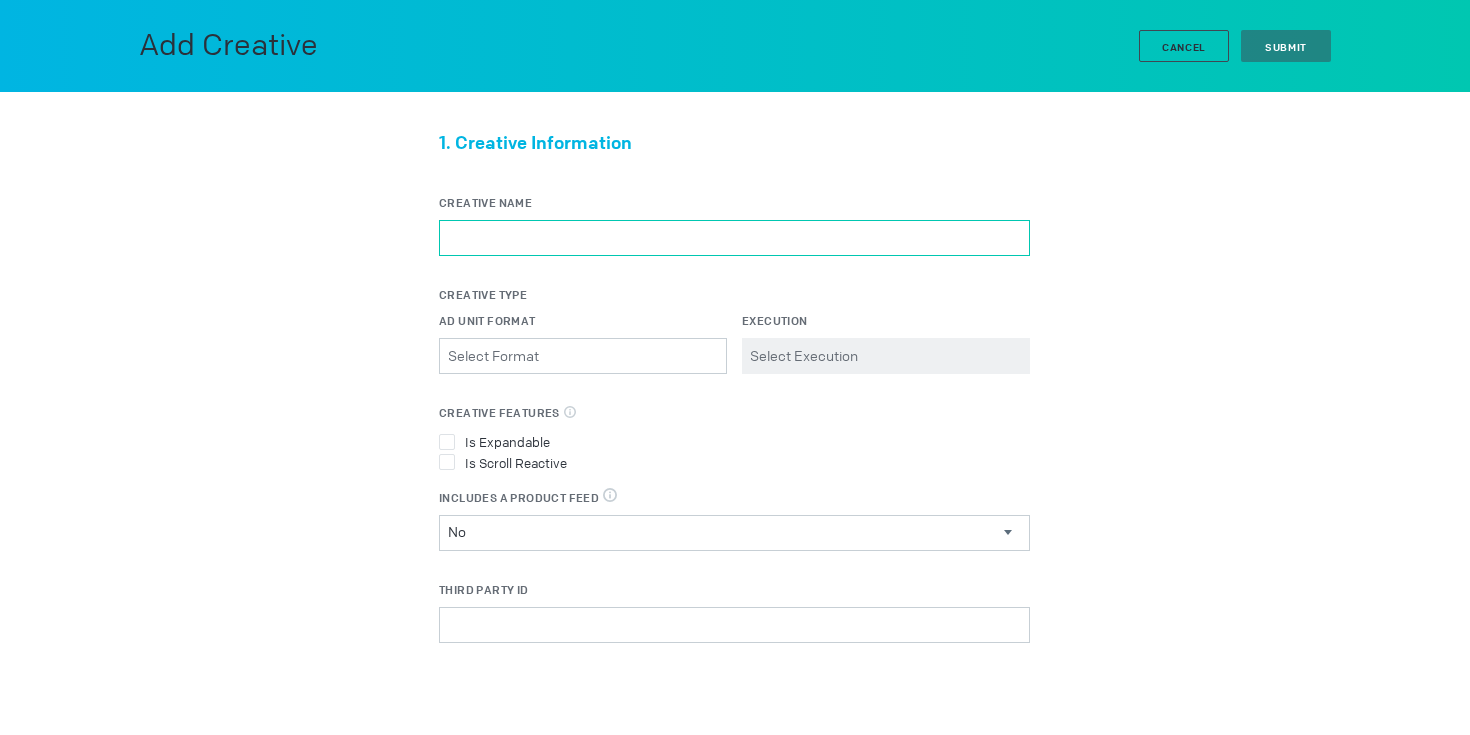 click on "Creative Name" at bounding box center (734, 238) 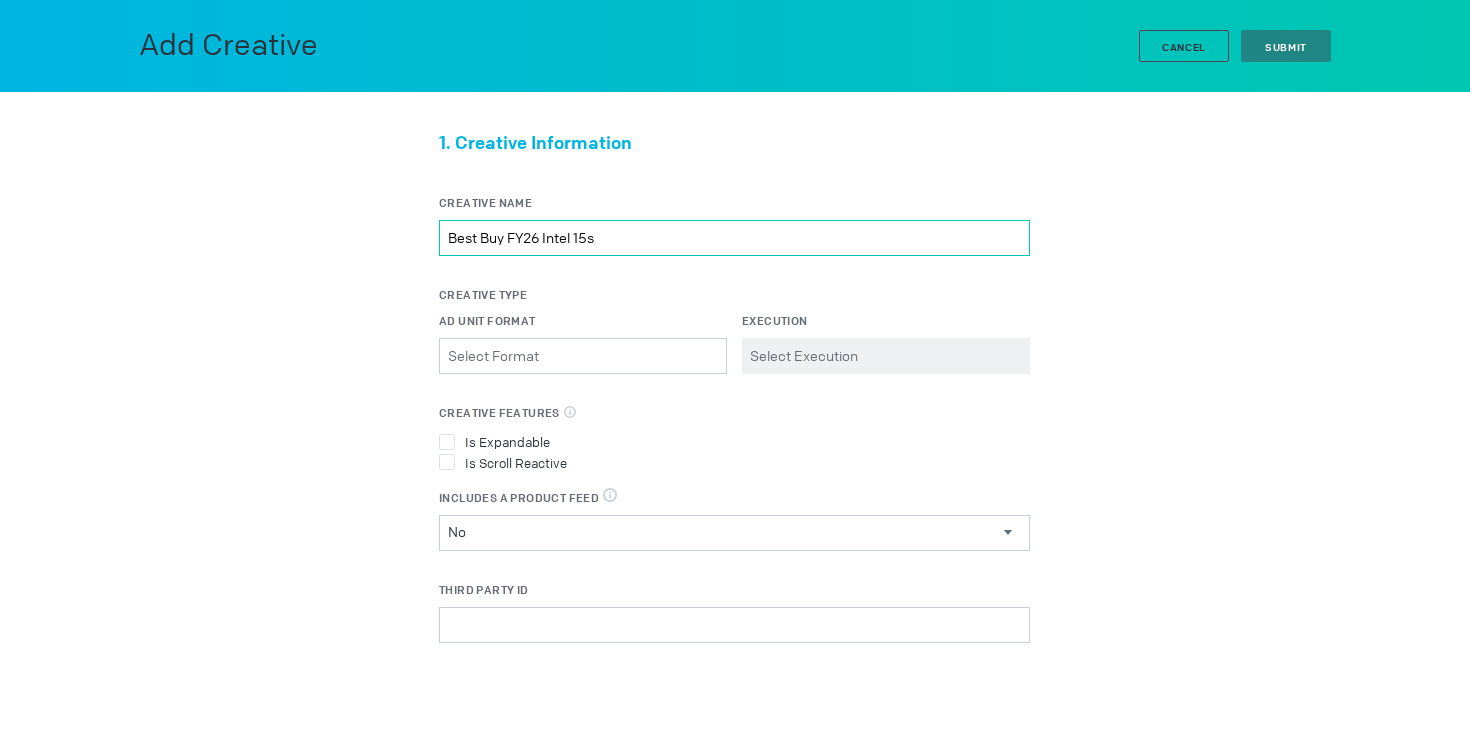click on "Best Buy FY26 Intel 15s" at bounding box center [734, 238] 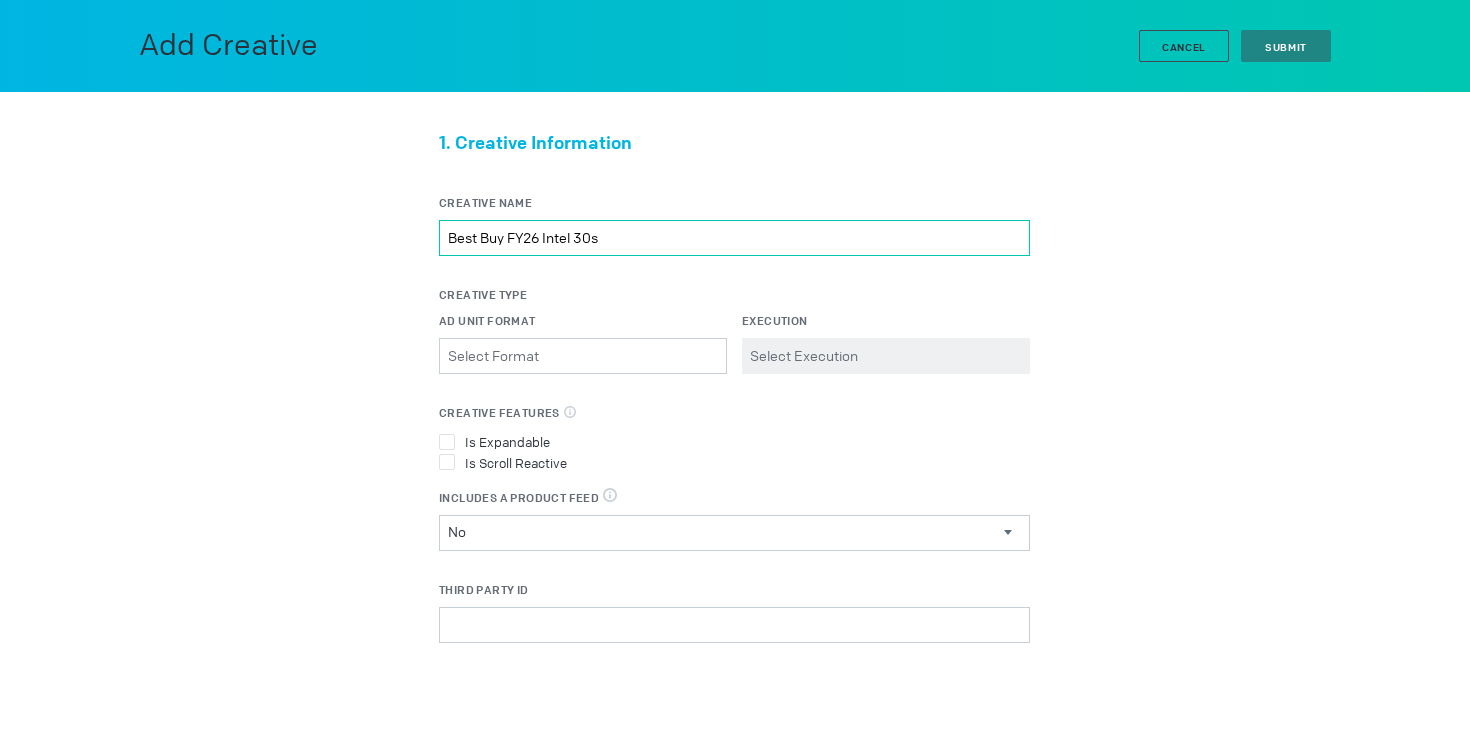 type on "Best Buy FY26 Intel 30s" 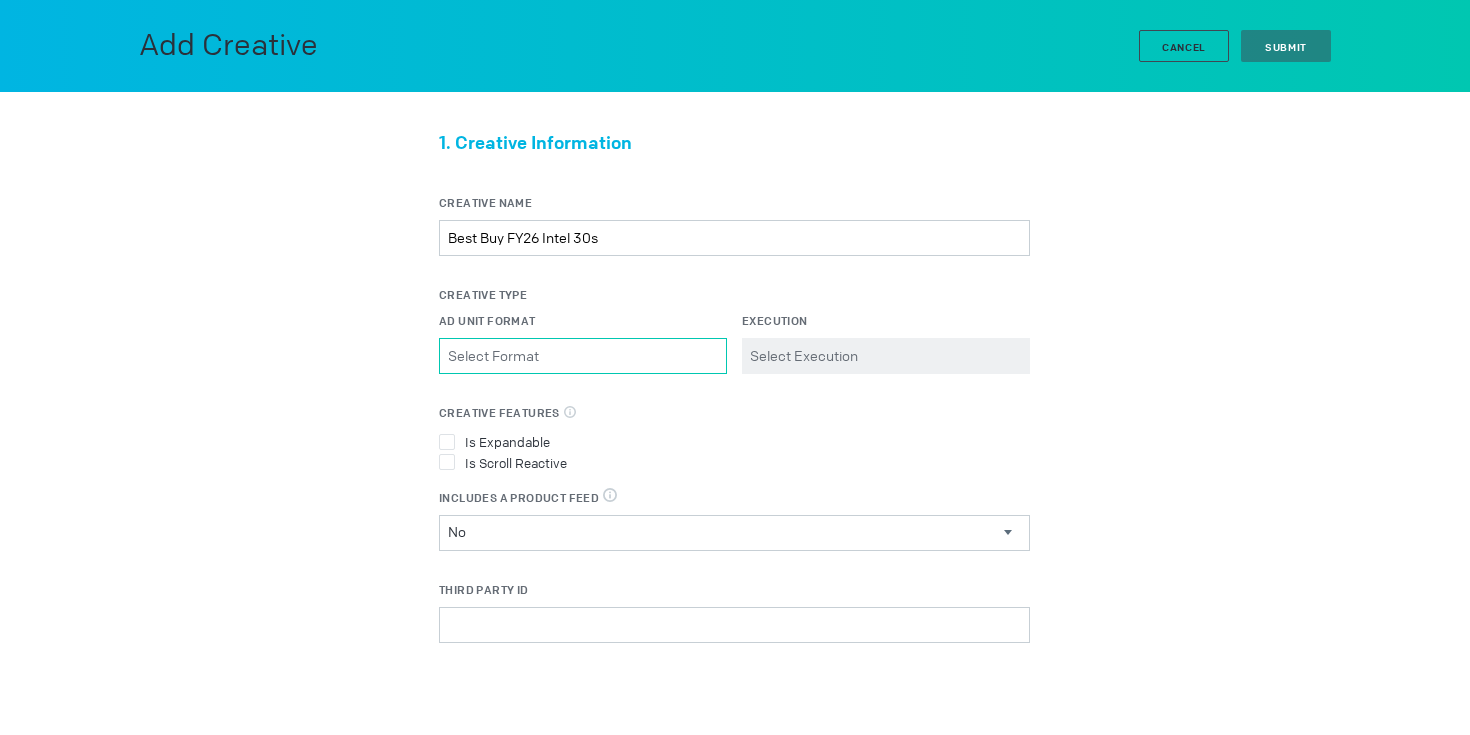 click on "Ad Unit Format Please select a valid item" at bounding box center [583, 356] 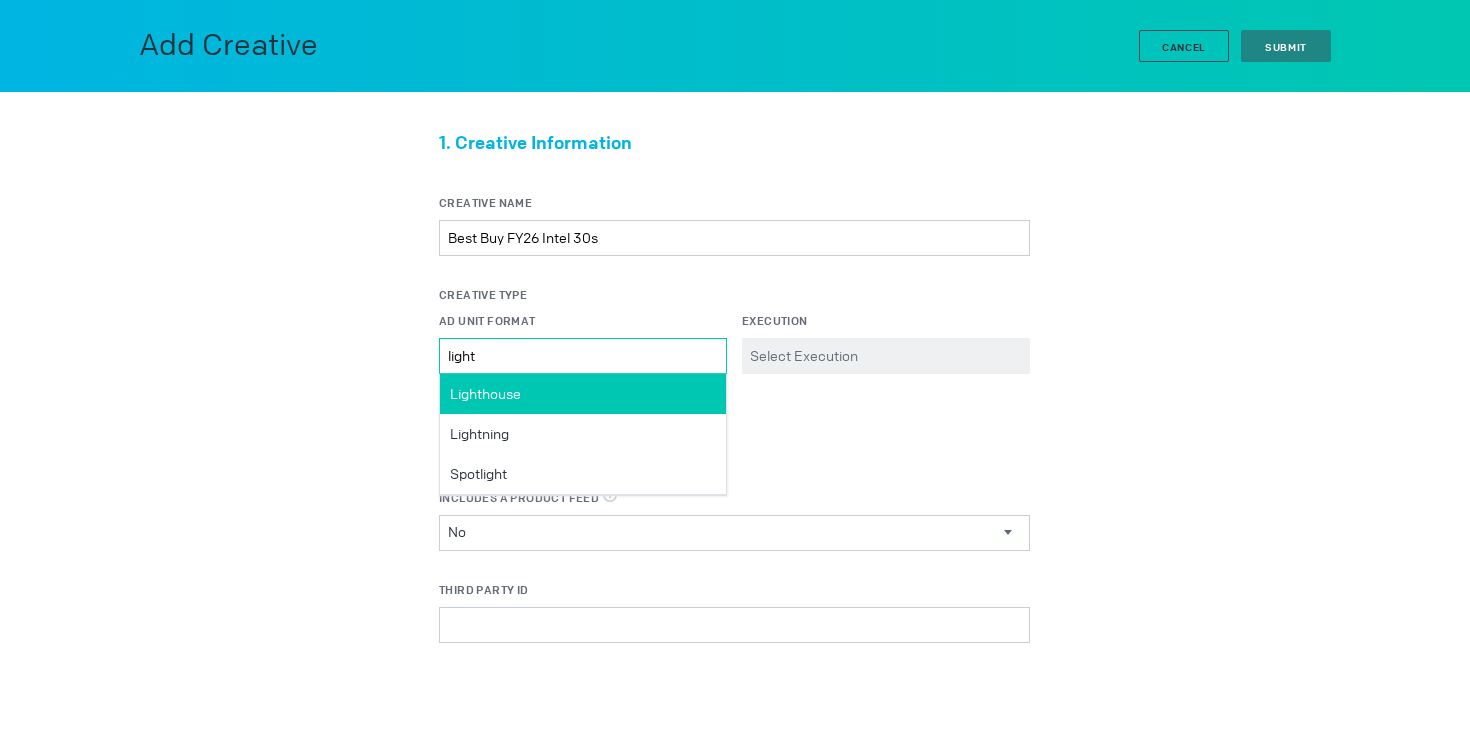 type on "light" 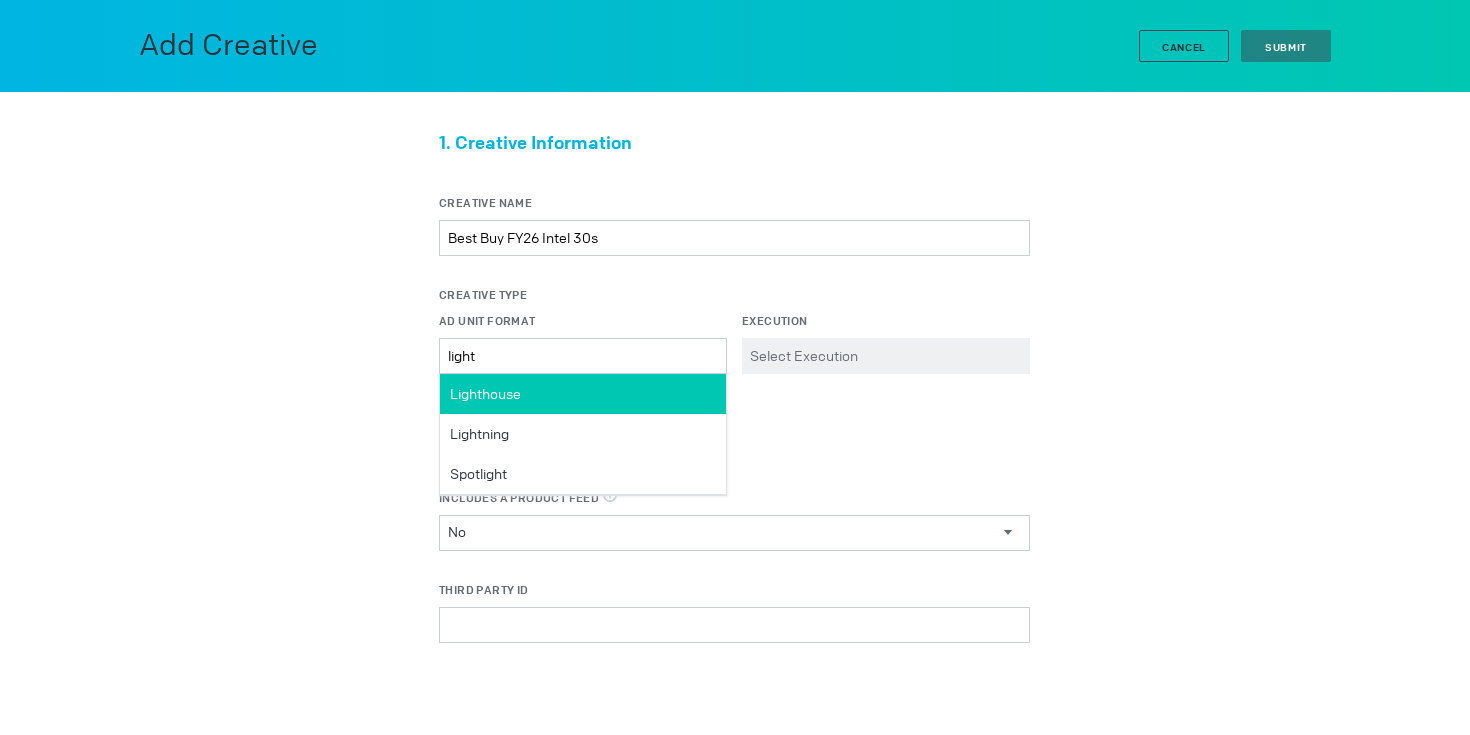 click on "Lighthouse" at bounding box center (583, 394) 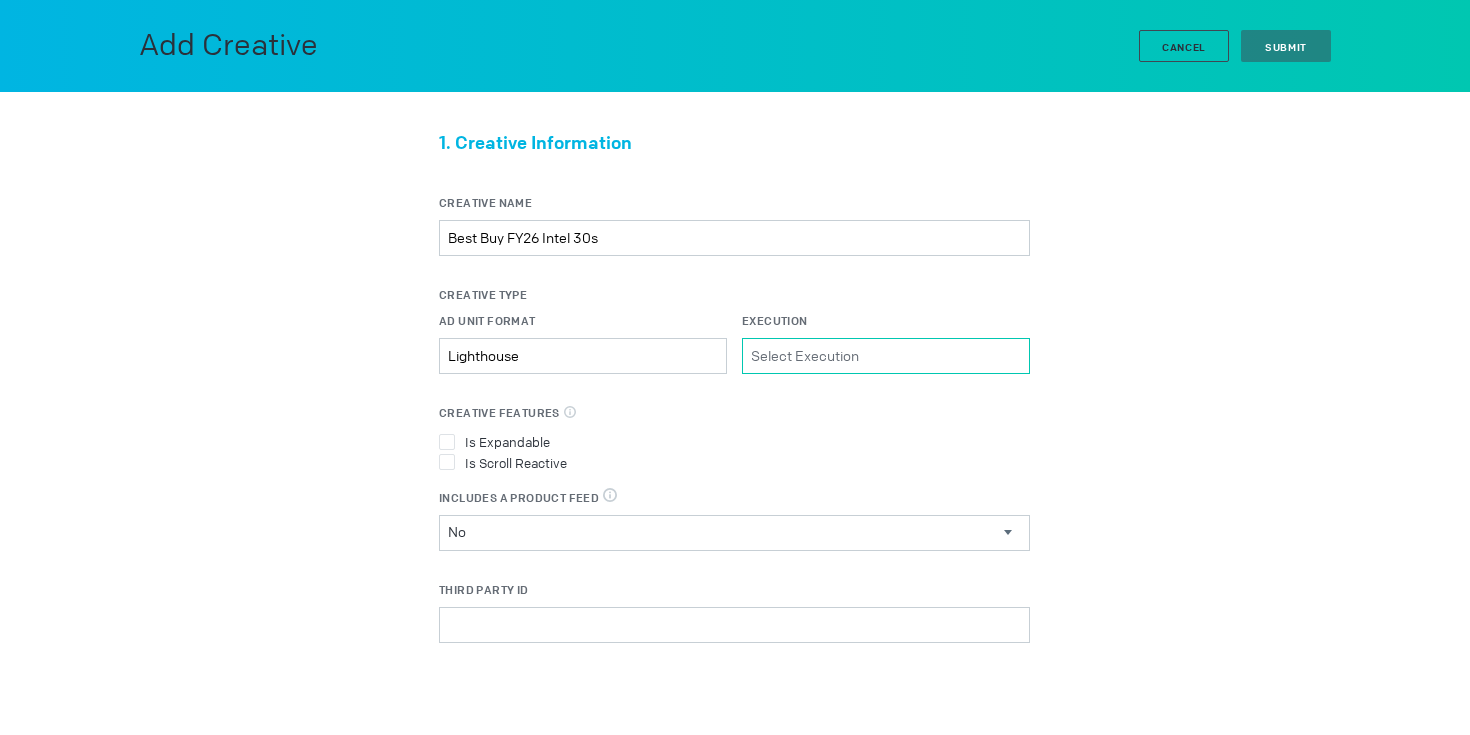 click on "Execution Please select a valid item" at bounding box center [886, 356] 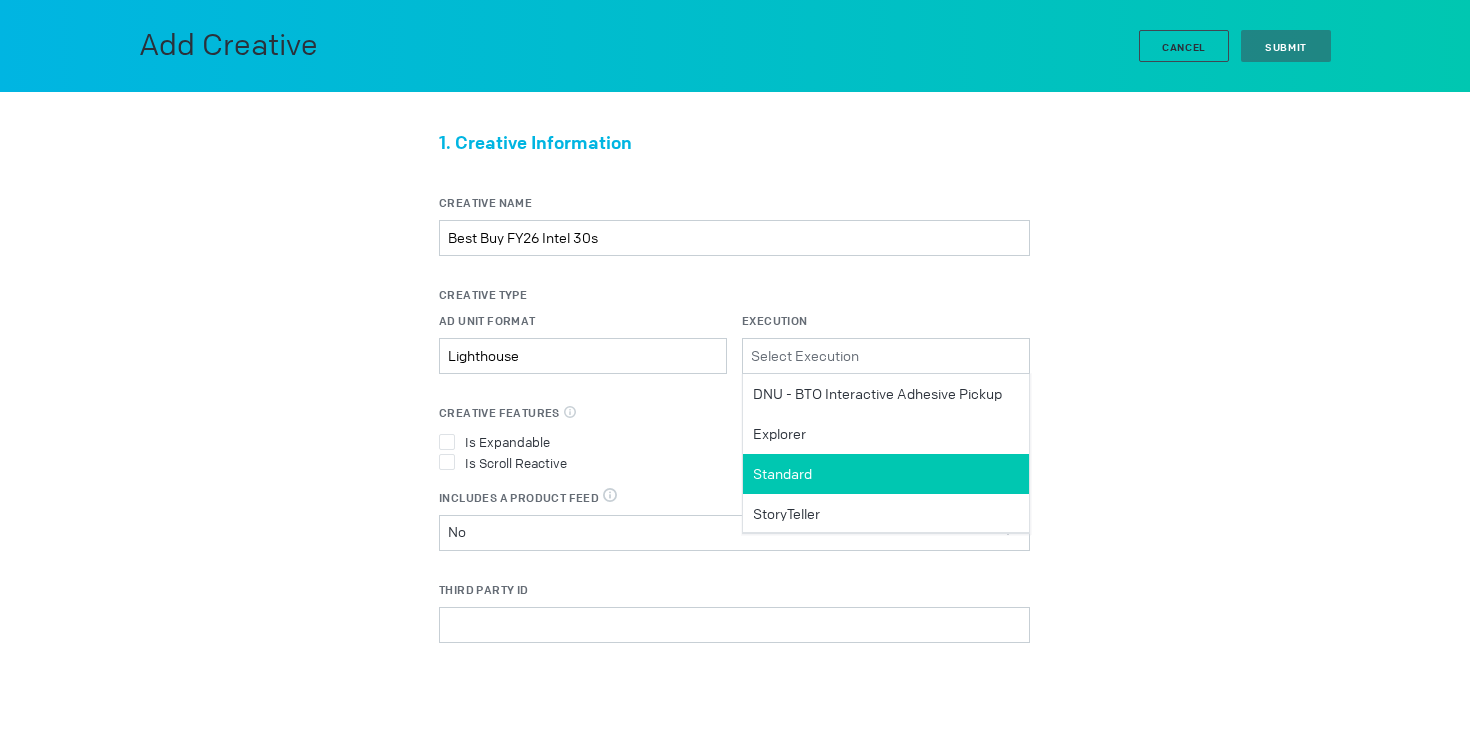 click on "Standard" at bounding box center [877, 394] 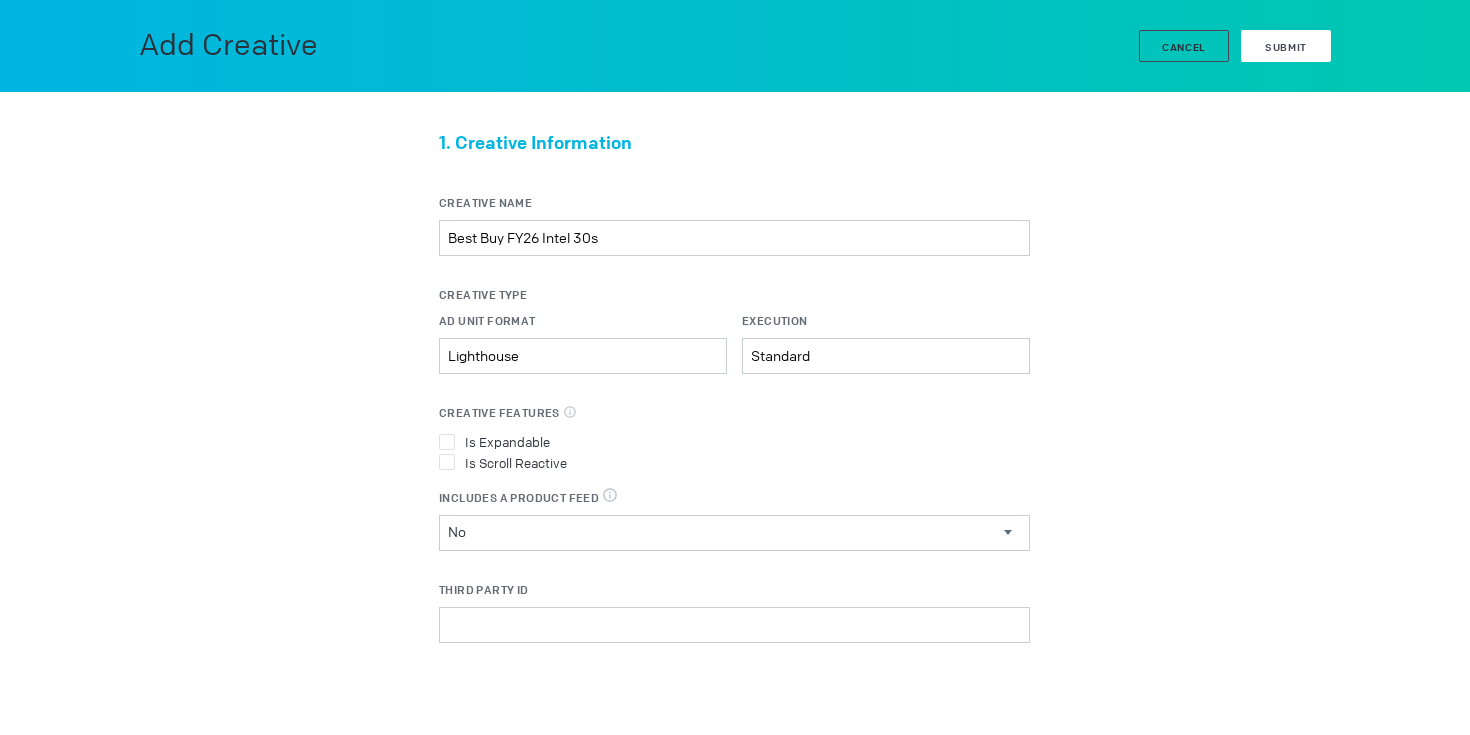 click on "Submit" at bounding box center [1286, 46] 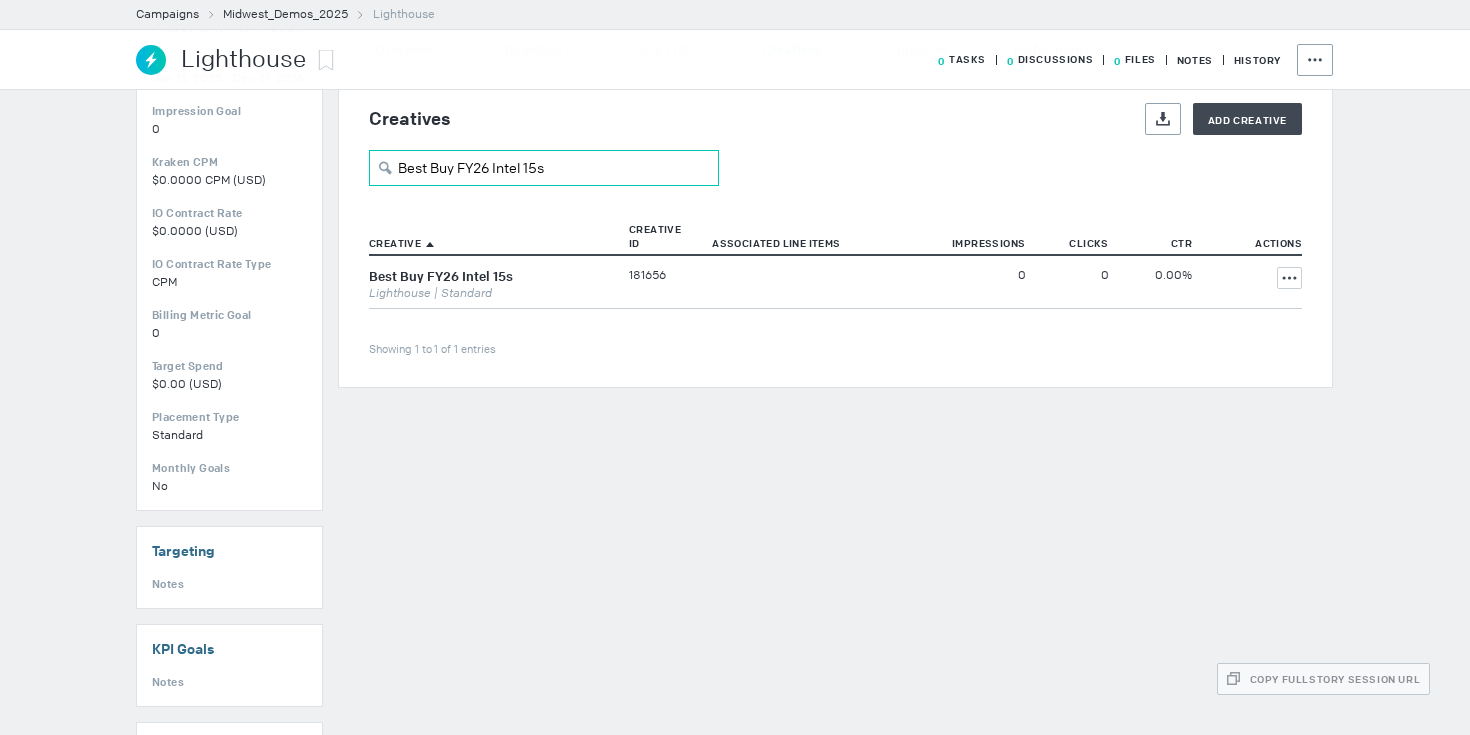 click on "Best Buy FY26 Intel 15s" at bounding box center (544, 168) 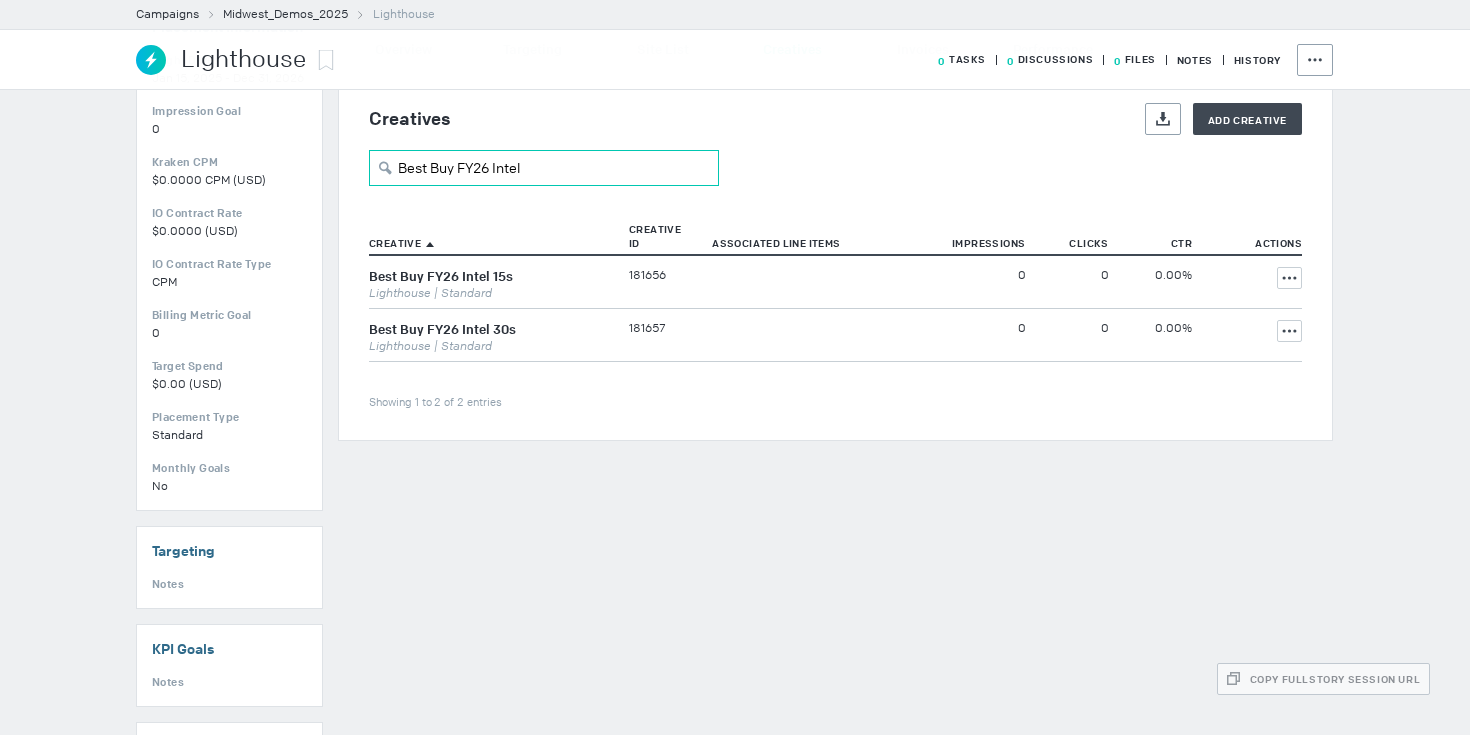 type on "Best Buy FY26 Intel" 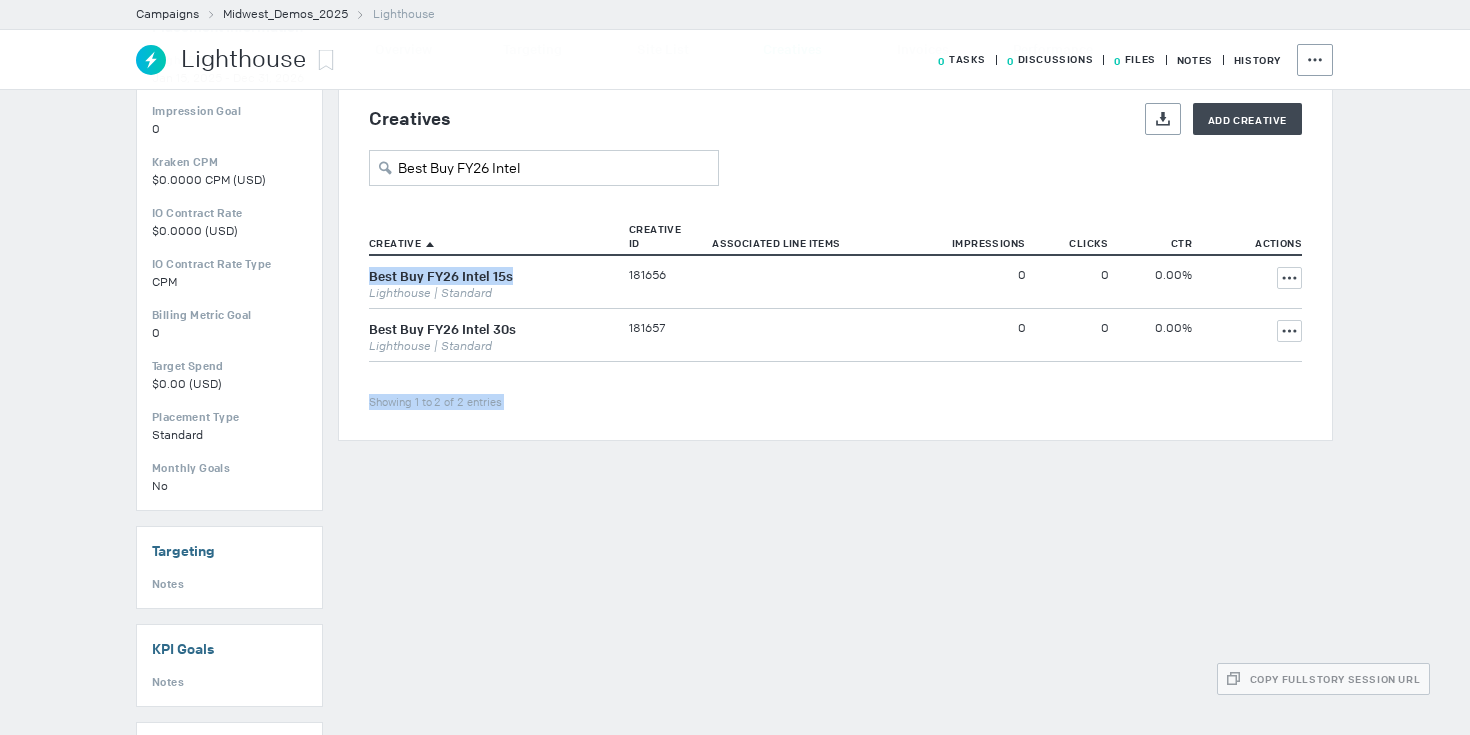 drag, startPoint x: 524, startPoint y: 274, endPoint x: 352, endPoint y: 268, distance: 172.10461 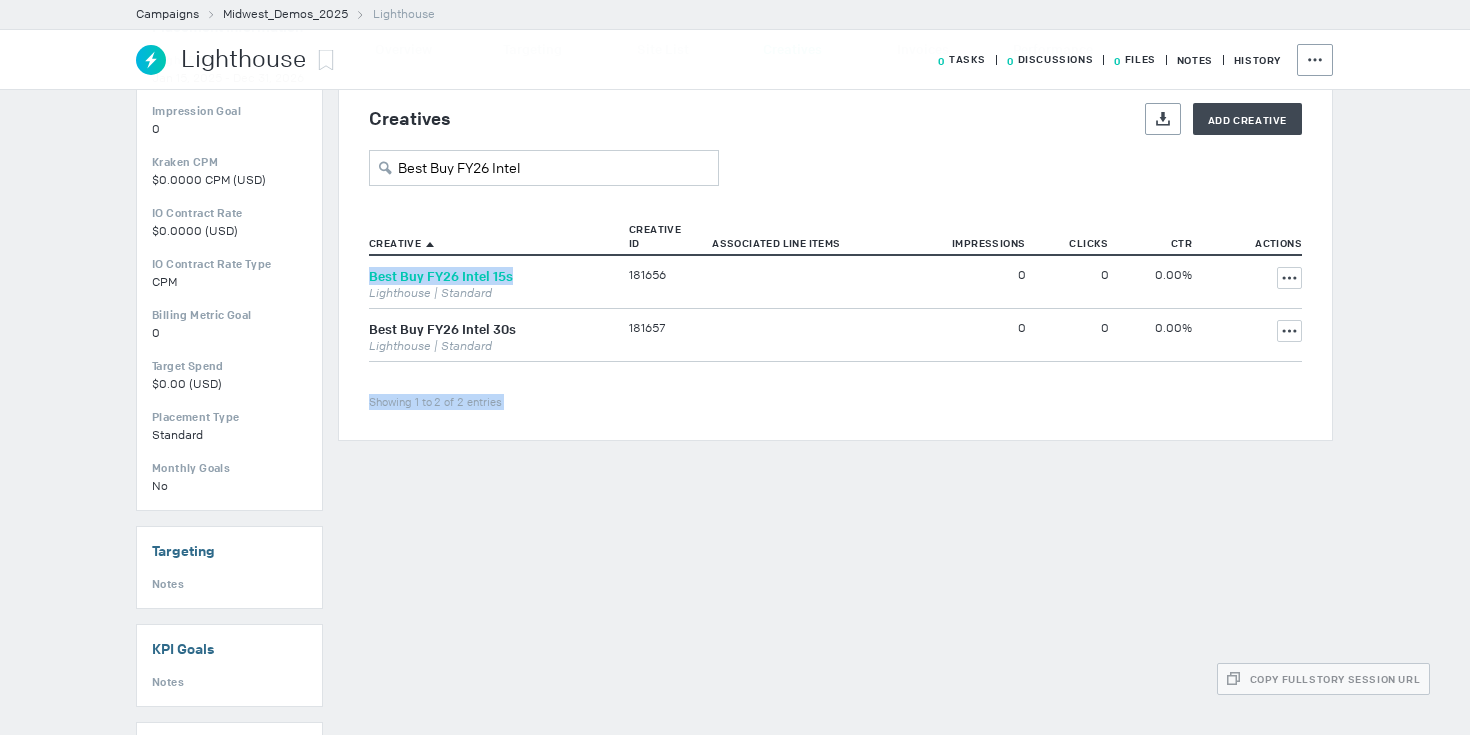 click on "Best Buy FY26 Intel 15s" at bounding box center (441, 276) 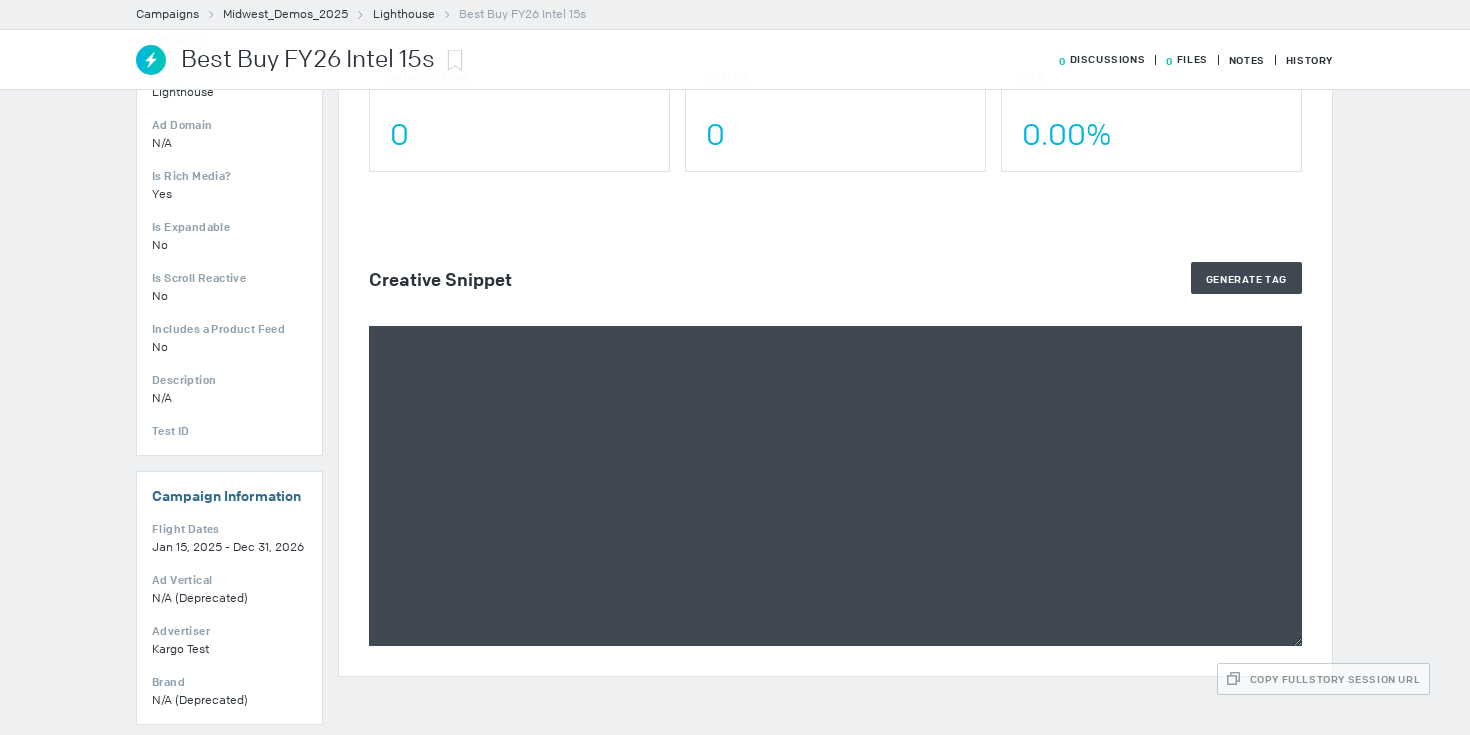 scroll, scrollTop: 520, scrollLeft: 0, axis: vertical 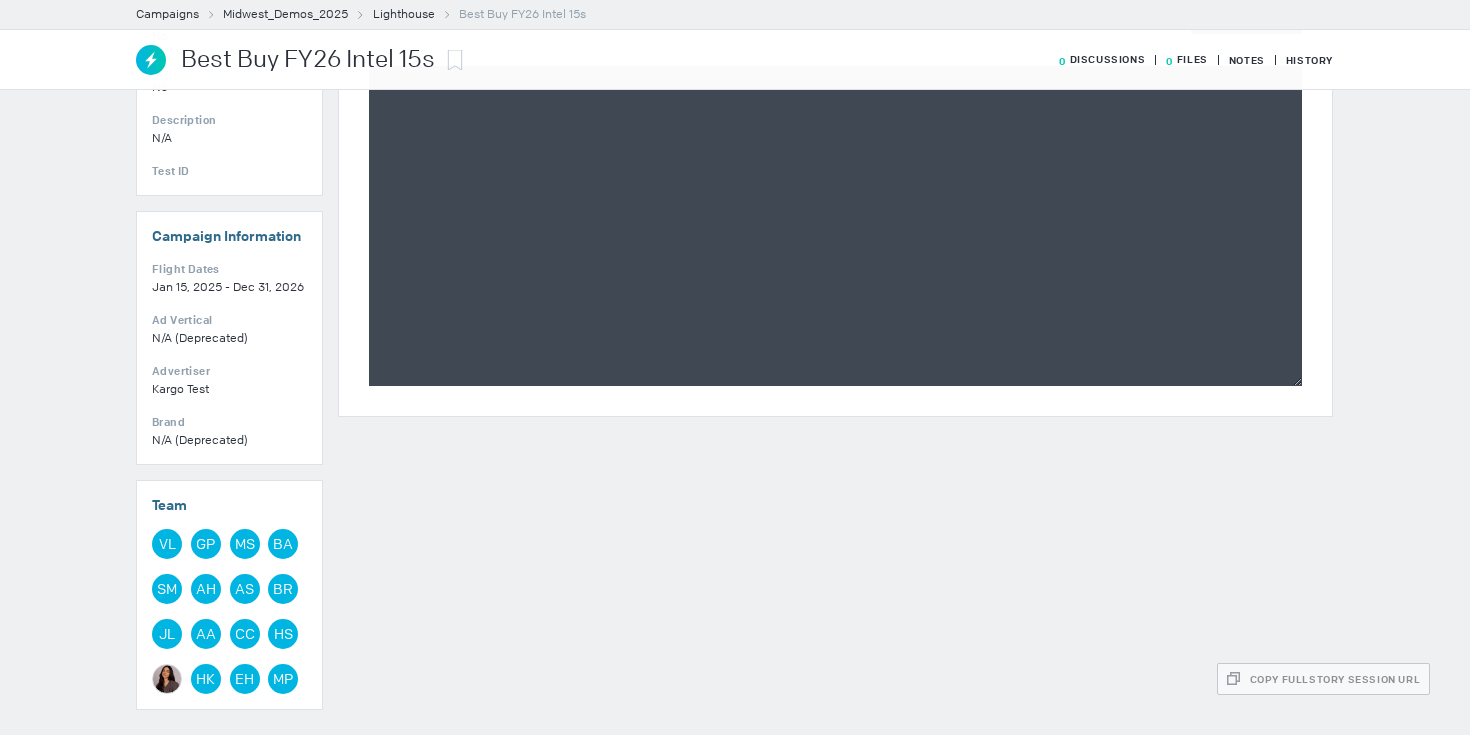 click on "Best Buy FY26 Intel 15s" at bounding box center (308, 60) 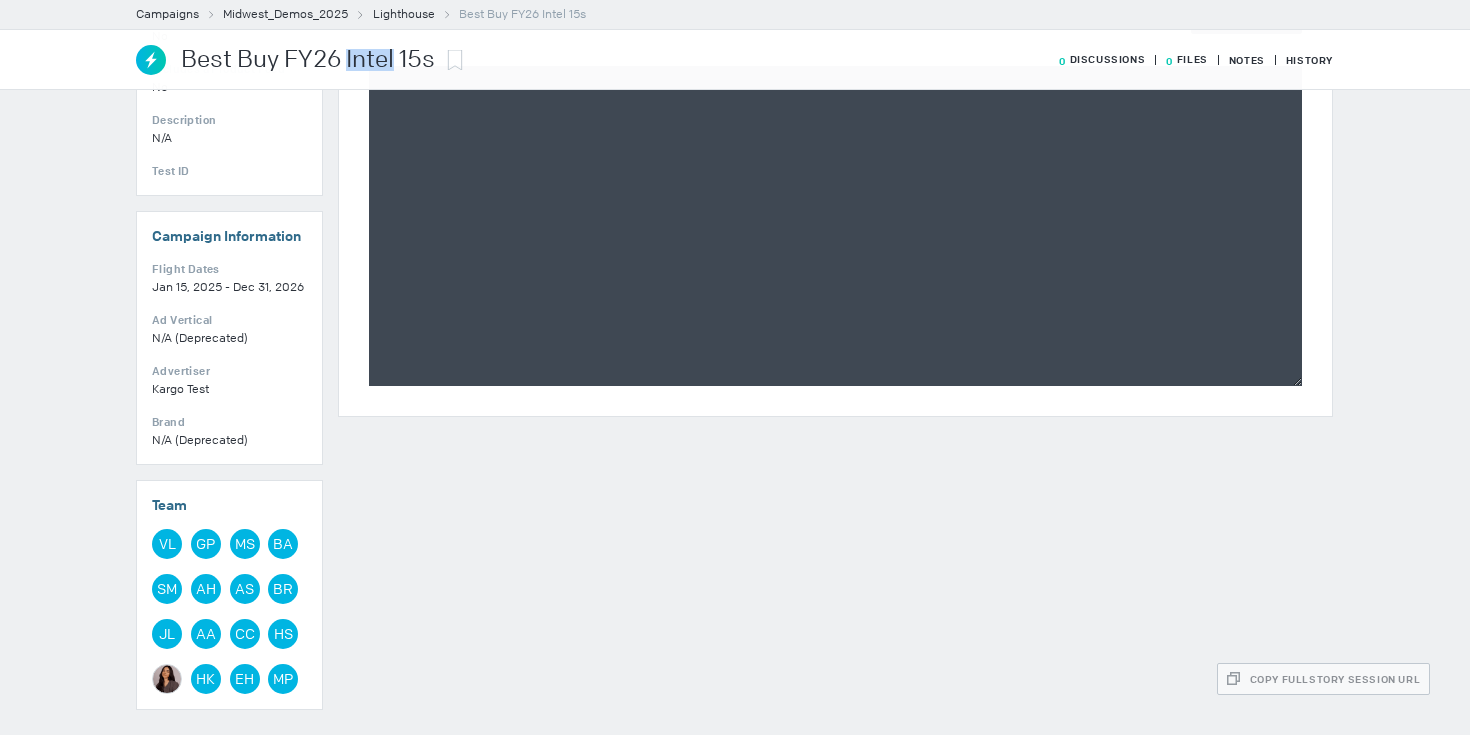 click on "Best Buy FY26 Intel 15s" at bounding box center (308, 60) 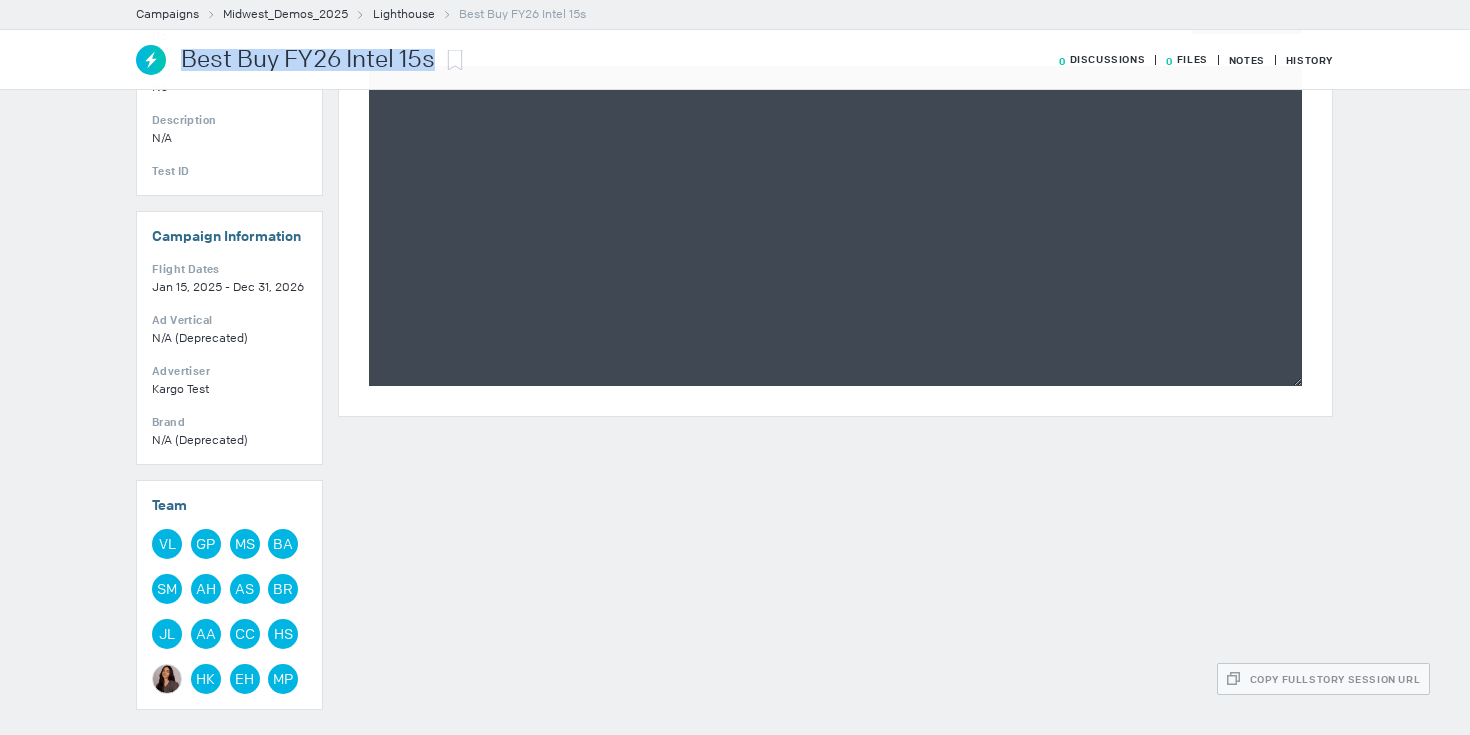 click on "Best Buy FY26 Intel 15s" at bounding box center (308, 60) 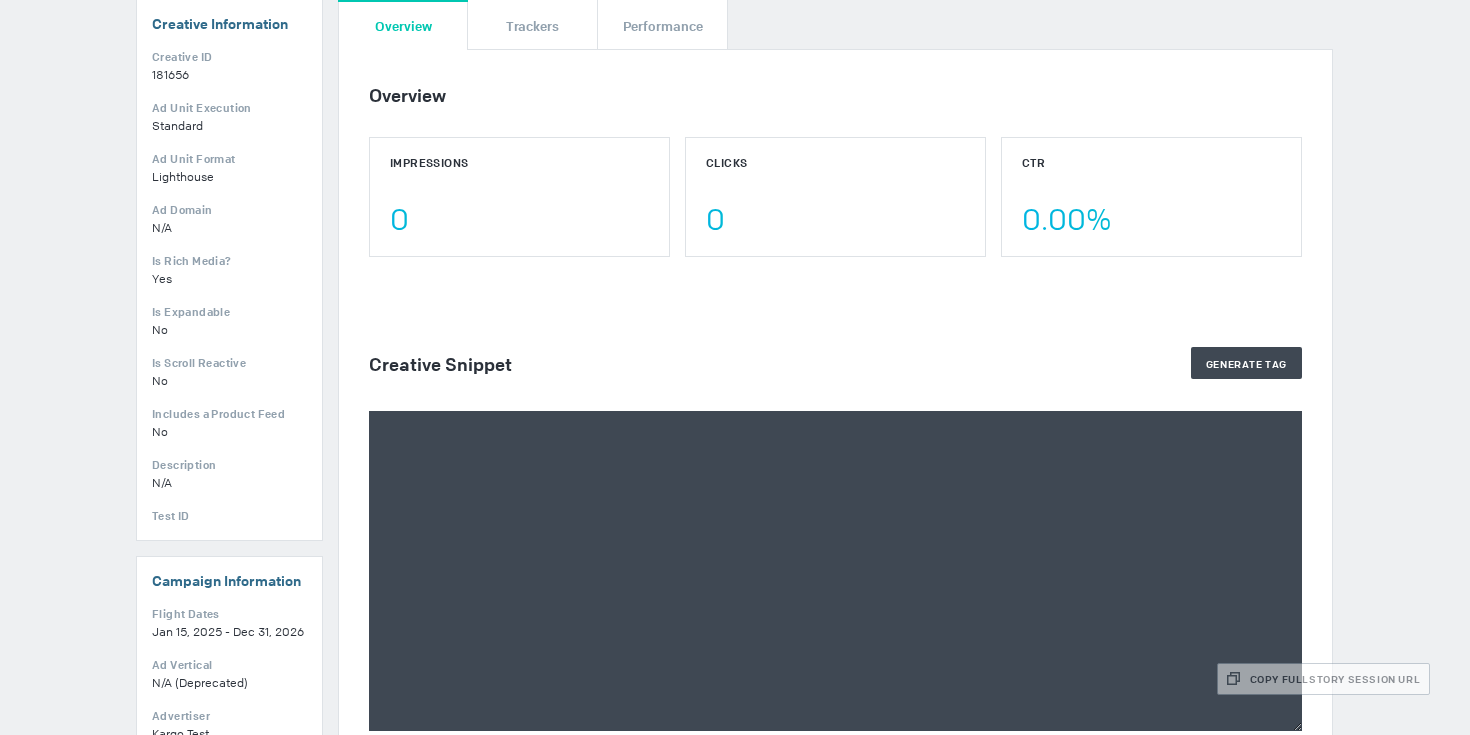 scroll, scrollTop: 0, scrollLeft: 0, axis: both 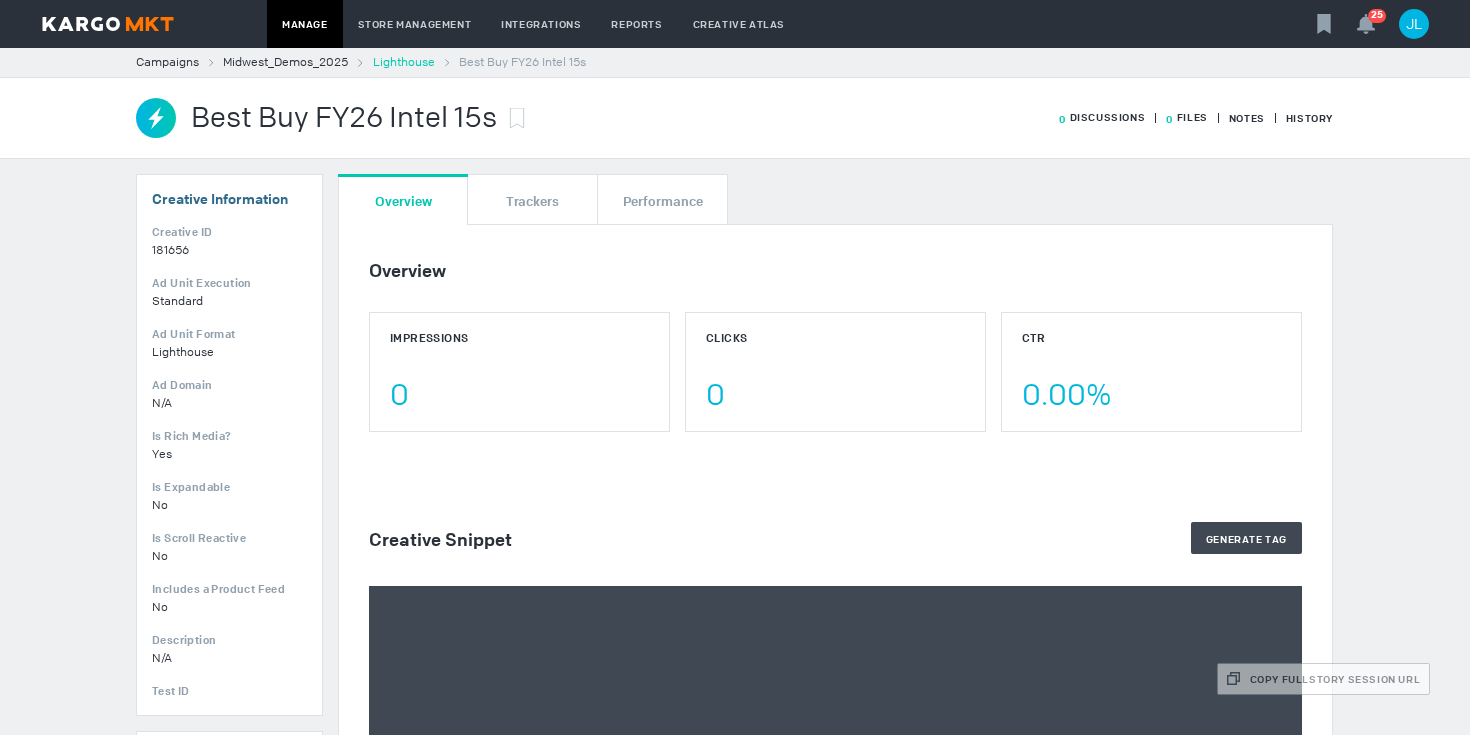 click on "Lighthouse" at bounding box center (404, 62) 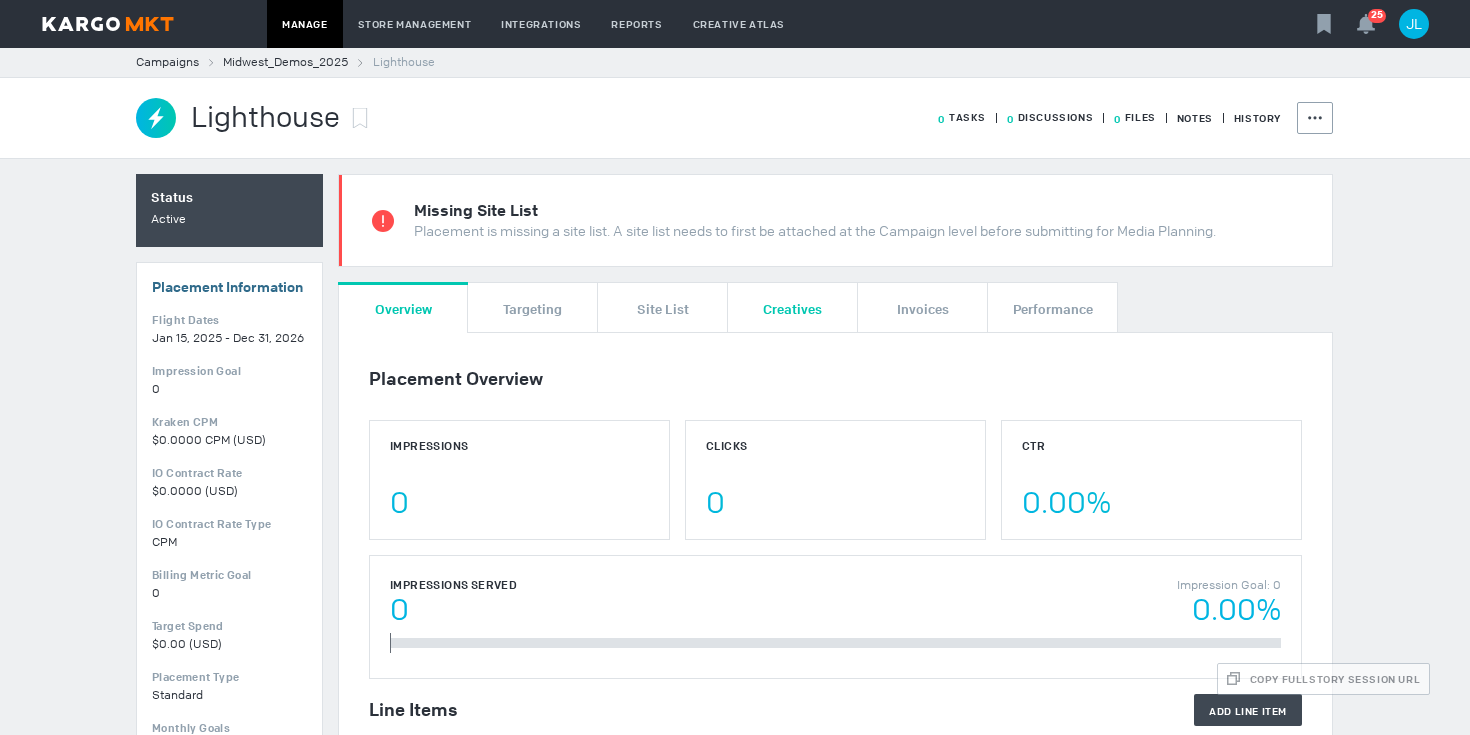 click on "Creatives" at bounding box center (792, 308) 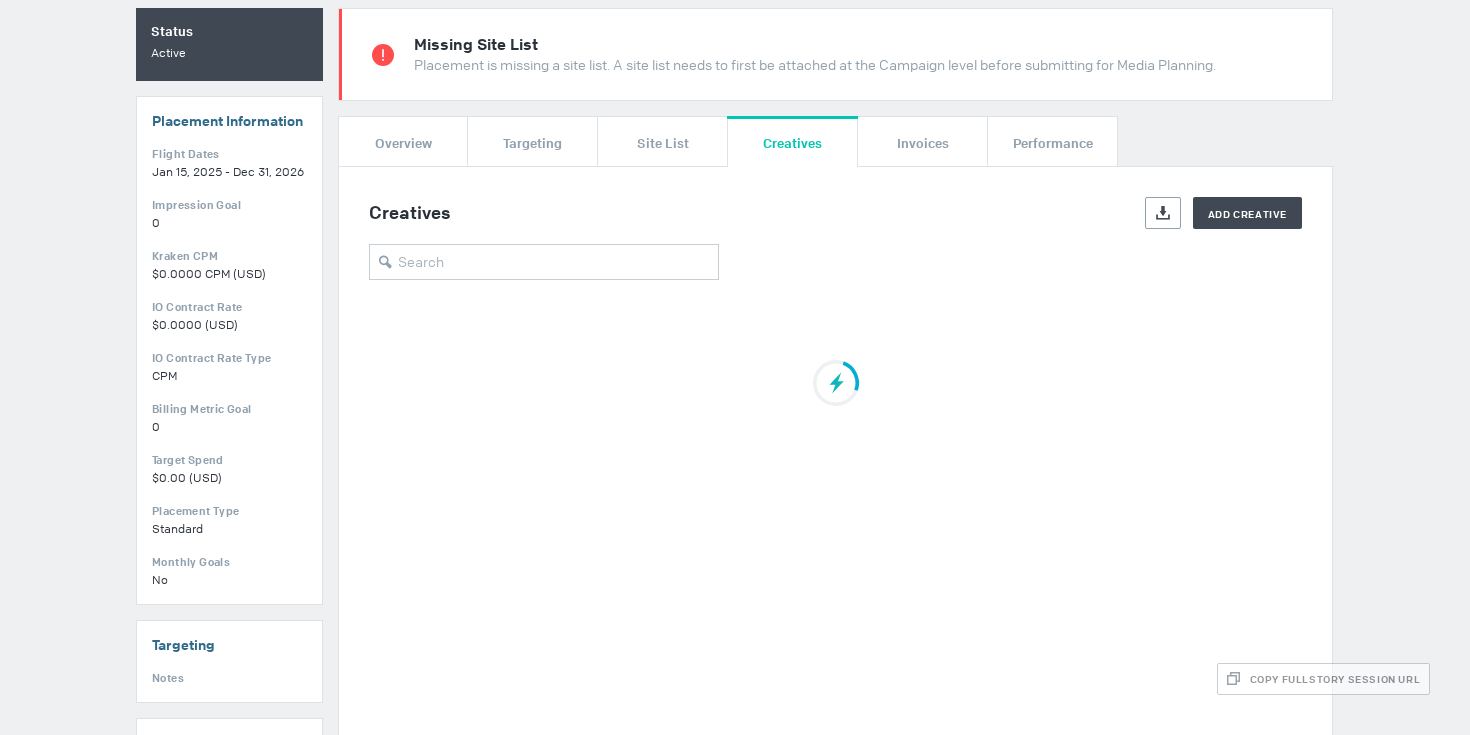 scroll, scrollTop: 197, scrollLeft: 0, axis: vertical 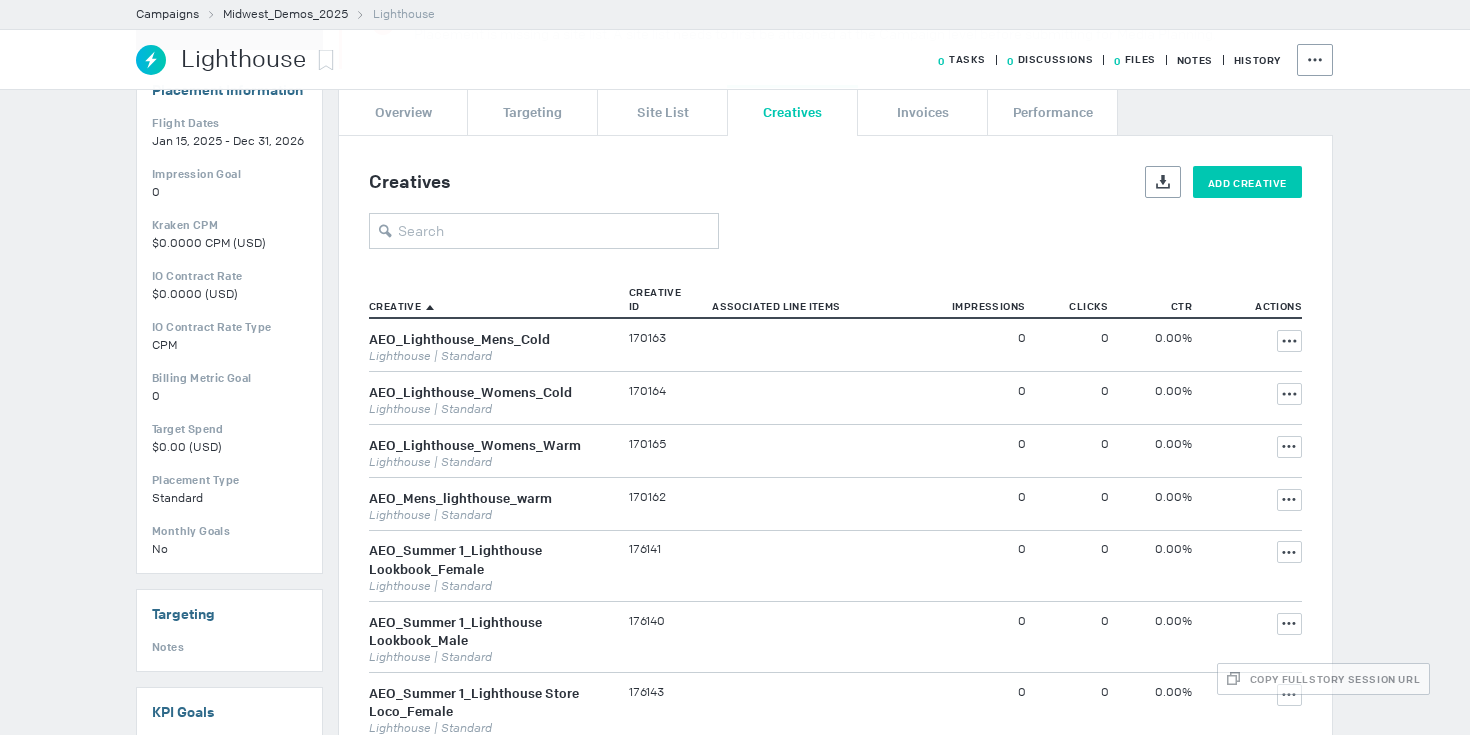 click on "Add Creative" at bounding box center [1247, 182] 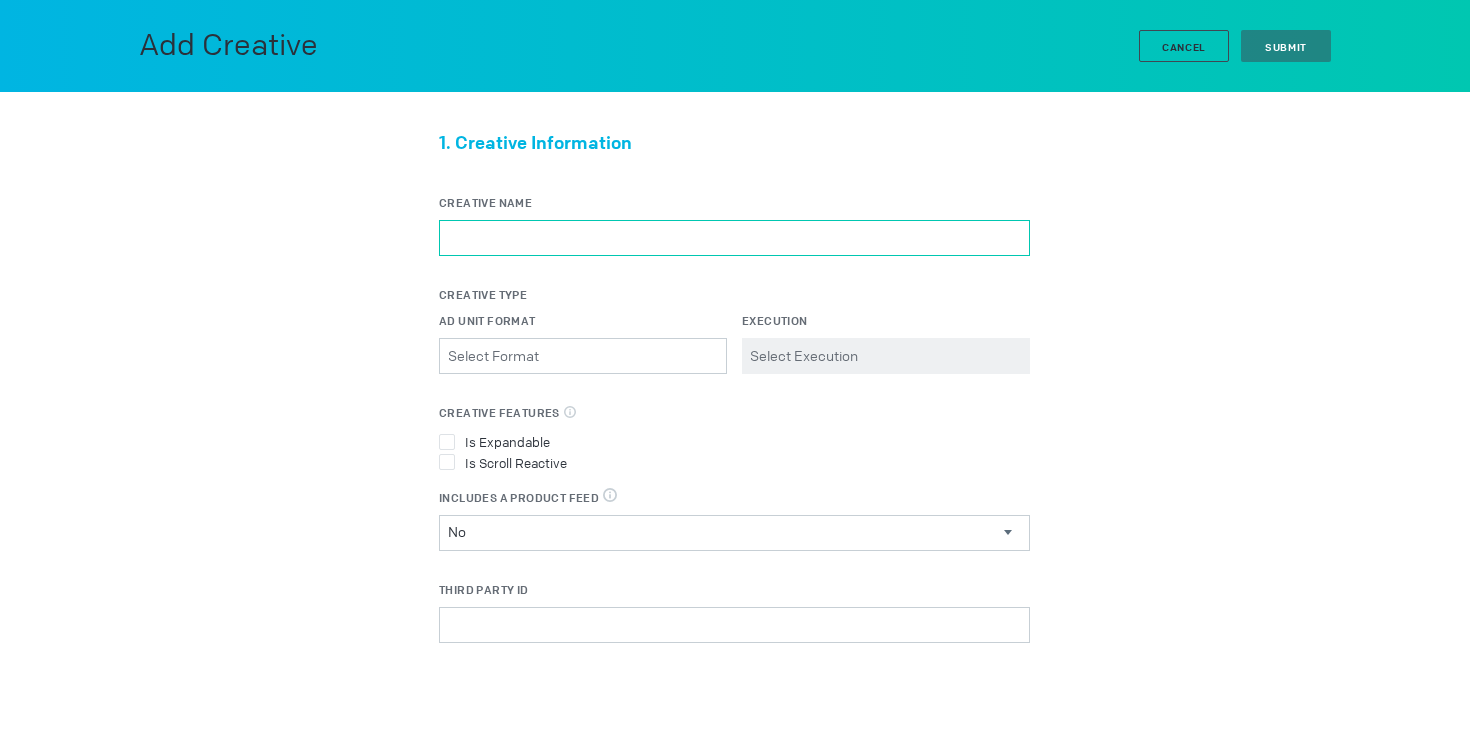 click on "Creative Name" at bounding box center (734, 238) 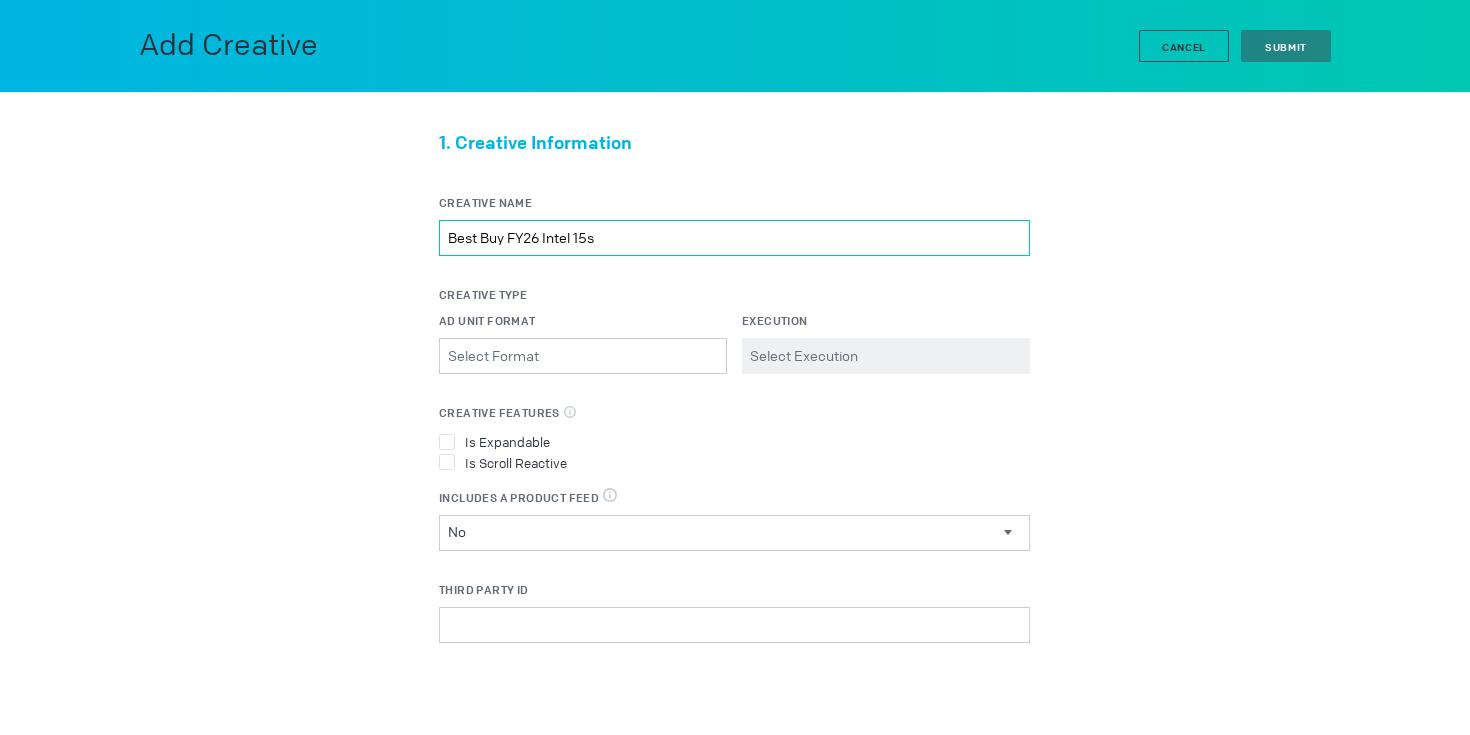 click on "Best Buy FY26 Intel 15s" at bounding box center (734, 238) 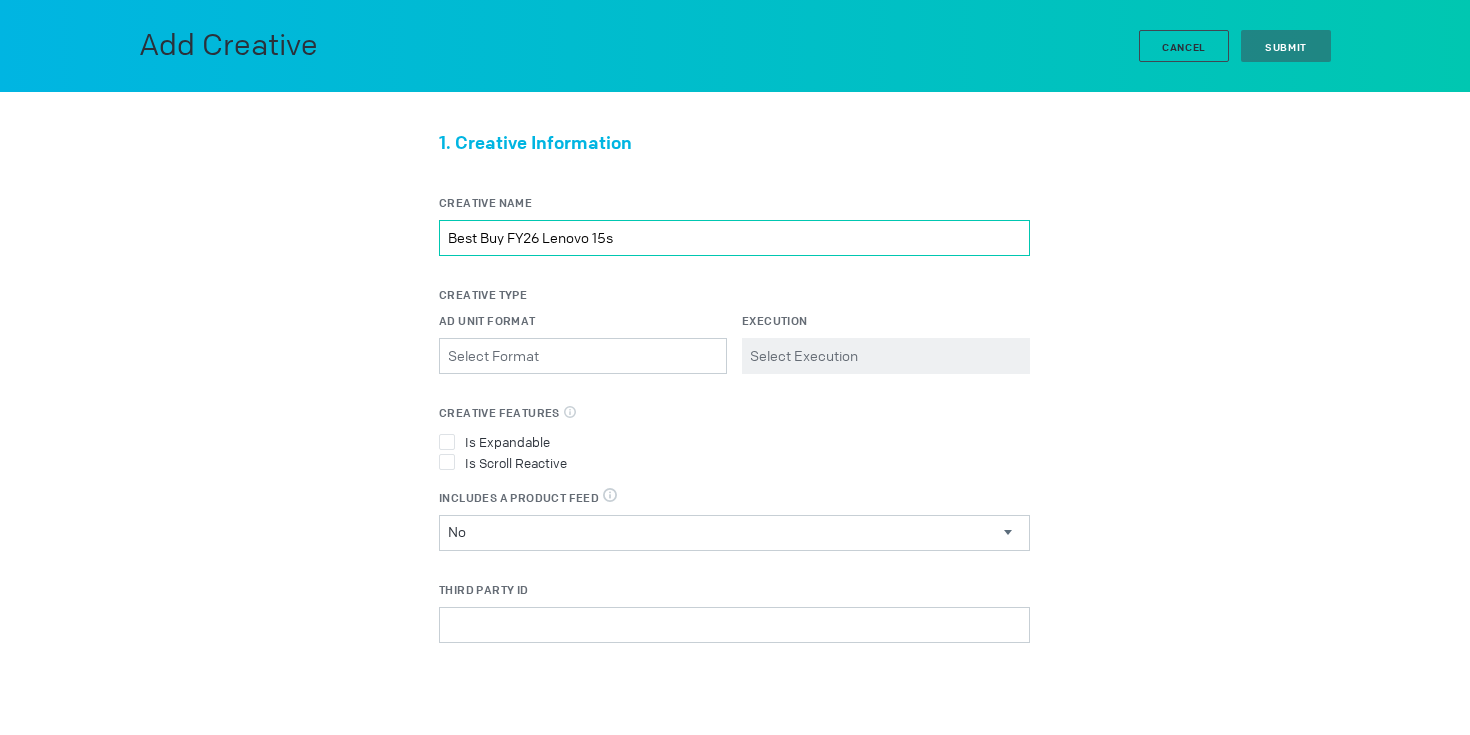 type on "Best Buy FY26 Lenovo 15s" 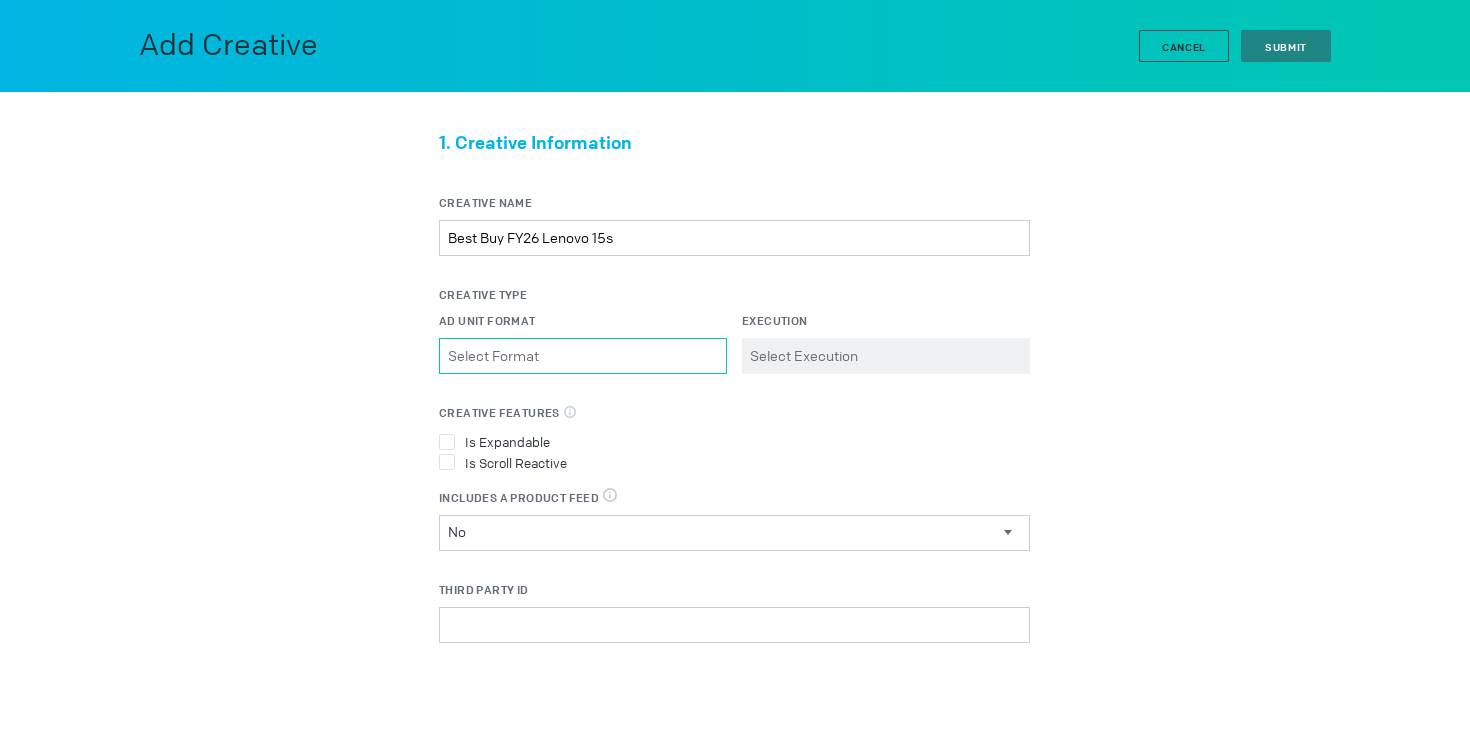 click on "Ad Unit Format Please select a valid item" at bounding box center [583, 356] 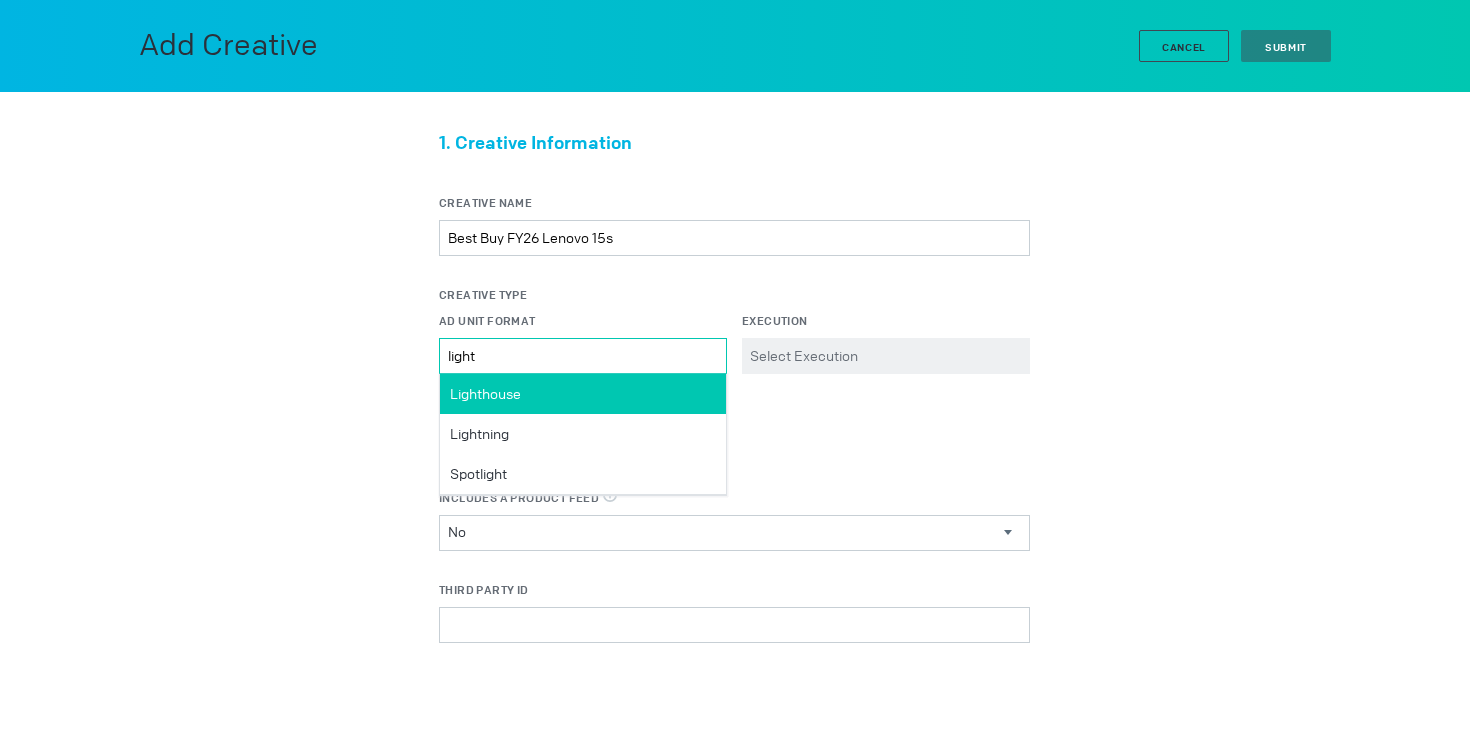 type on "light" 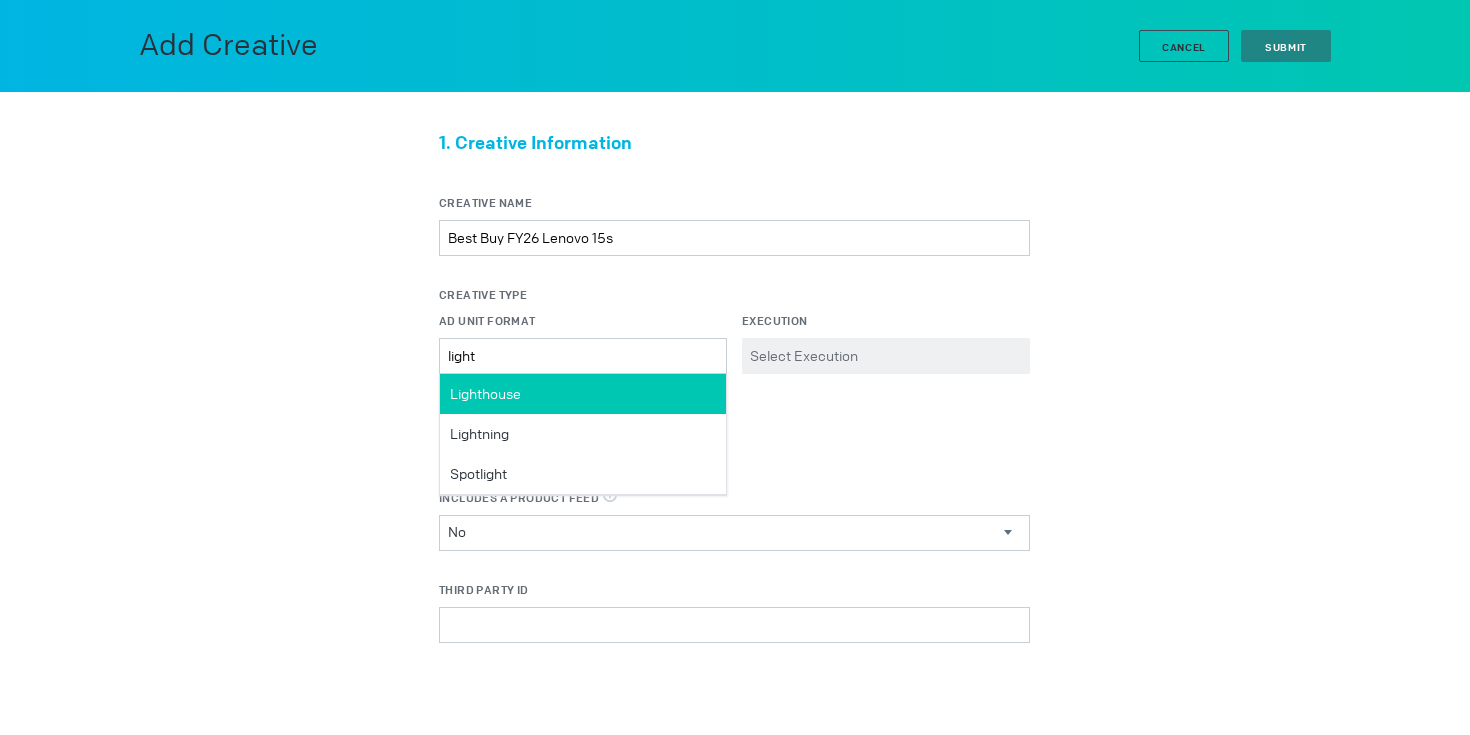 click on "Lighthouse" at bounding box center (583, 394) 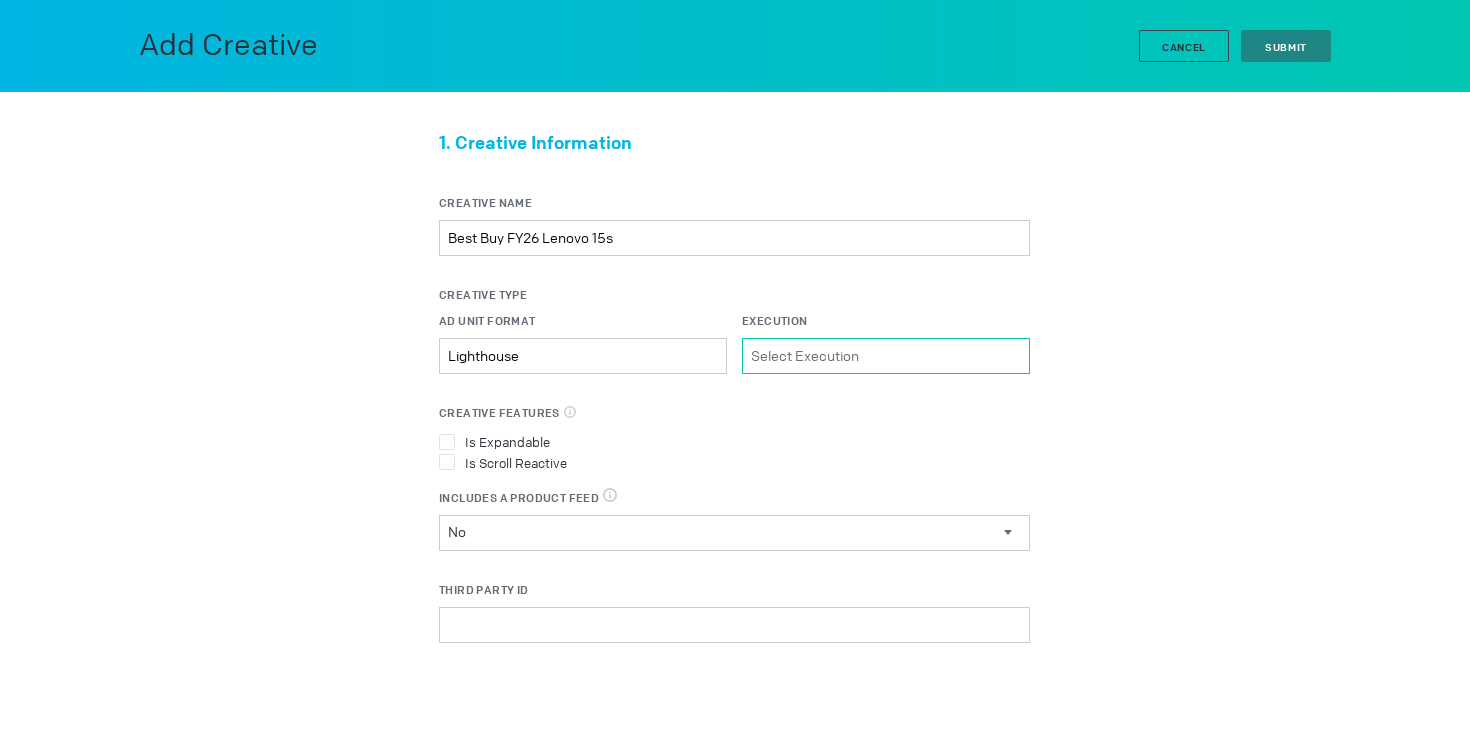 click on "Execution Please select a valid item" at bounding box center [886, 356] 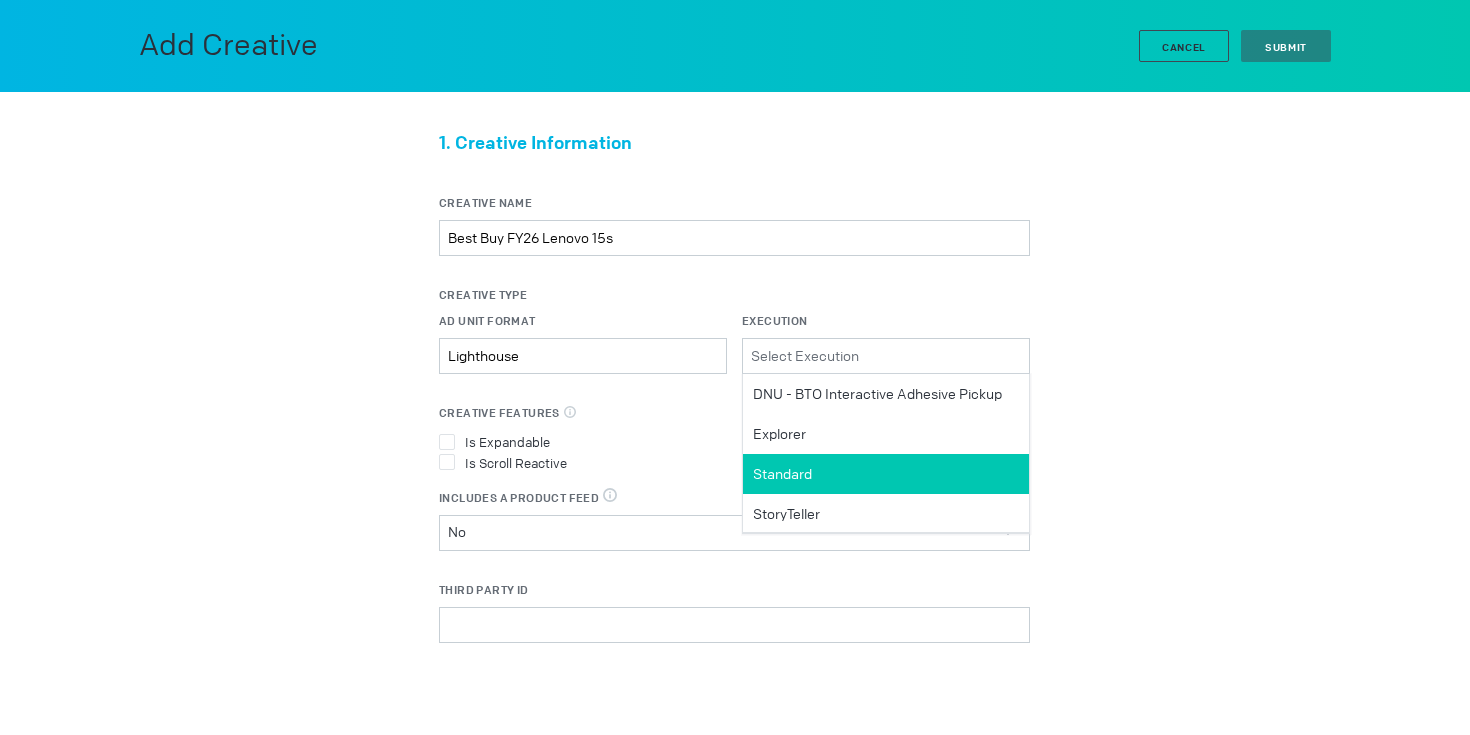 click on "Standard" at bounding box center [886, 474] 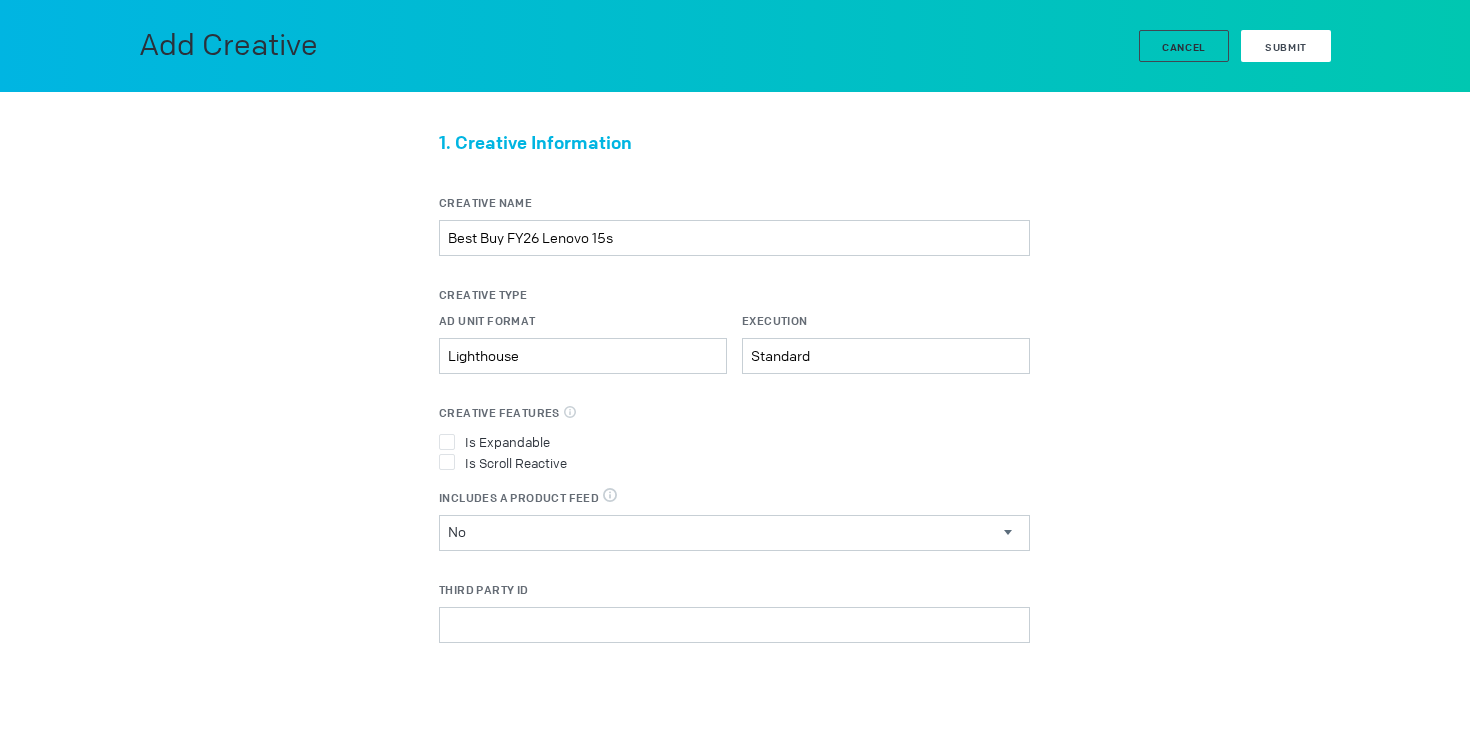 click on "Submit" at bounding box center (1286, 46) 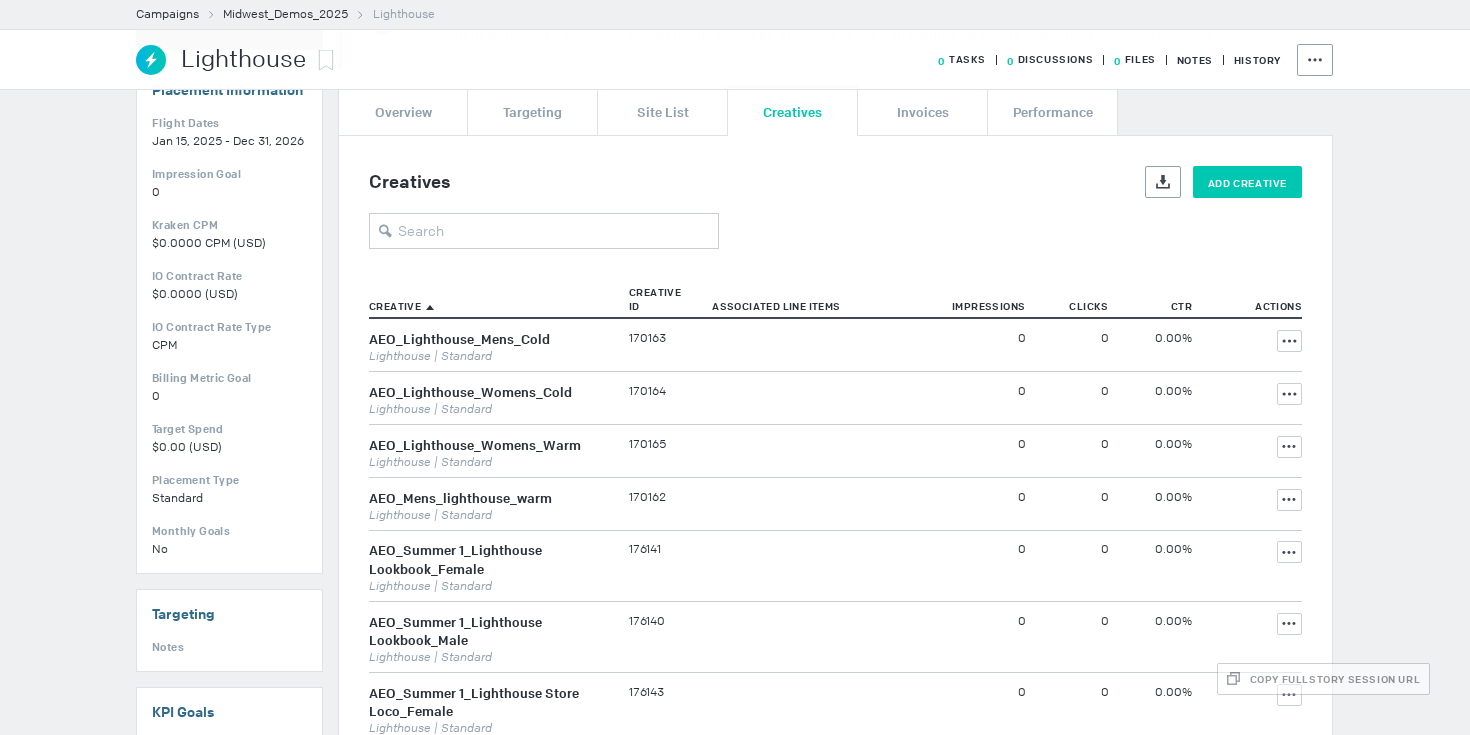 click on "Add Creative" at bounding box center [1247, 182] 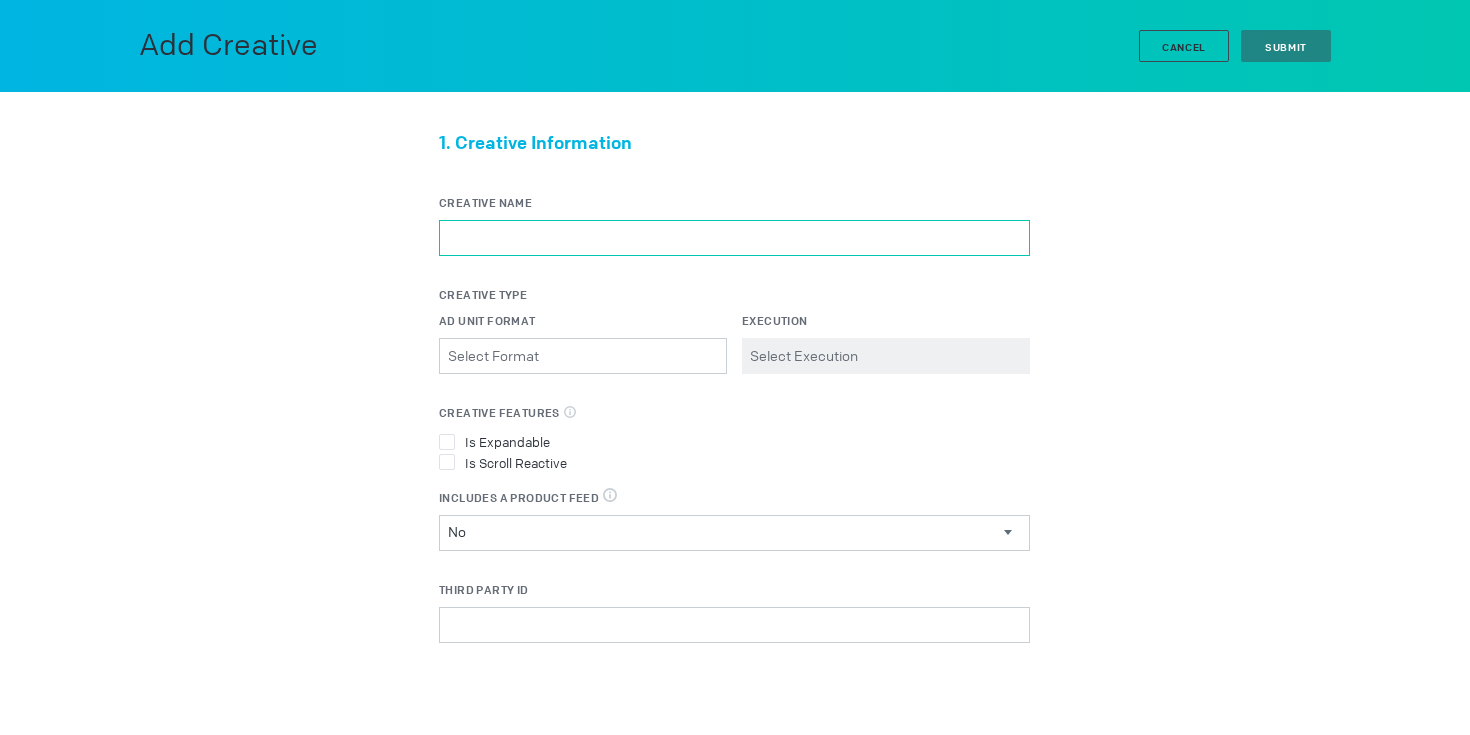 click on "Creative Name" at bounding box center [734, 238] 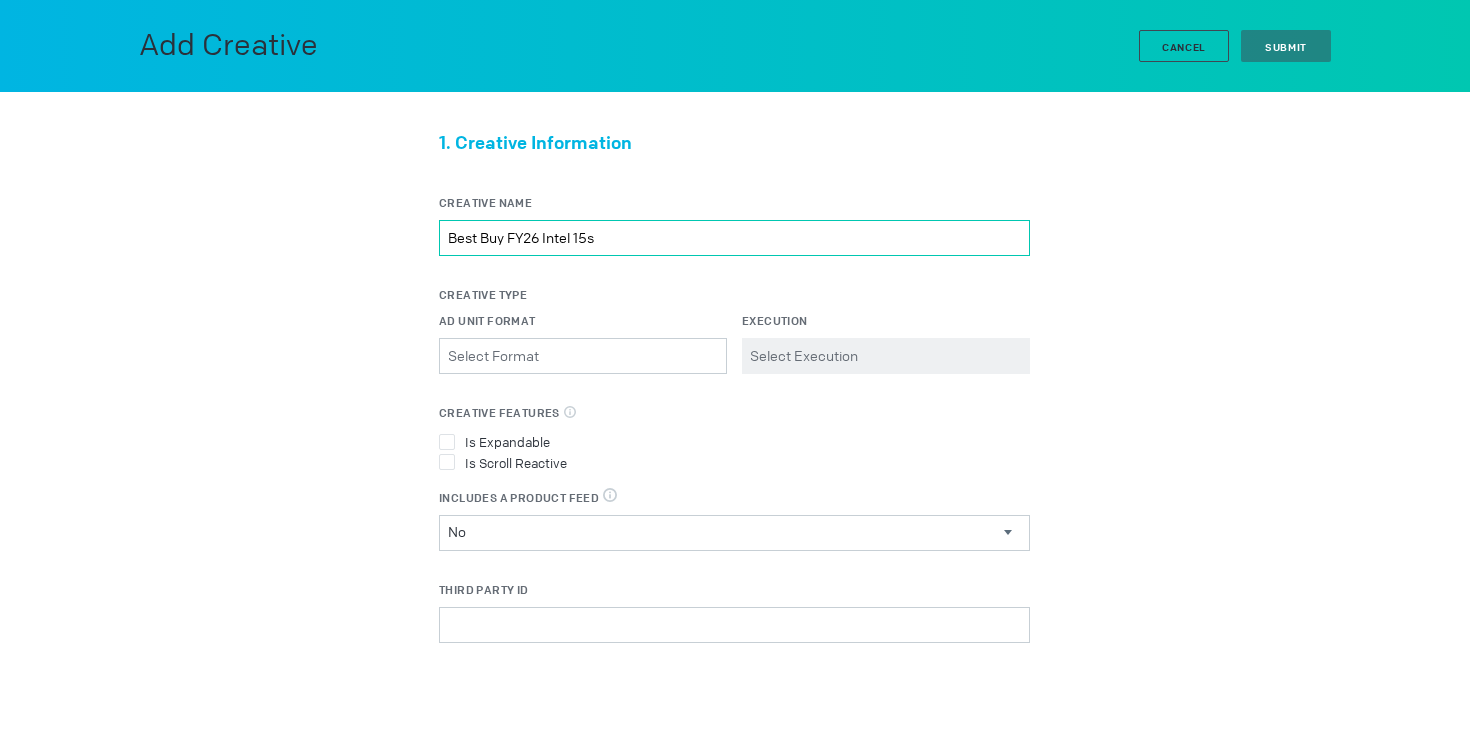 click on "Best Buy FY26 Intel 15s" at bounding box center [734, 238] 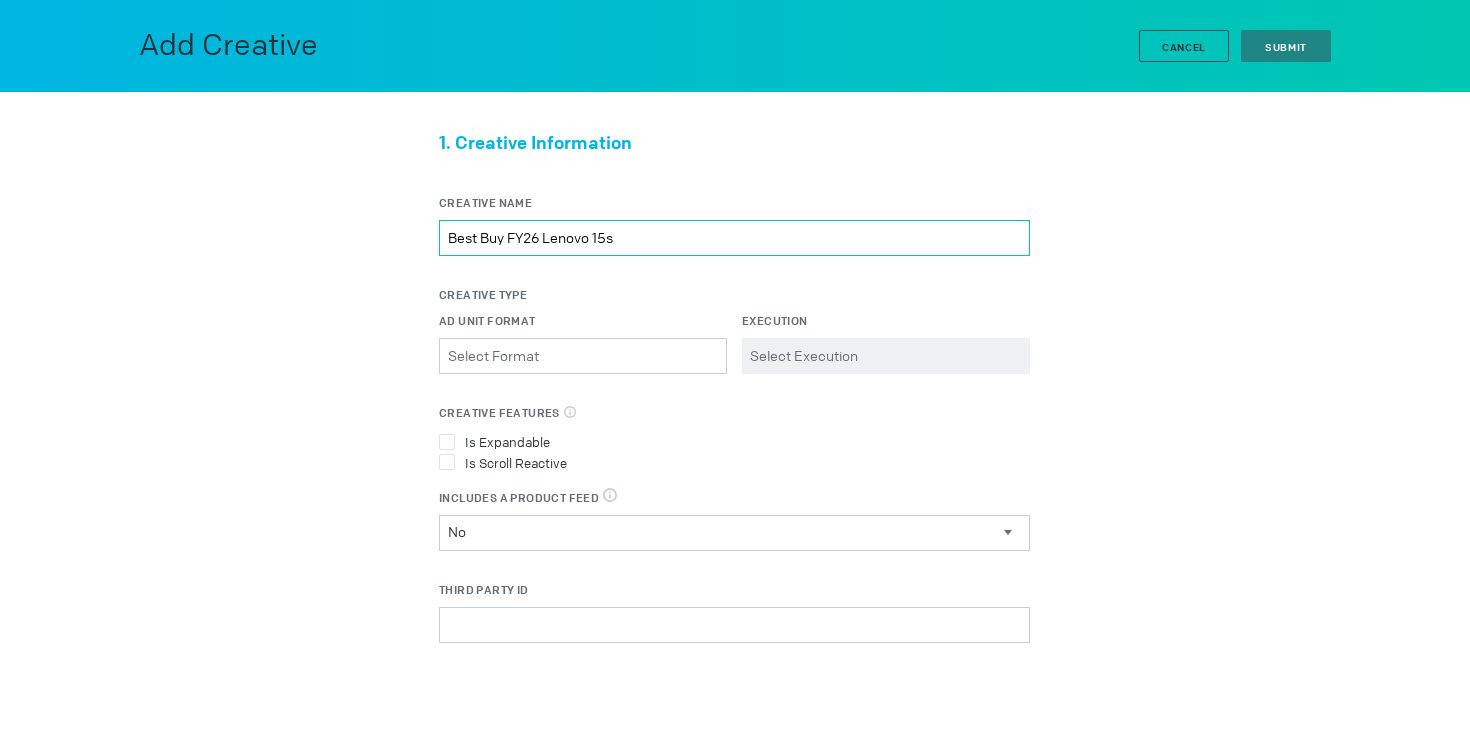 click on "Best Buy FY26 Lenovo 15s" at bounding box center (734, 238) 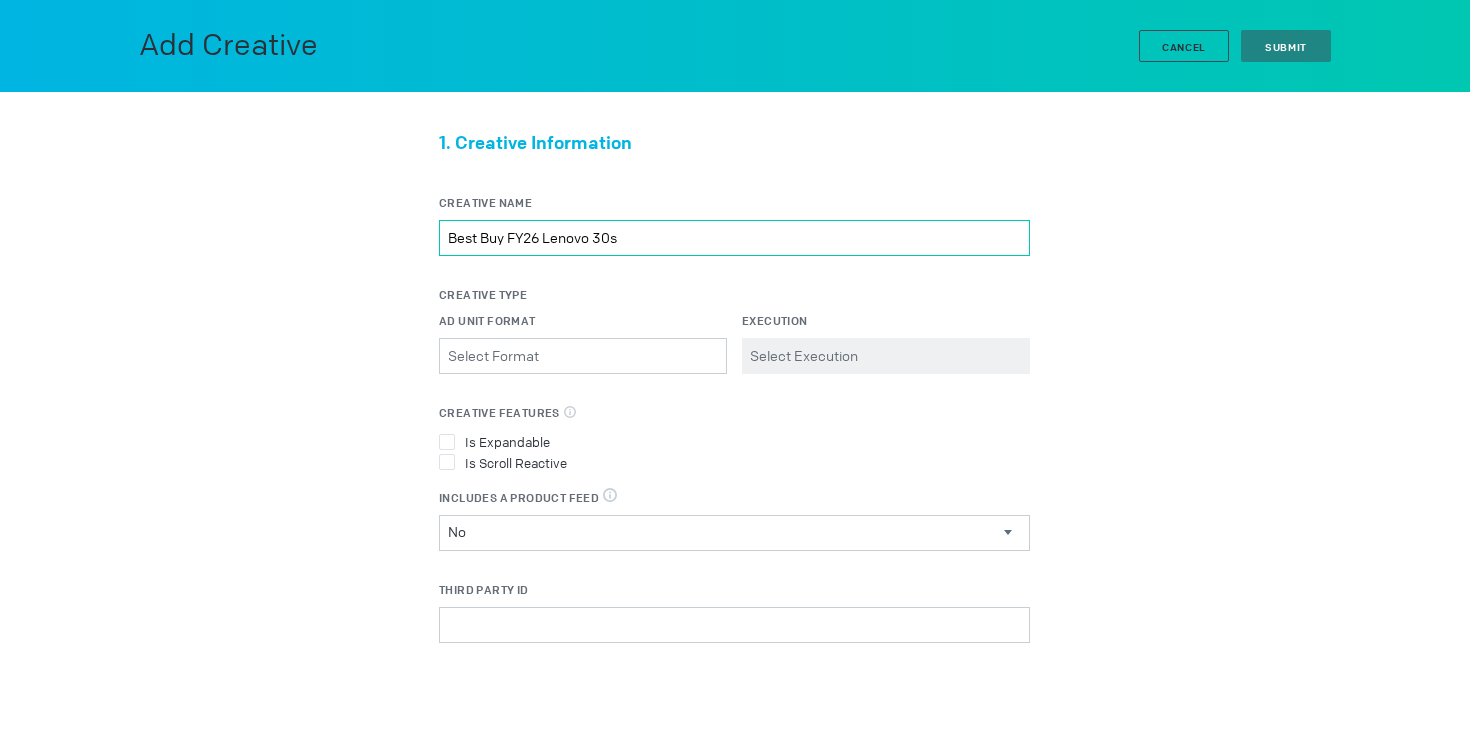 type on "Best Buy FY26 Lenovo 30s" 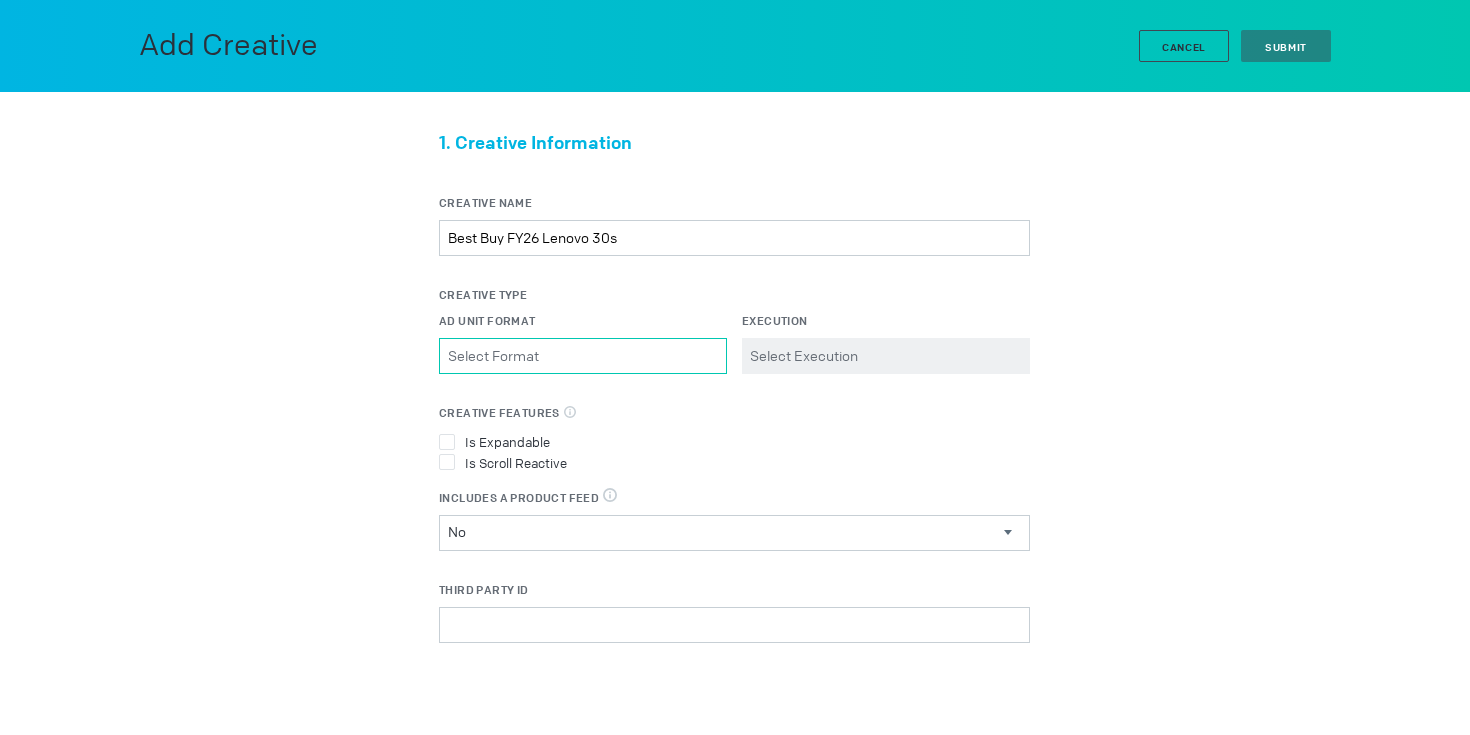 click on "Ad Unit Format Please select a valid item" at bounding box center [583, 356] 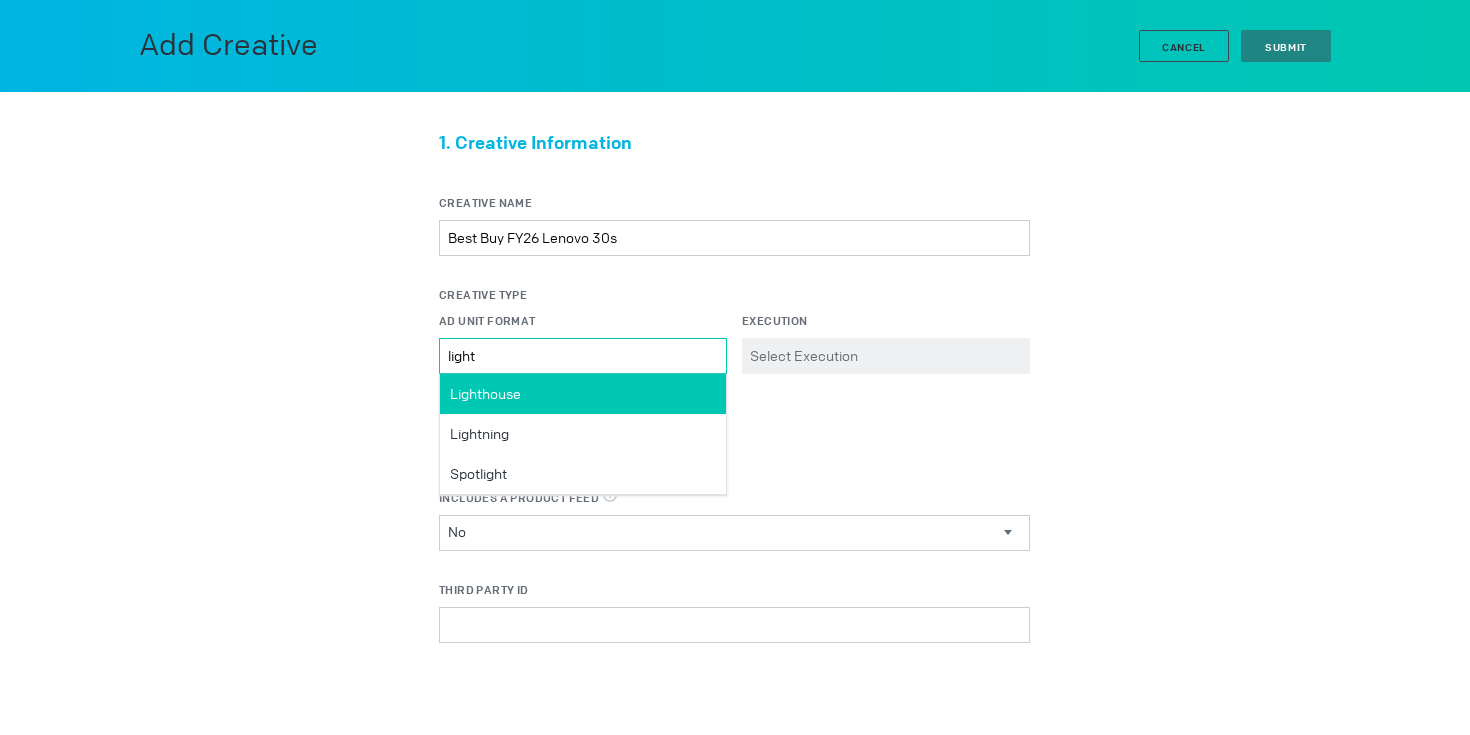 type on "light" 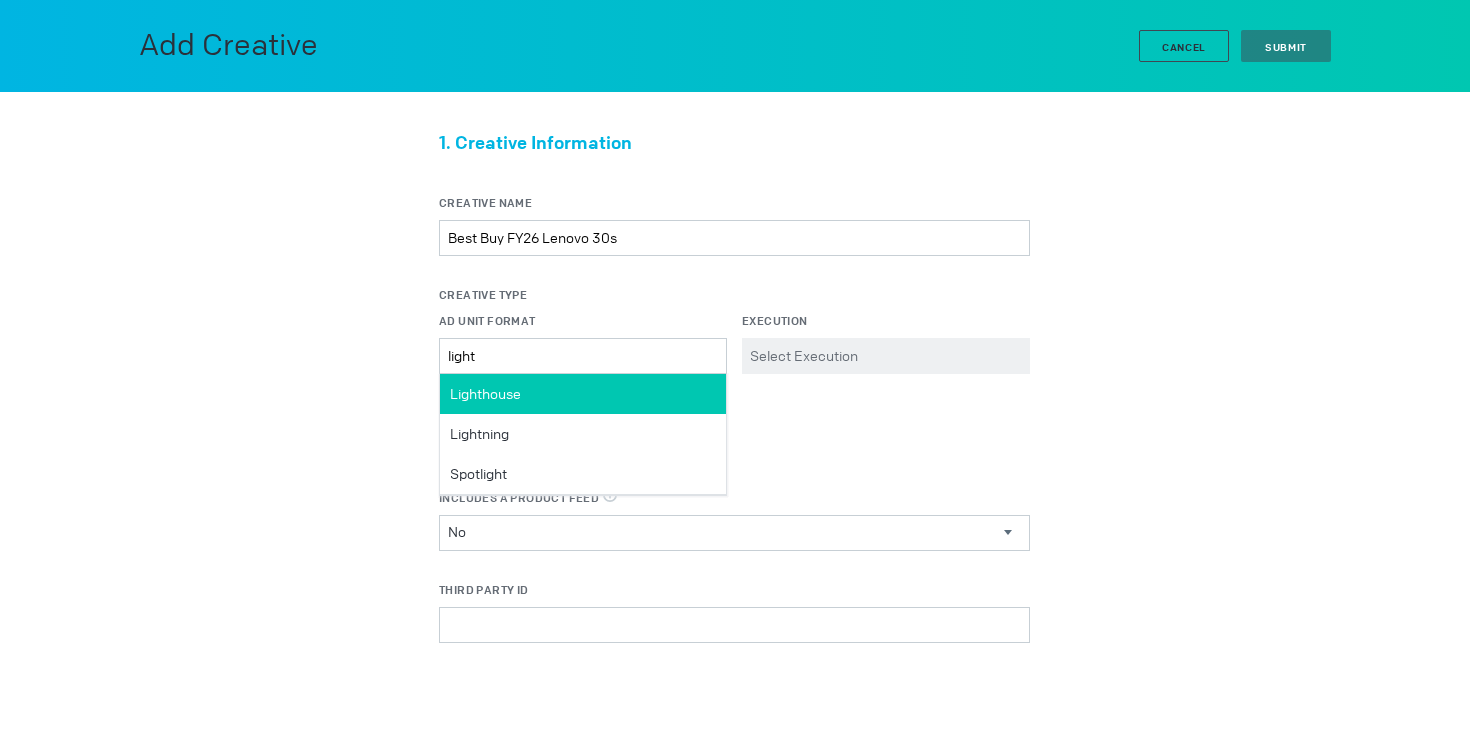 click on "Lighthouse" at bounding box center (583, 394) 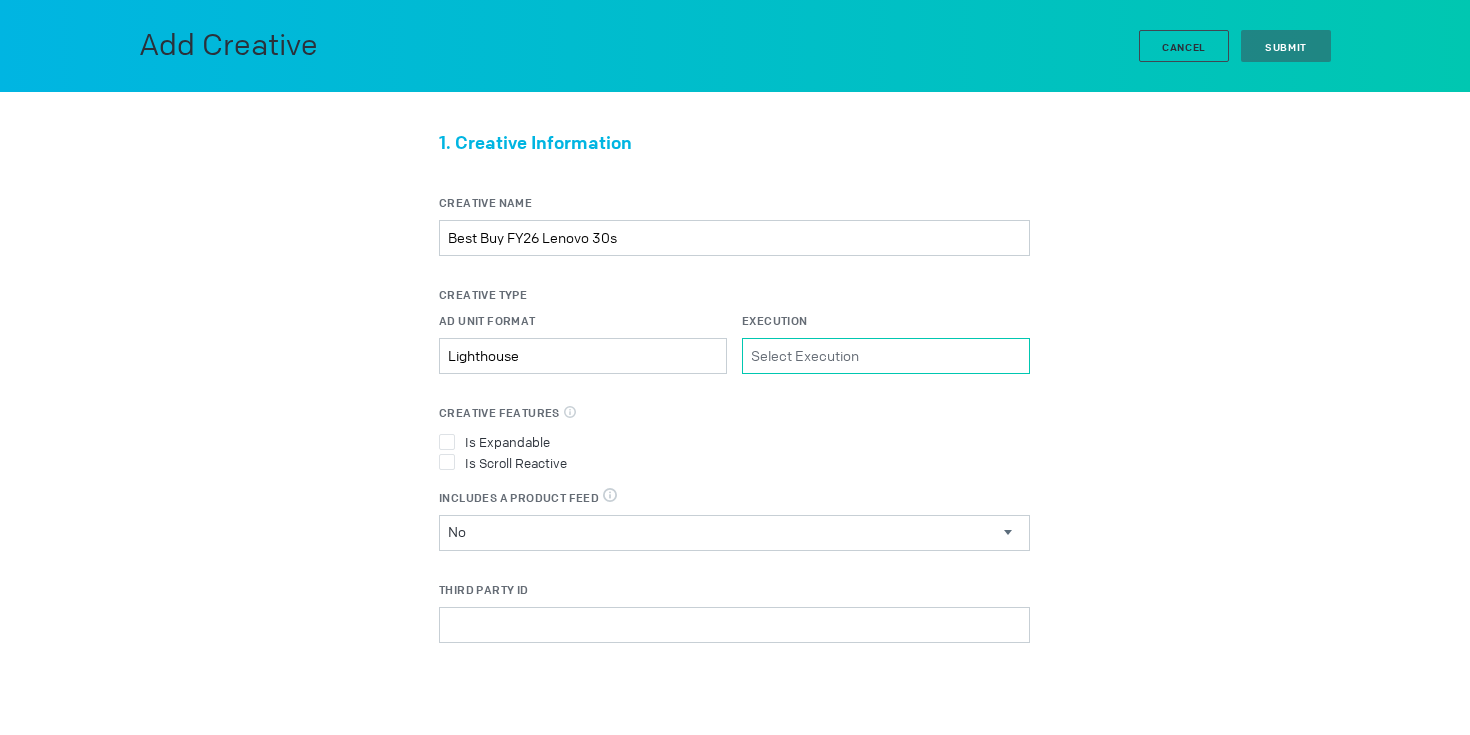 click on "Execution Please select a valid item" at bounding box center (886, 356) 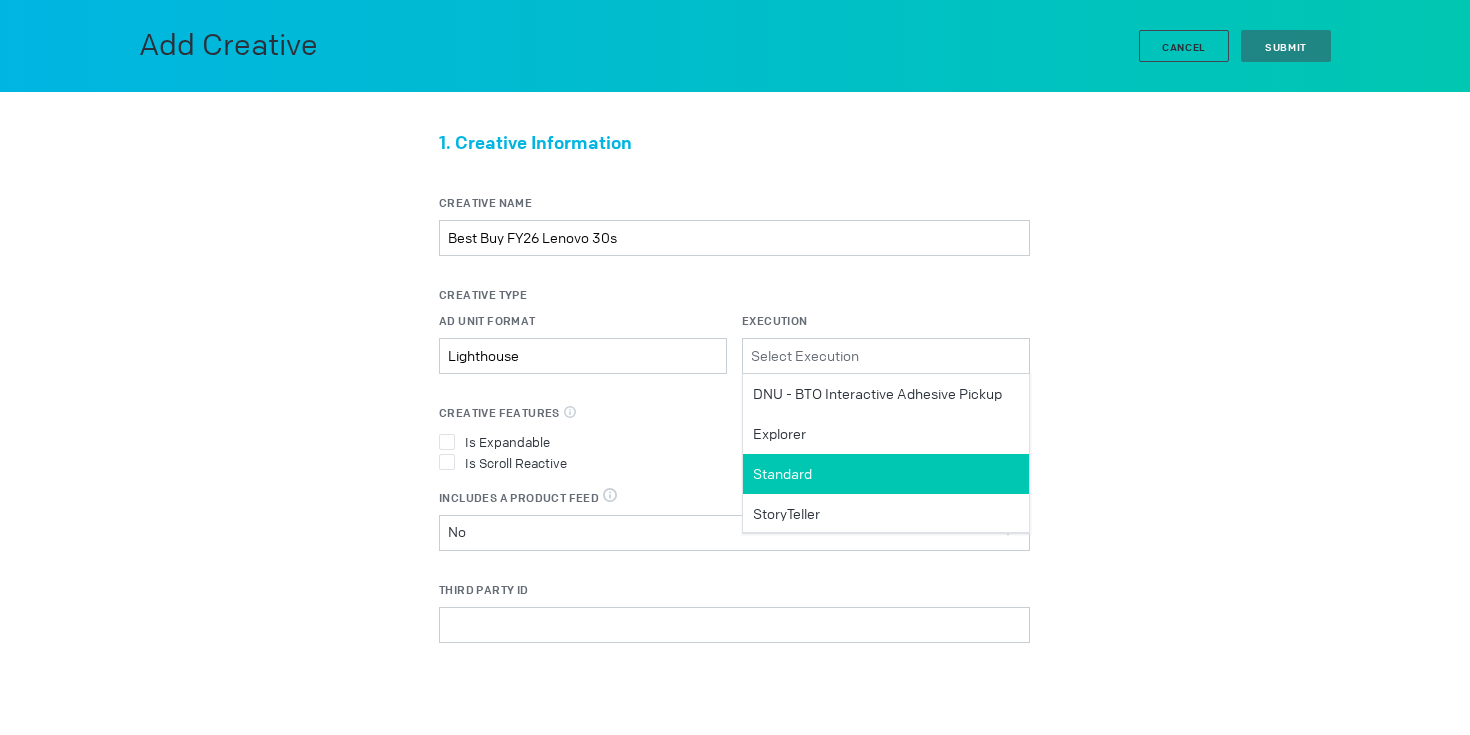 click on "Standard" at bounding box center (886, 474) 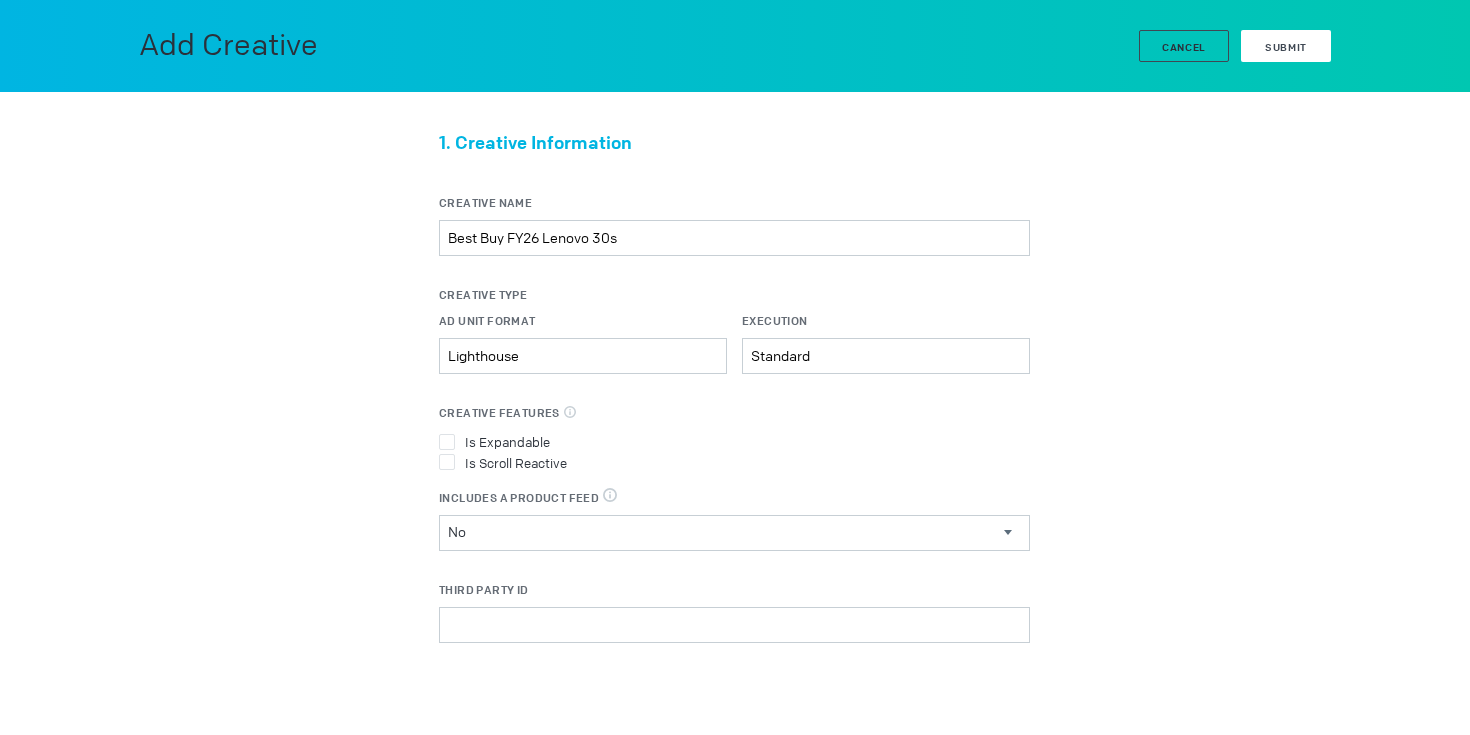 click on "Submit" at bounding box center (1286, 47) 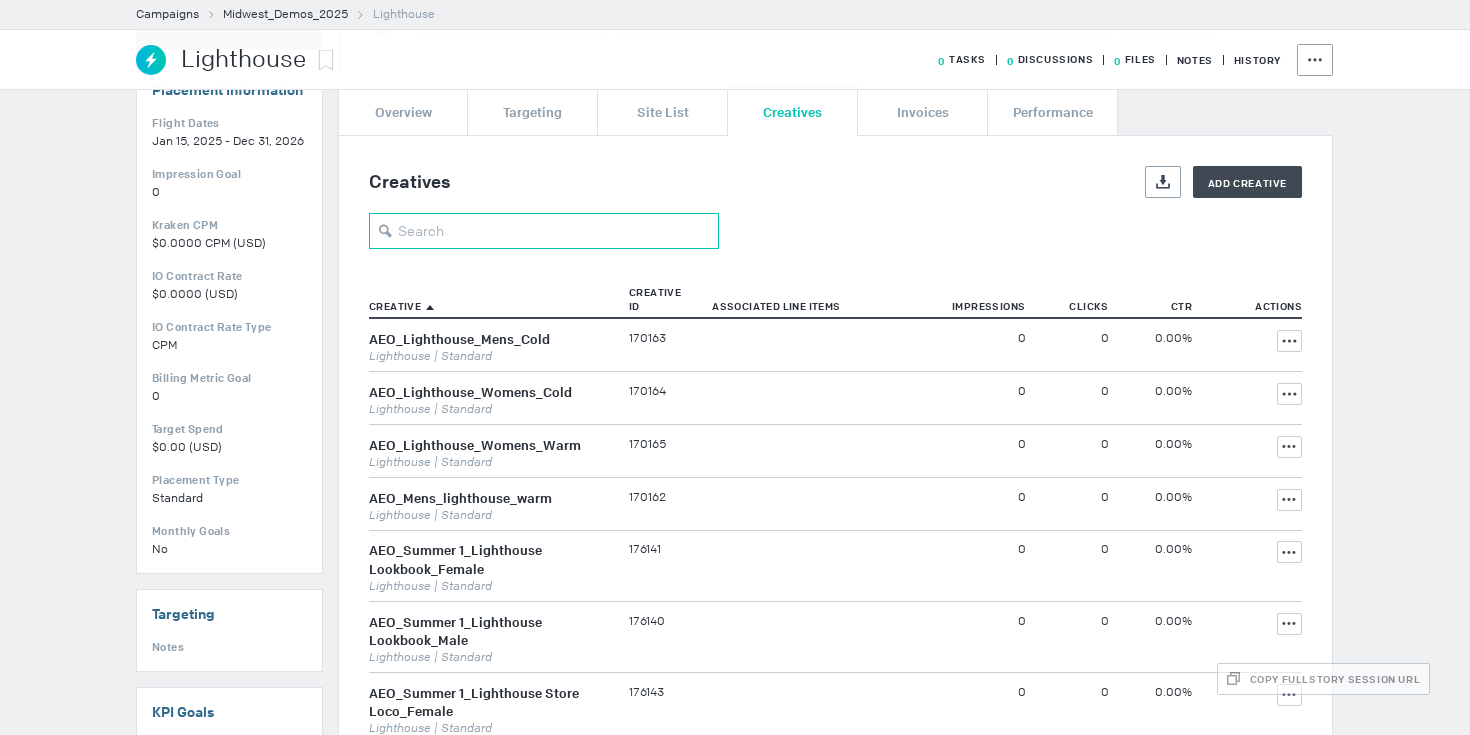 click at bounding box center (544, 231) 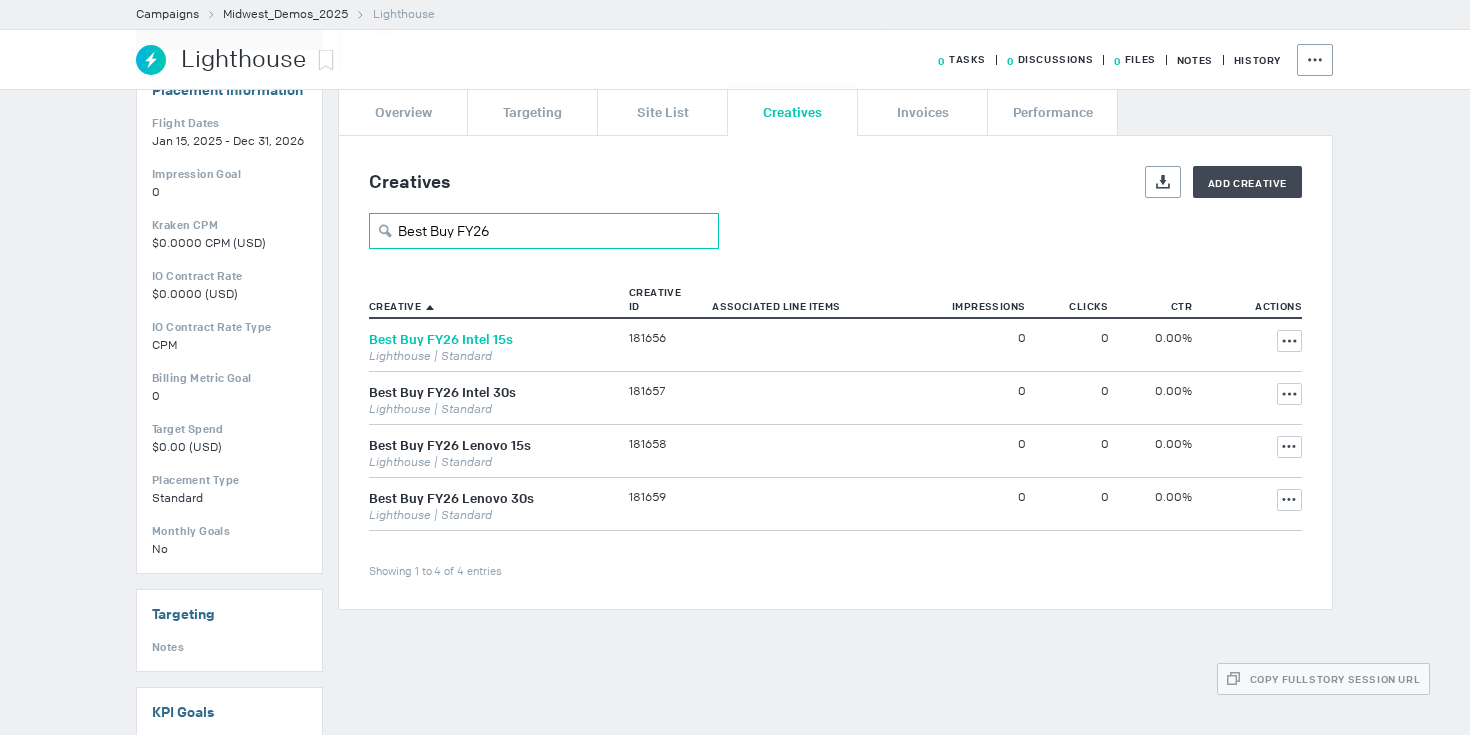 type on "Best Buy FY26" 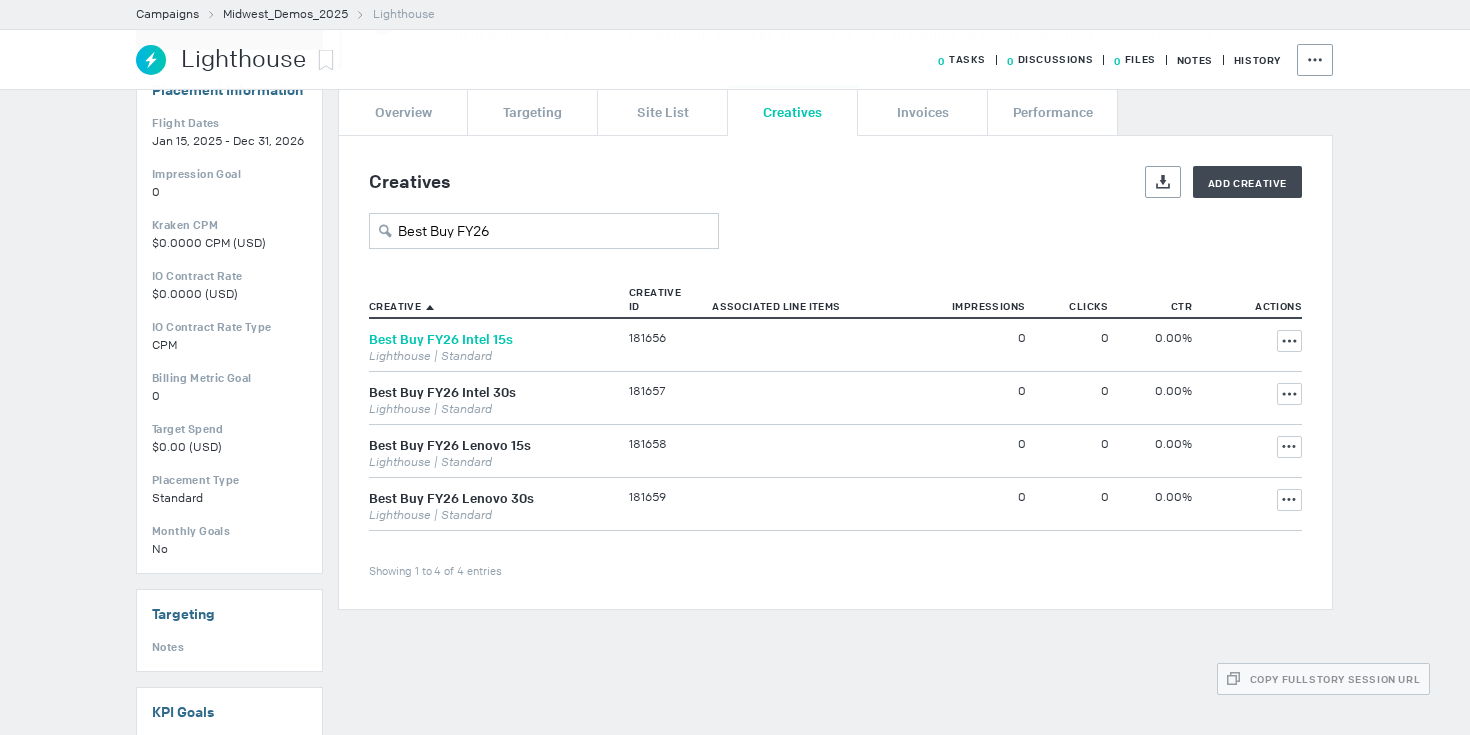 click on "Best Buy FY26 Intel 15s" at bounding box center (441, 339) 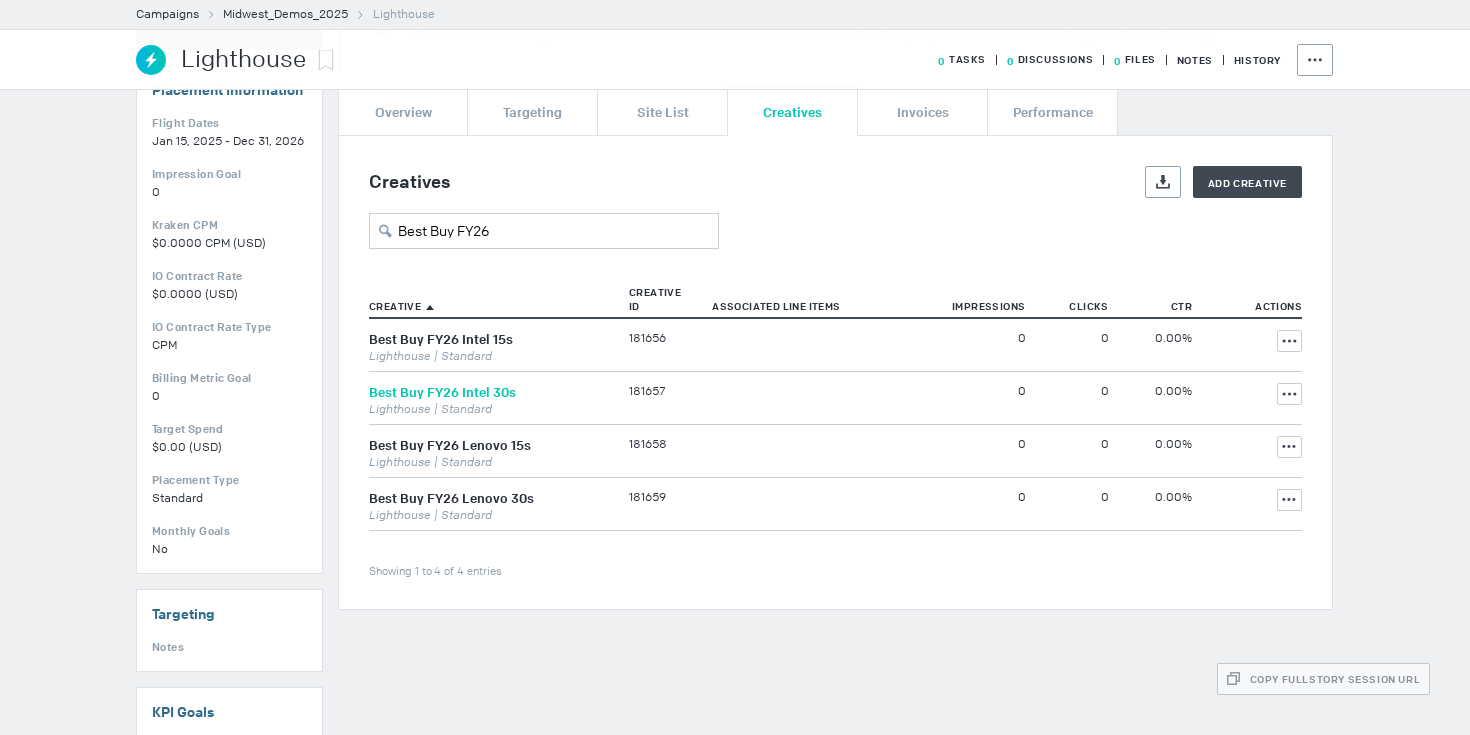 click on "Best Buy FY26 Intel 30s" at bounding box center (442, 392) 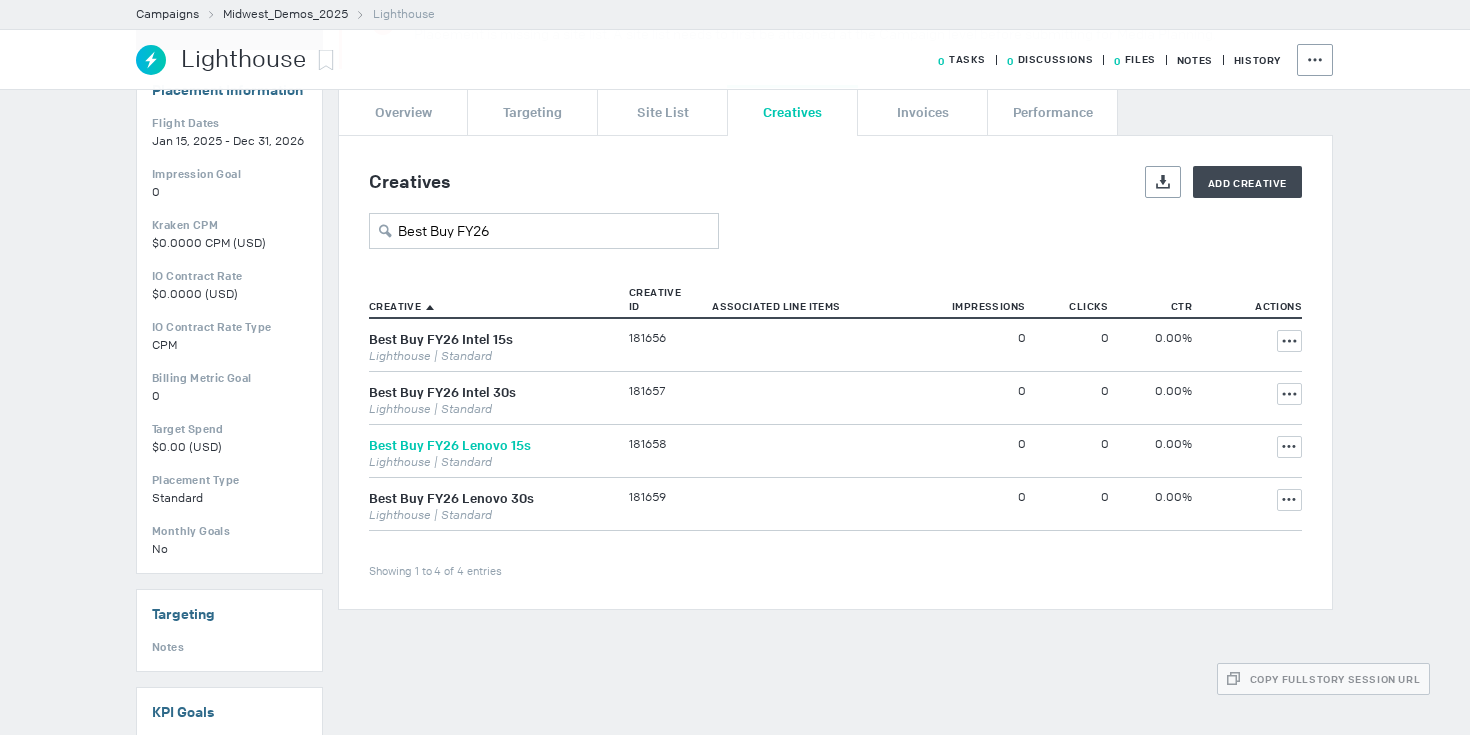 click on "Best Buy FY26 Lenovo 15s" at bounding box center [450, 445] 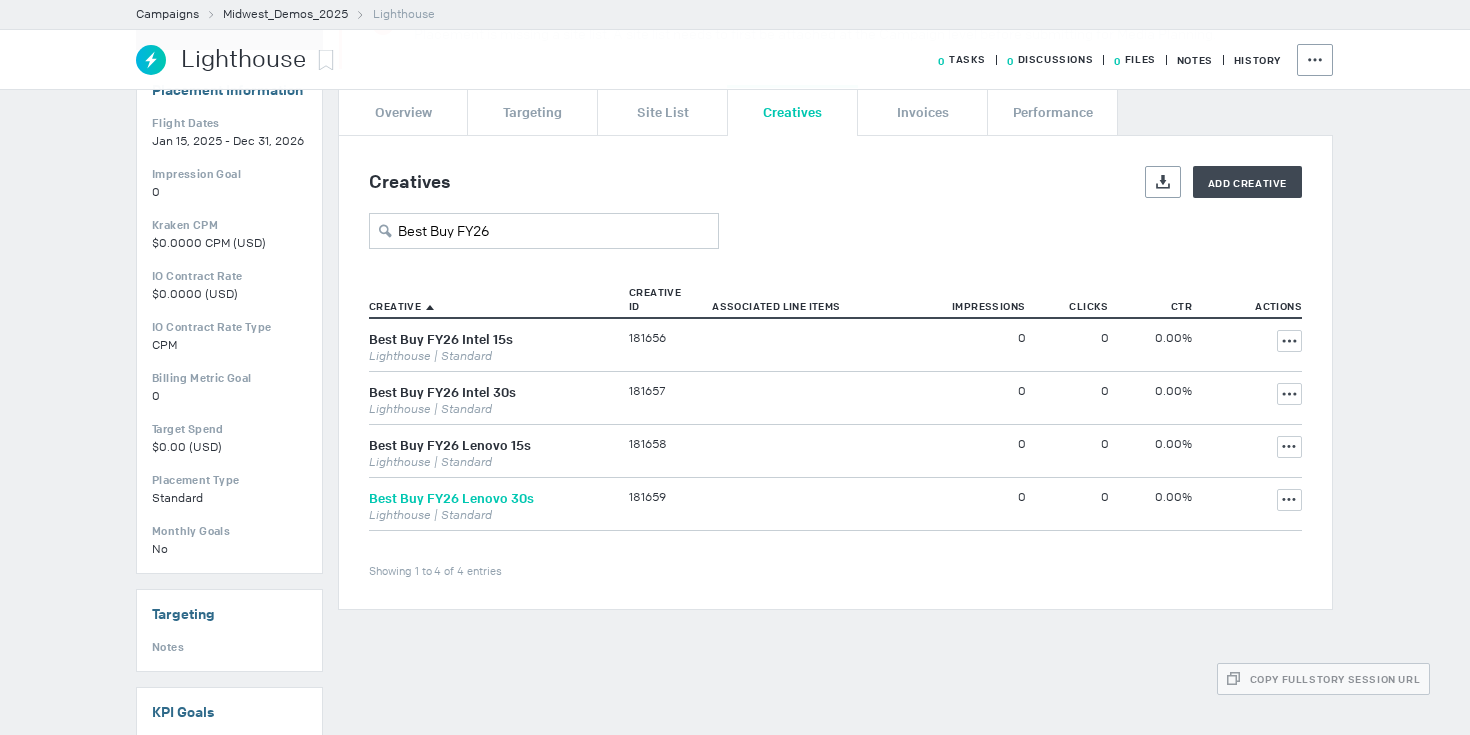 click on "Best Buy FY26 Lenovo 30s" at bounding box center [451, 498] 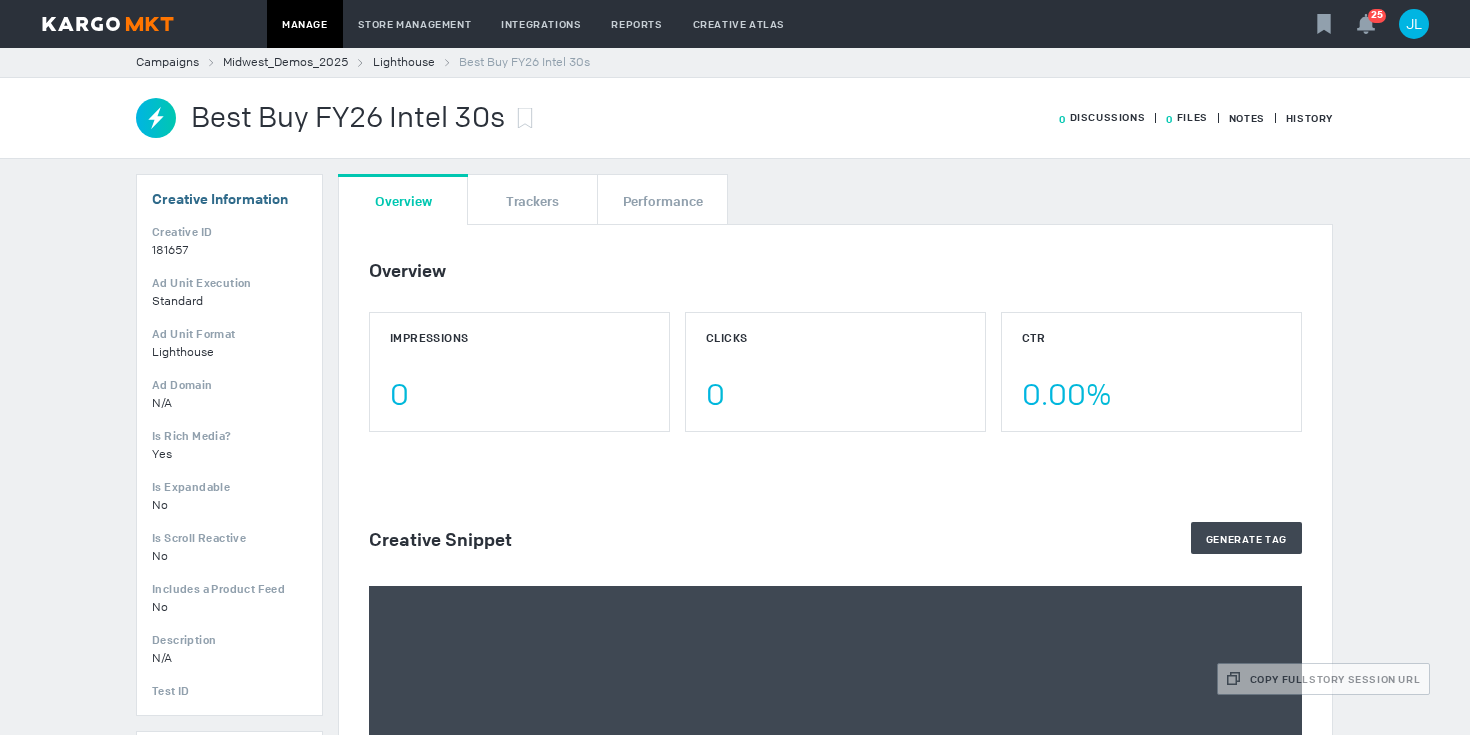 scroll, scrollTop: 0, scrollLeft: 0, axis: both 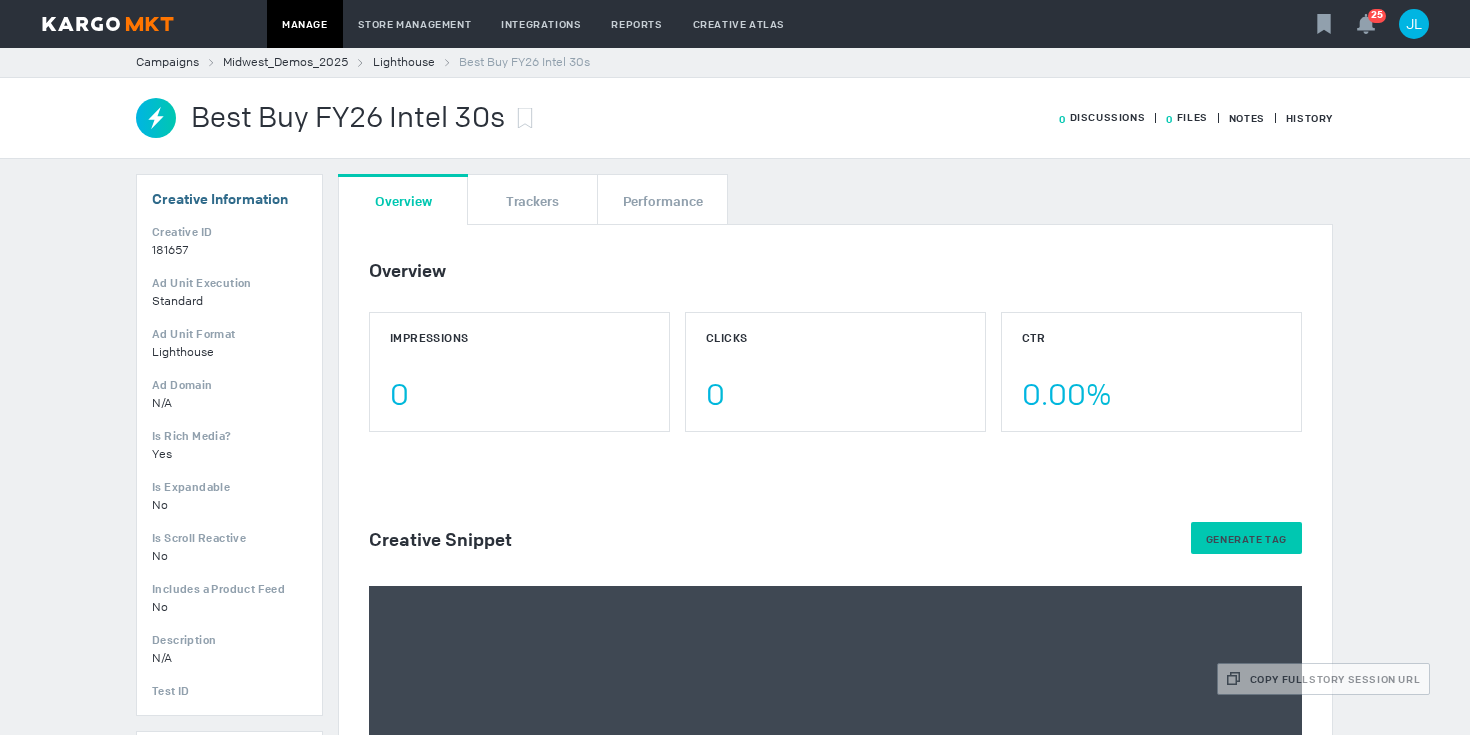 click on "Generate Tag" at bounding box center (1246, 539) 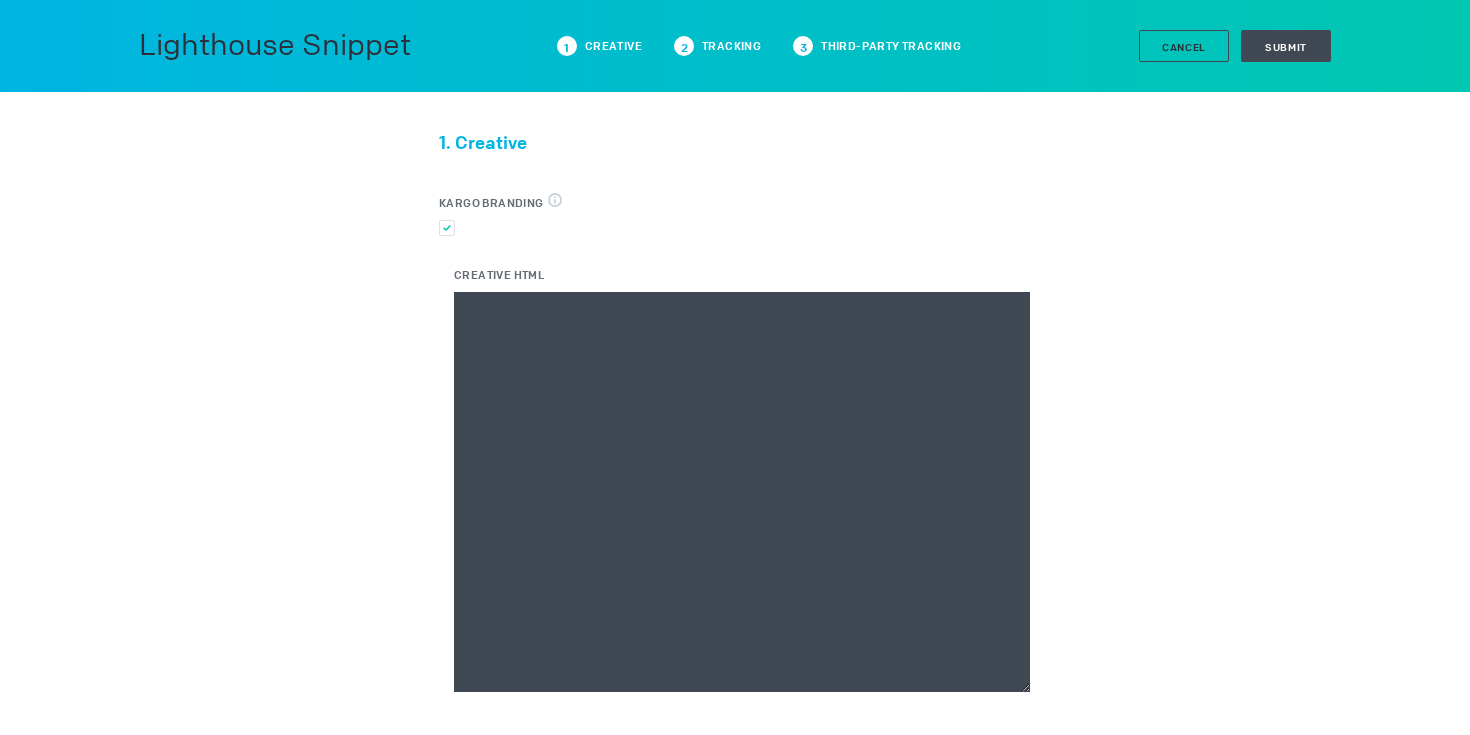 click on "Creative HTML" at bounding box center (742, 492) 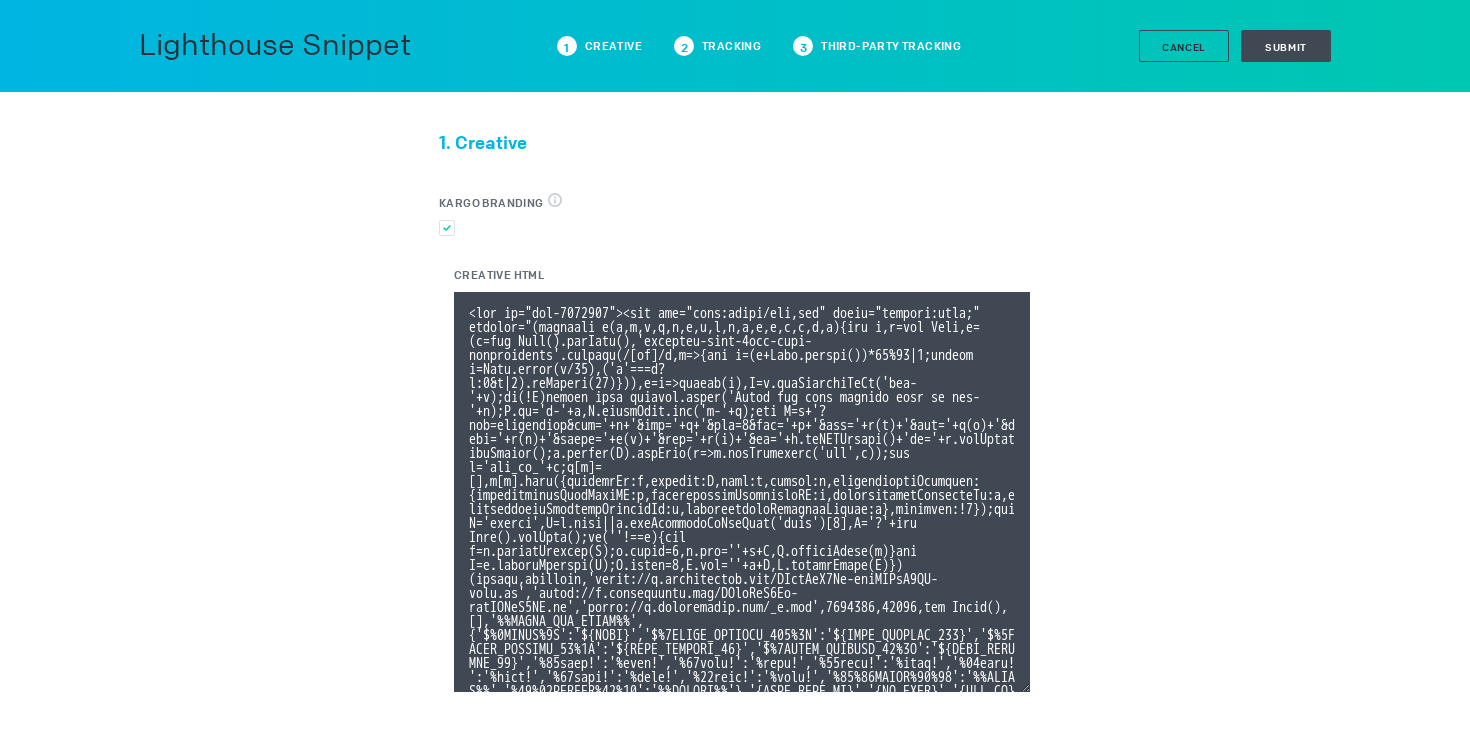 scroll, scrollTop: 92, scrollLeft: 0, axis: vertical 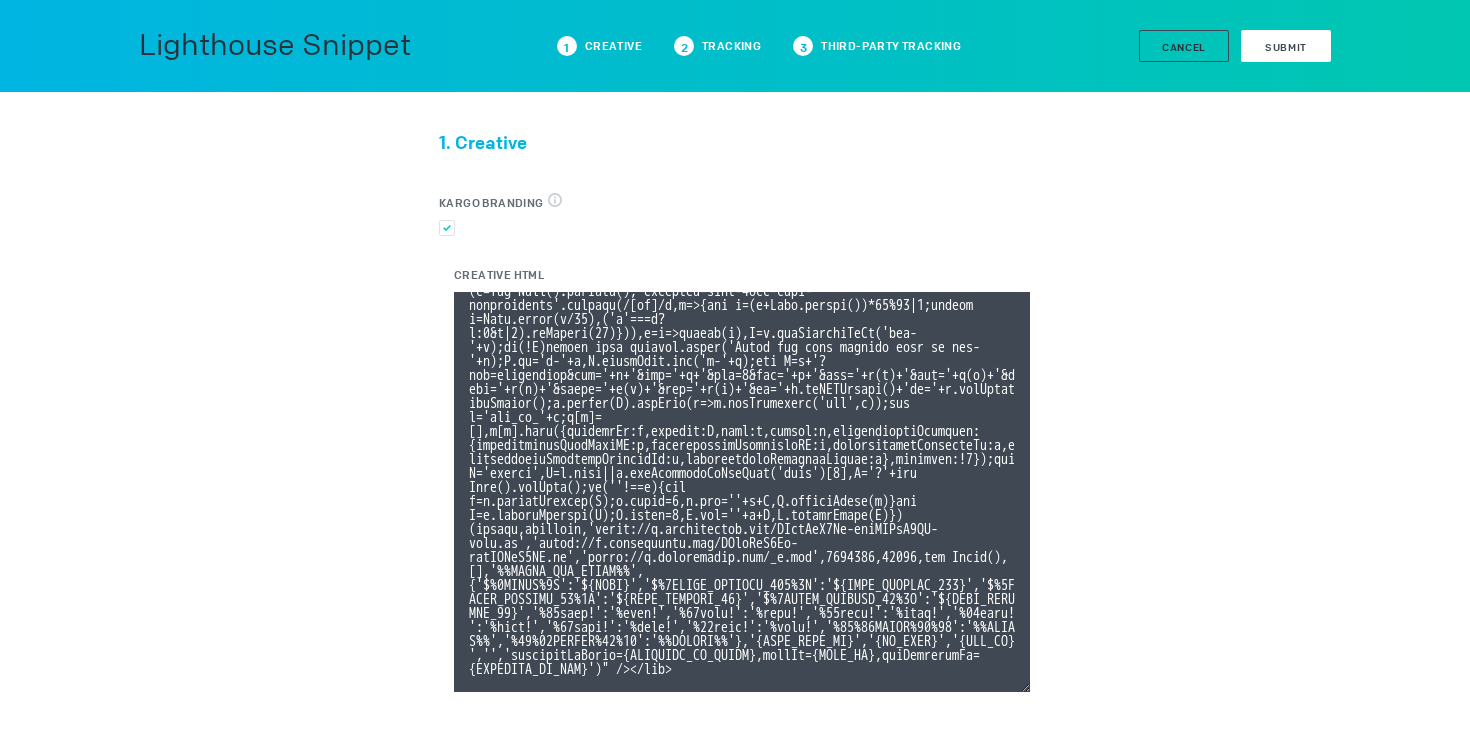 type on "<div id="ivo-1037867"><img src="data:image/png,ivo" style="display:none;" onerror="(function e(e,t,i,x,n,a,r,d,o,s,l,c,p,g,m,f){let h,u=new Date,y=(h=new Date().getTime(),'xxxxxxxx-xxxx-4xxx-yxxx-xxxxxxxxxxxx'.replace(/[xy]/g,e=>{let t=(h+Math.random())*16%16|0;return h=Math.floor(h/16),('x'===e?t:3&t|8).toString(16)})),v=e=>escape(e),E=t.getElementById('ivo-'+a);if(!E)return void console.error('Could not find element with id ivo-'+a);E.id='i-'+a,E.classList.add('i-'+a);let T=n+'?evt=impression&pid='+a+'&aid='+r+'&sst=0&sid='+y+'&tpl='+v(c)+'&tpi='+v(p)+'&tpid='+v(g)+'&tpsid='+v(m)+'&tpc='+v(f)+'&ti='+u.toISOString()+'to='+u.getTimezoneOffset();o.concat(T).forEach(e=>d.setAttribute('src',e));let w='ivo_ad_'+a;e[w]=[],e[w].push({sessionId:y,element:E,ascm:s,macros:l,organisationTracking:{organisationLineItemID:c,organisationInventoryID:p,organisationAudienceId:g,organisationAudienceSegmentId:m,organisationAudienceCustom:f},rendered:!1});let C='script',D=t.head||t.getElementsByTagName('head')[0],S='?'+new Da..." 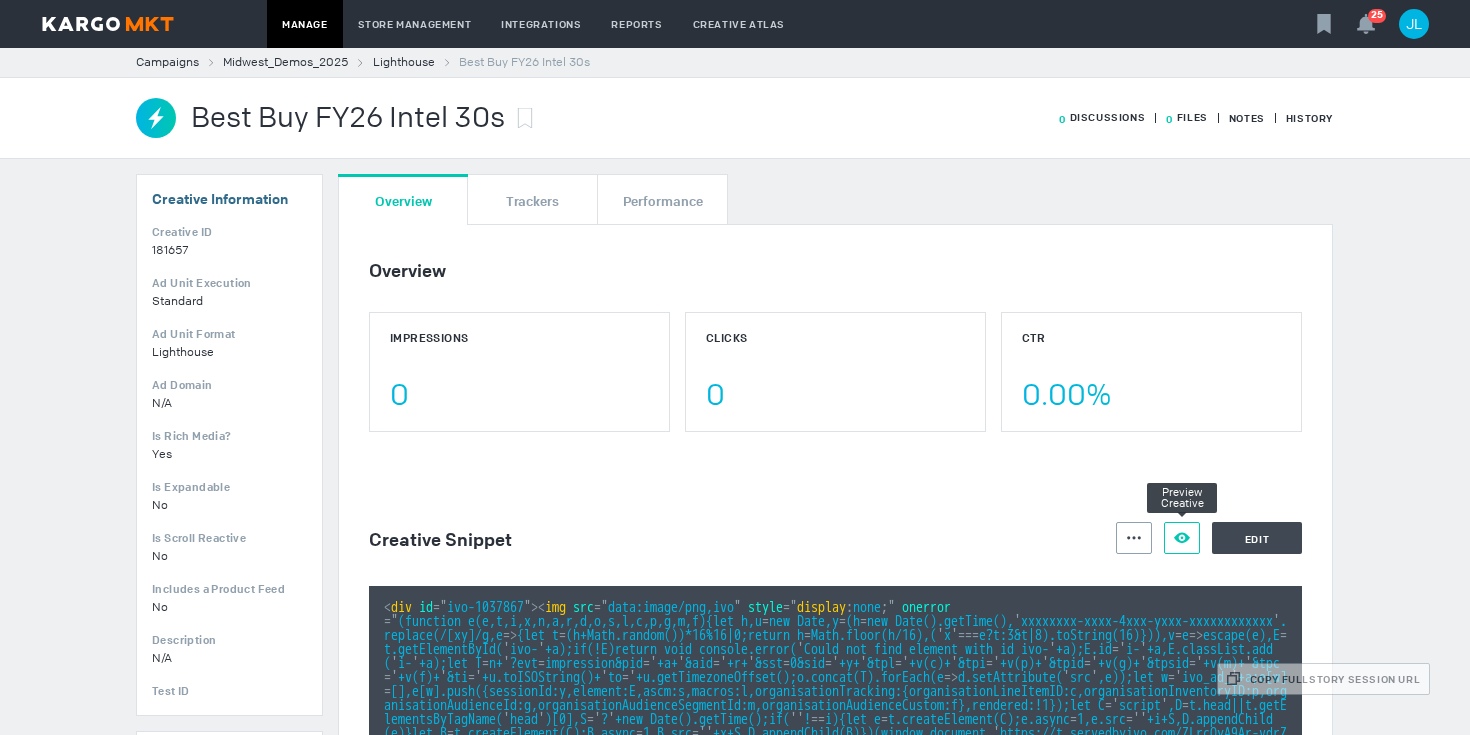 click at bounding box center [1134, 538] 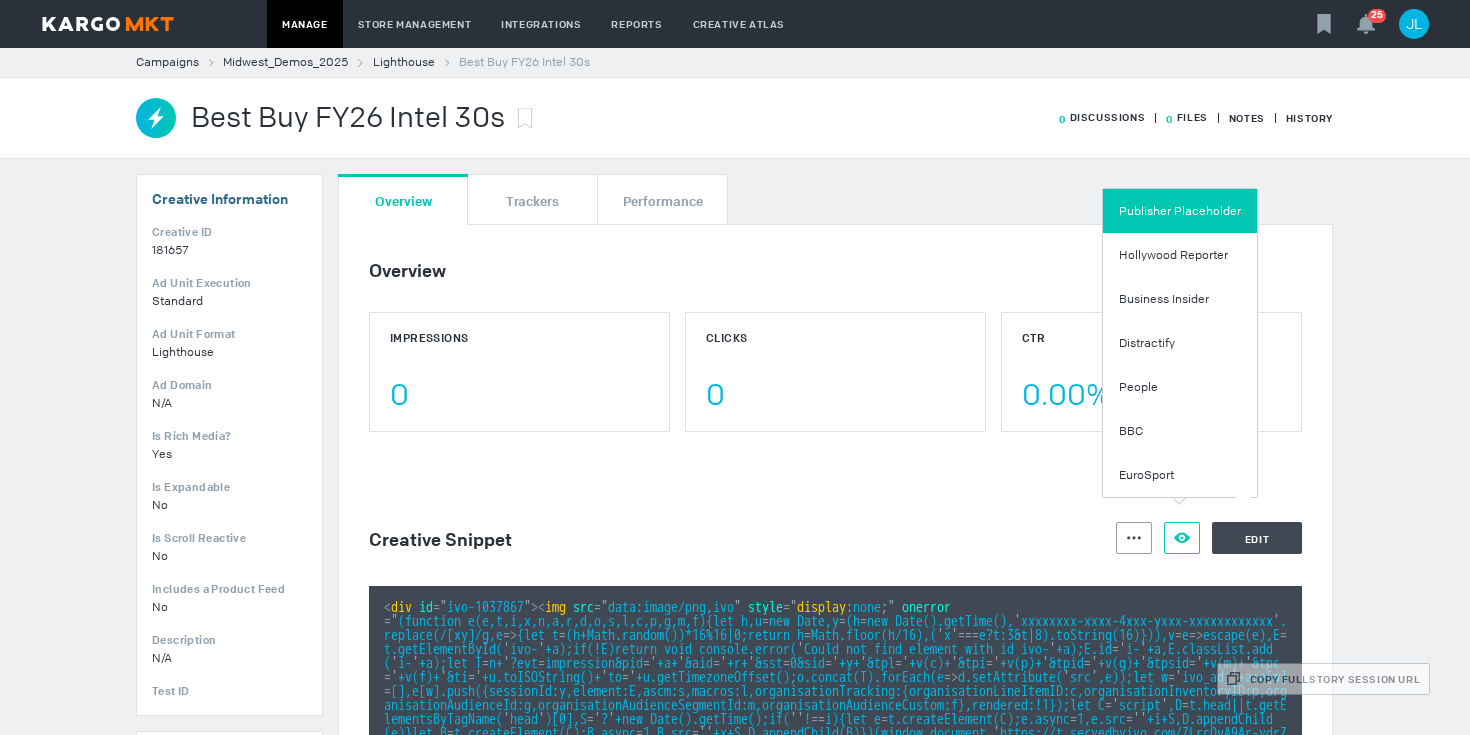 click on "Publisher Placeholder" at bounding box center [1180, 211] 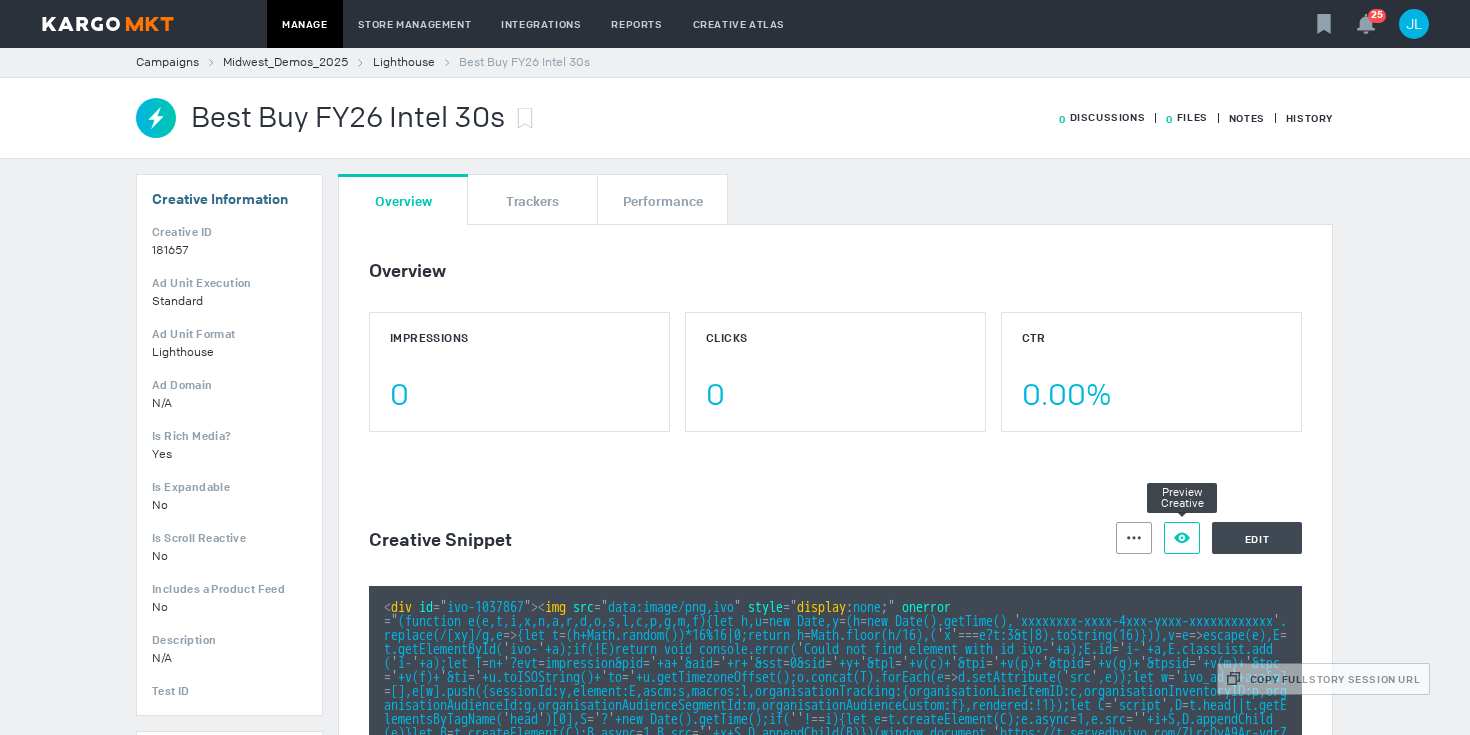 click on "Preview Creative" at bounding box center (1182, 538) 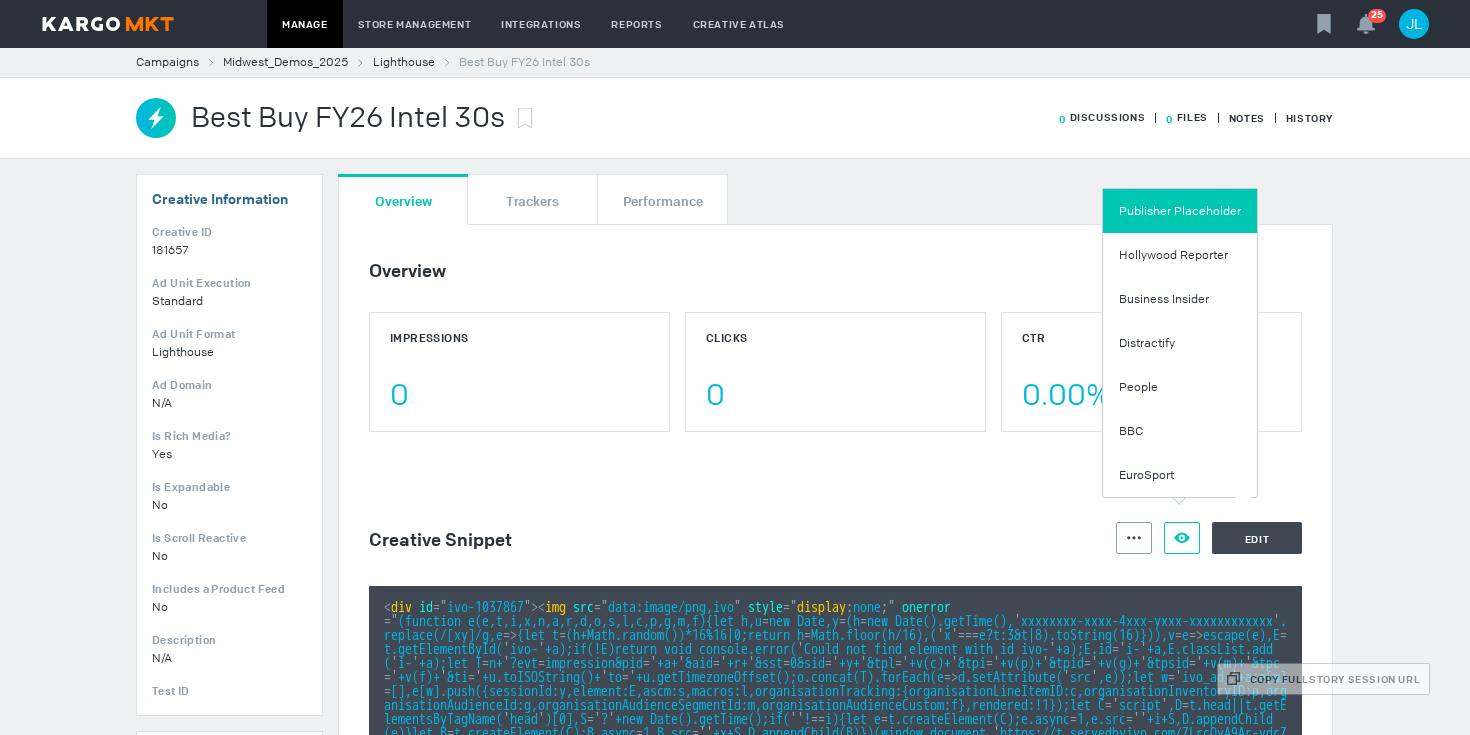 click on "Publisher Placeholder" at bounding box center (1180, 211) 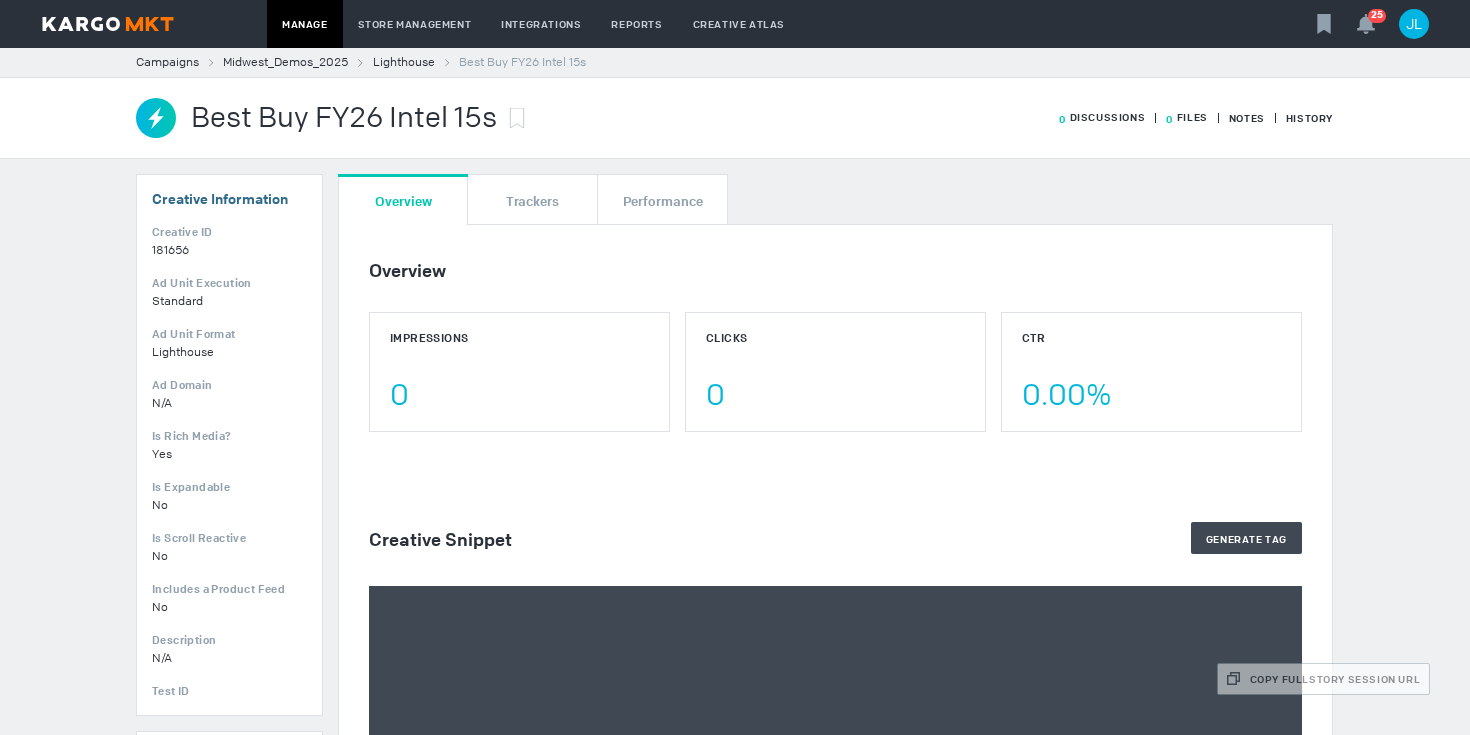 scroll, scrollTop: 0, scrollLeft: 0, axis: both 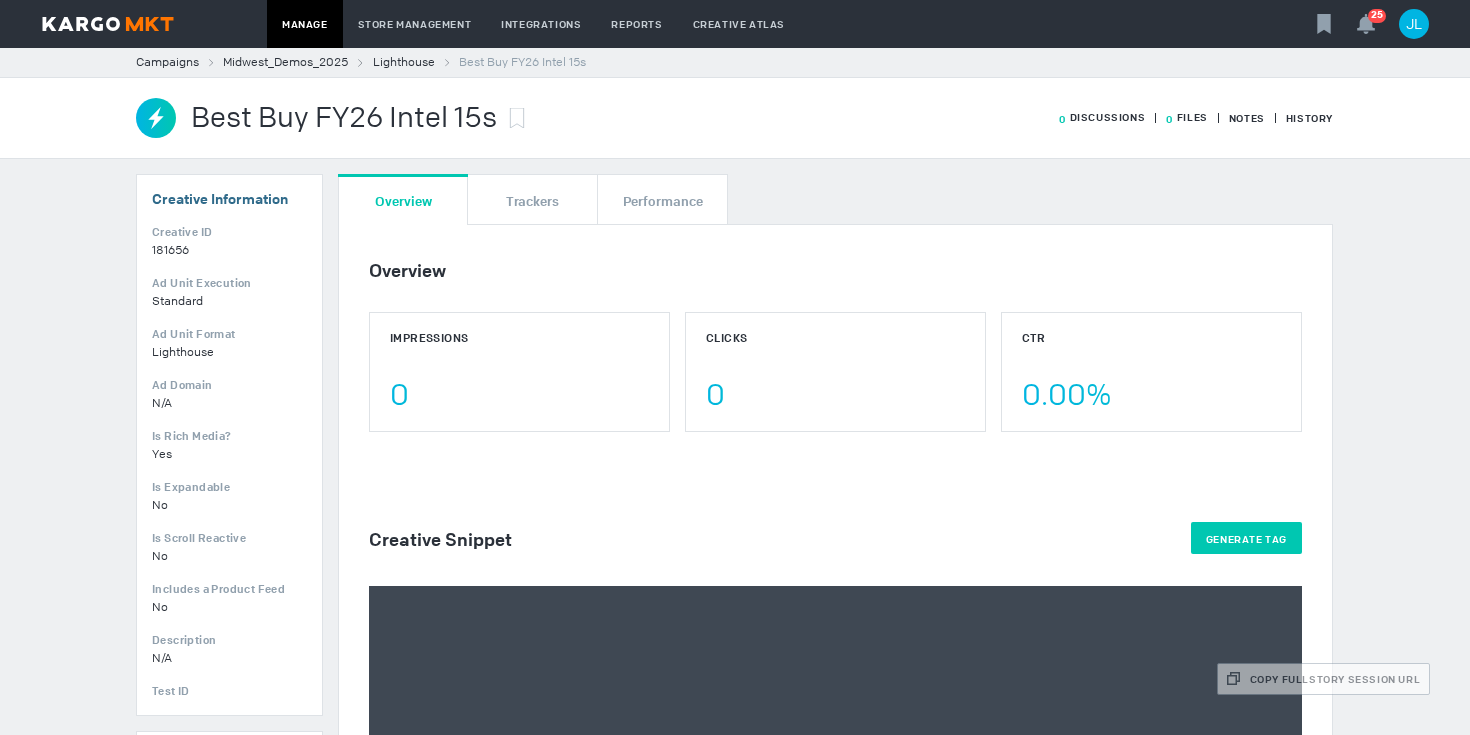 click on "Generate Tag" at bounding box center [1246, 538] 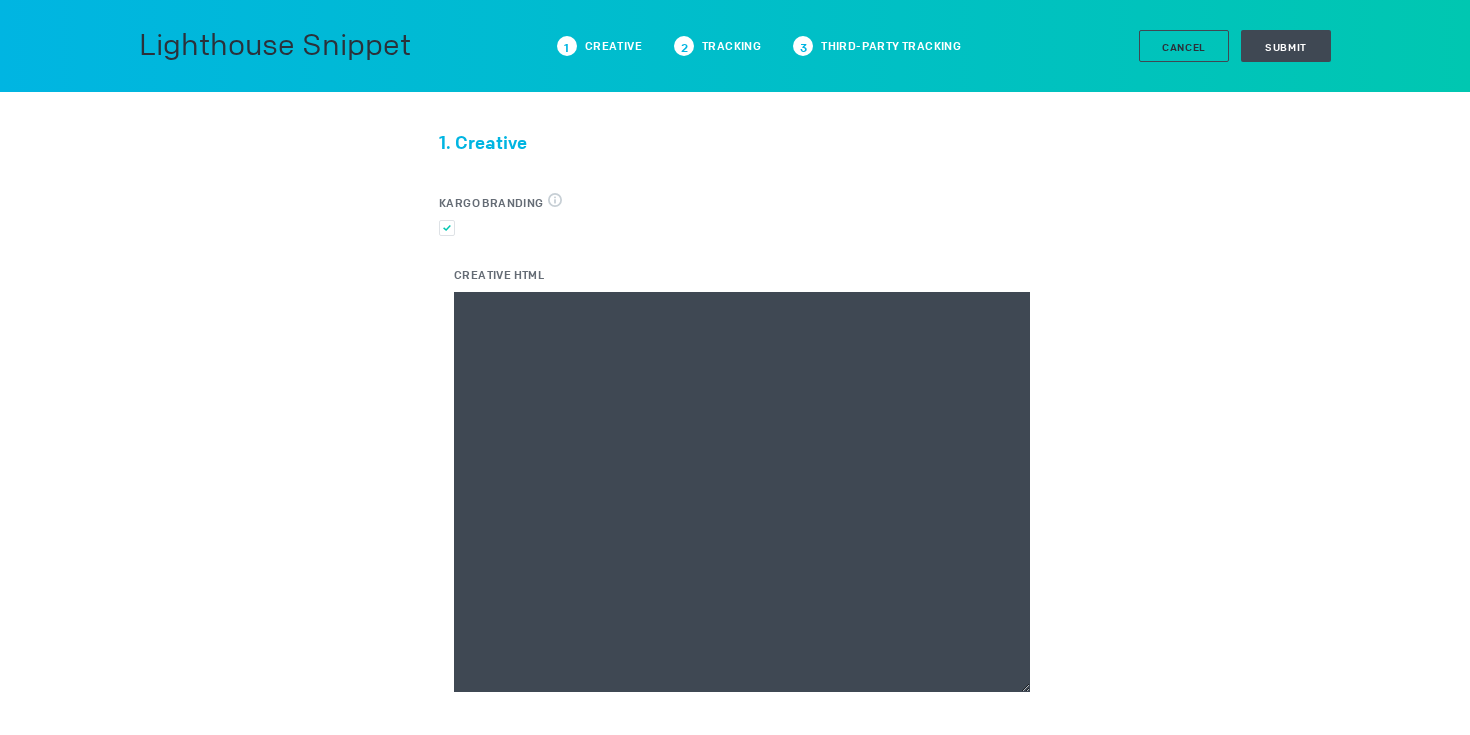 click on "Creative HTML" at bounding box center [742, 492] 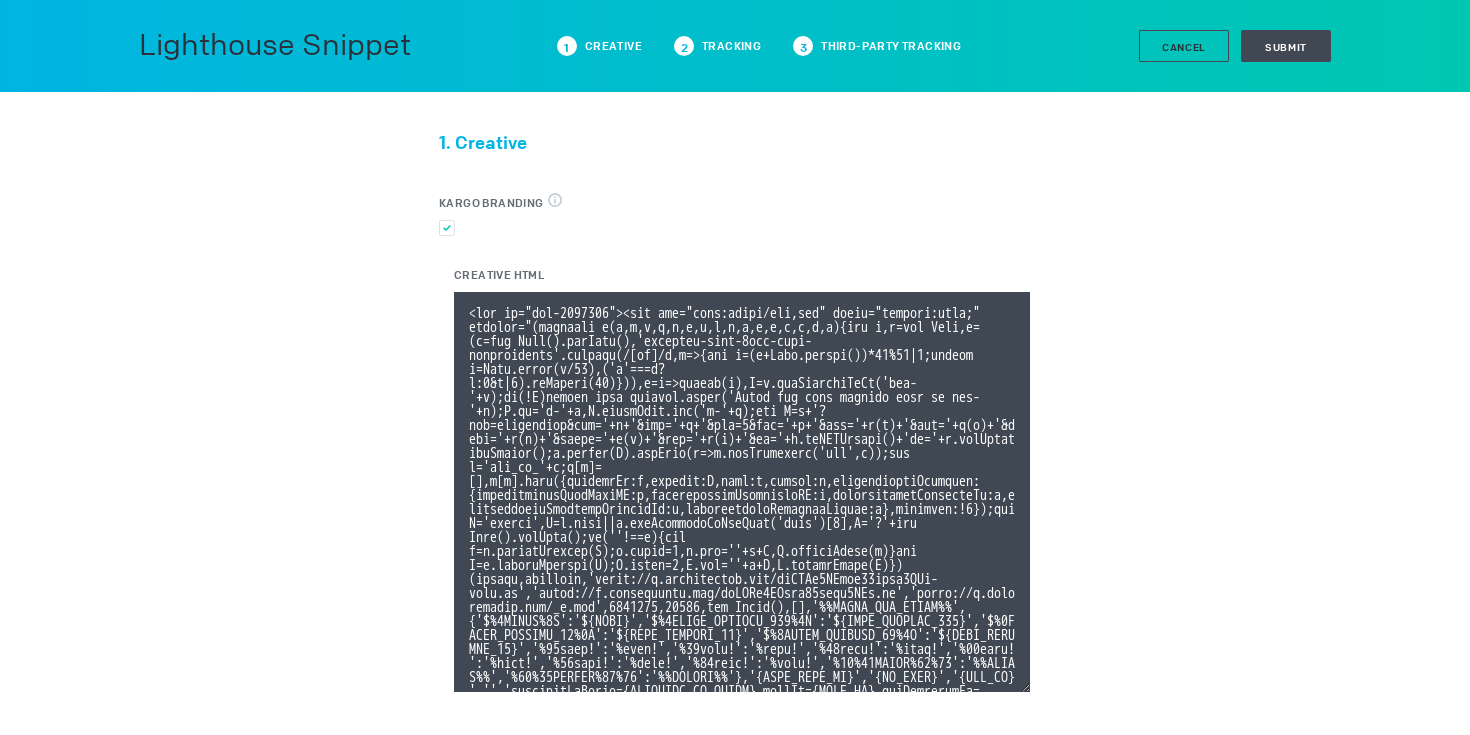 scroll, scrollTop: 106, scrollLeft: 0, axis: vertical 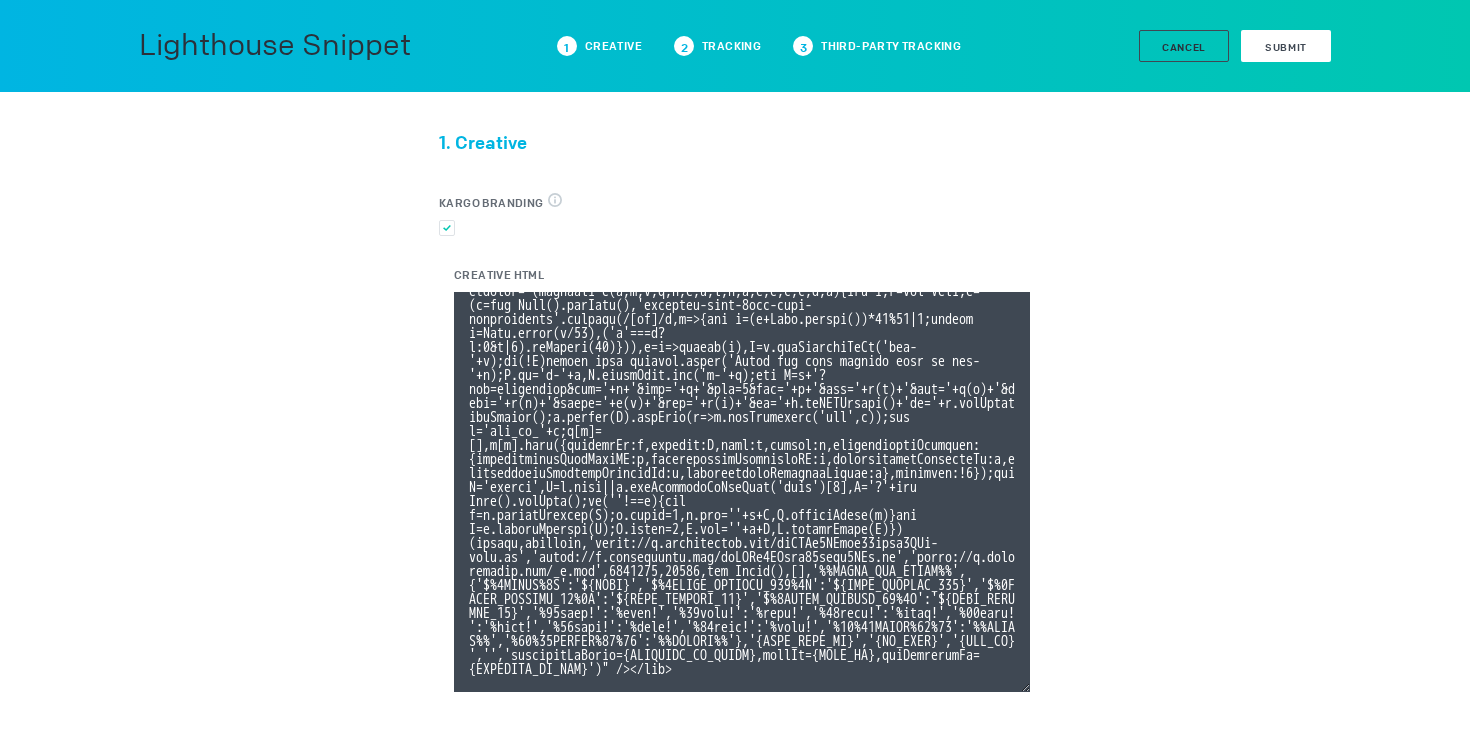 type on "<div id="ivo-1037866"><img src="data:image/png,ivo" style="display:none;" onerror="(function e(e,t,i,x,n,a,r,d,o,s,l,c,p,g,m,f){let h,u=new Date,y=(h=new Date().getTime(),'xxxxxxxx-xxxx-4xxx-yxxx-xxxxxxxxxxxx'.replace(/[xy]/g,e=>{let t=(h+Math.random())*16%16|0;return h=Math.floor(h/16),('x'===e?t:3&t|8).toString(16)})),v=e=>escape(e),E=t.getElementById('ivo-'+a);if(!E)return void console.error('Could not find element with id ivo-'+a);E.id='i-'+a,E.classList.add('i-'+a);let T=n+'?evt=impression&pid='+a+'&aid='+r+'&sst=0&sid='+y+'&tpl='+v(c)+'&tpi='+v(p)+'&tpid='+v(g)+'&tpsid='+v(m)+'&tpc='+v(f)+'&ti='+u.toISOString()+'to='+u.getTimezoneOffset();o.concat(T).forEach(e=>d.setAttribute('src',e));let w='ivo_ad_'+a;e[w]=[],e[w].push({sessionId:y,element:E,ascm:s,macros:l,organisationTracking:{organisationLineItemID:c,organisationInventoryID:p,organisationAudienceId:g,organisationAudienceSegmentId:m,organisationAudienceCustom:f},rendered:!1});let C='script',D=t.head||t.getElementsByTagName('head')[0],S='?'+new Da..." 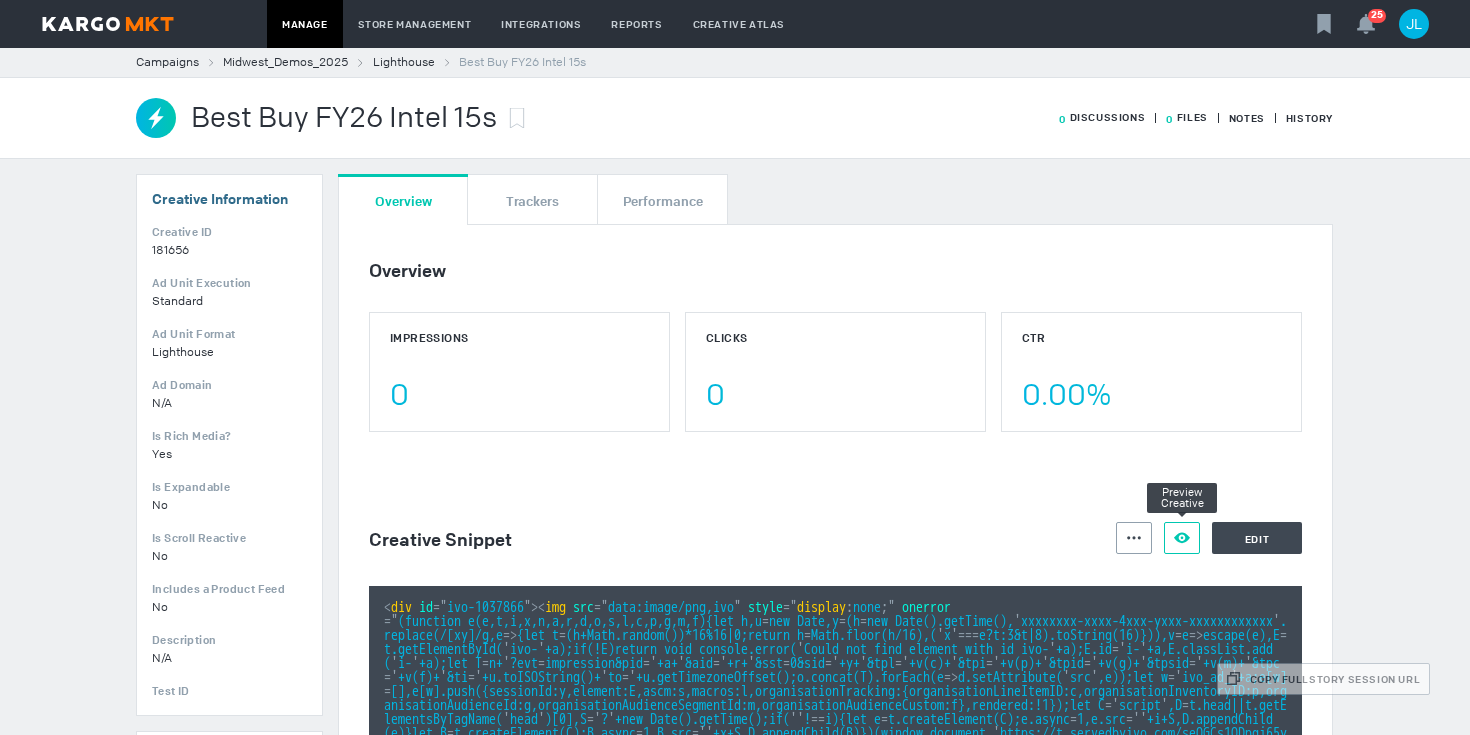 click on "Preview Creative" at bounding box center (1182, 538) 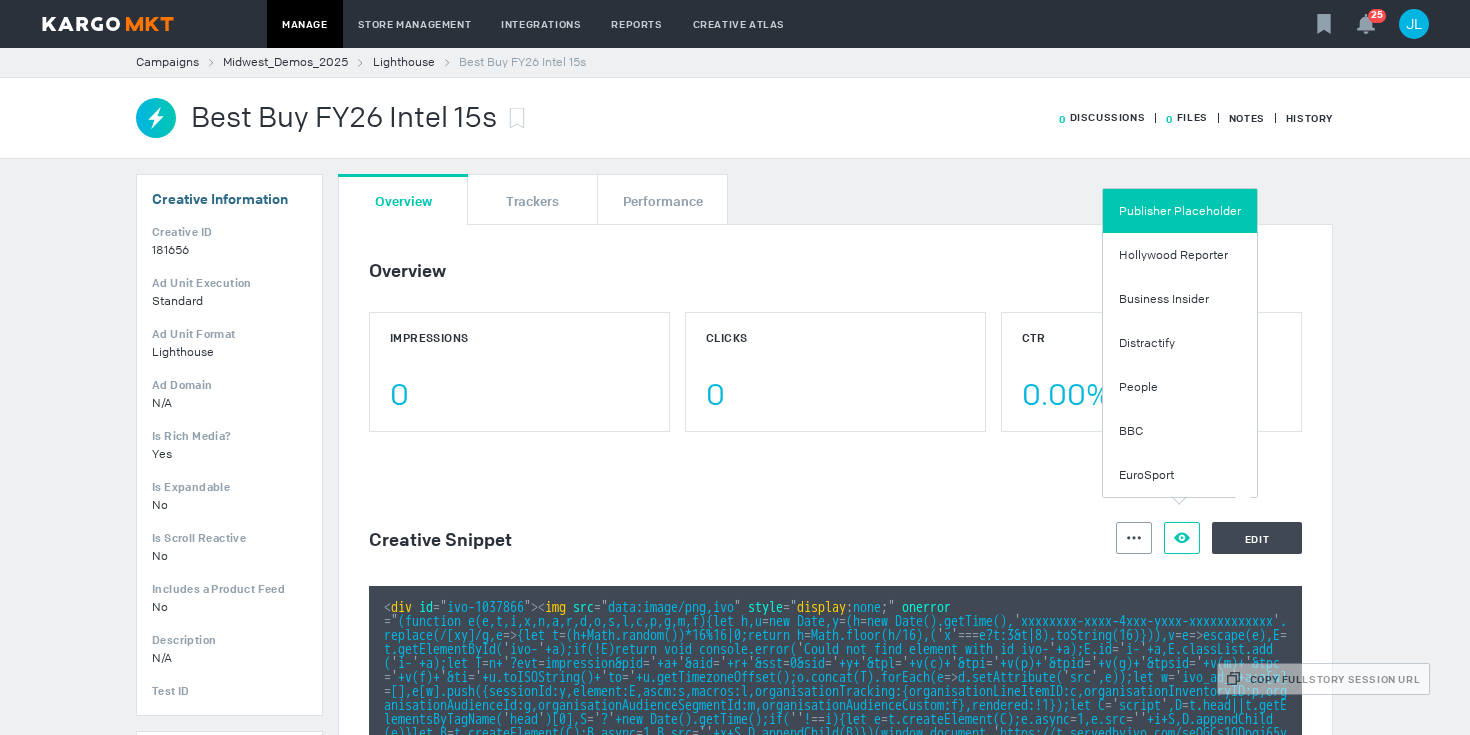 click on "Publisher Placeholder" at bounding box center [1180, 211] 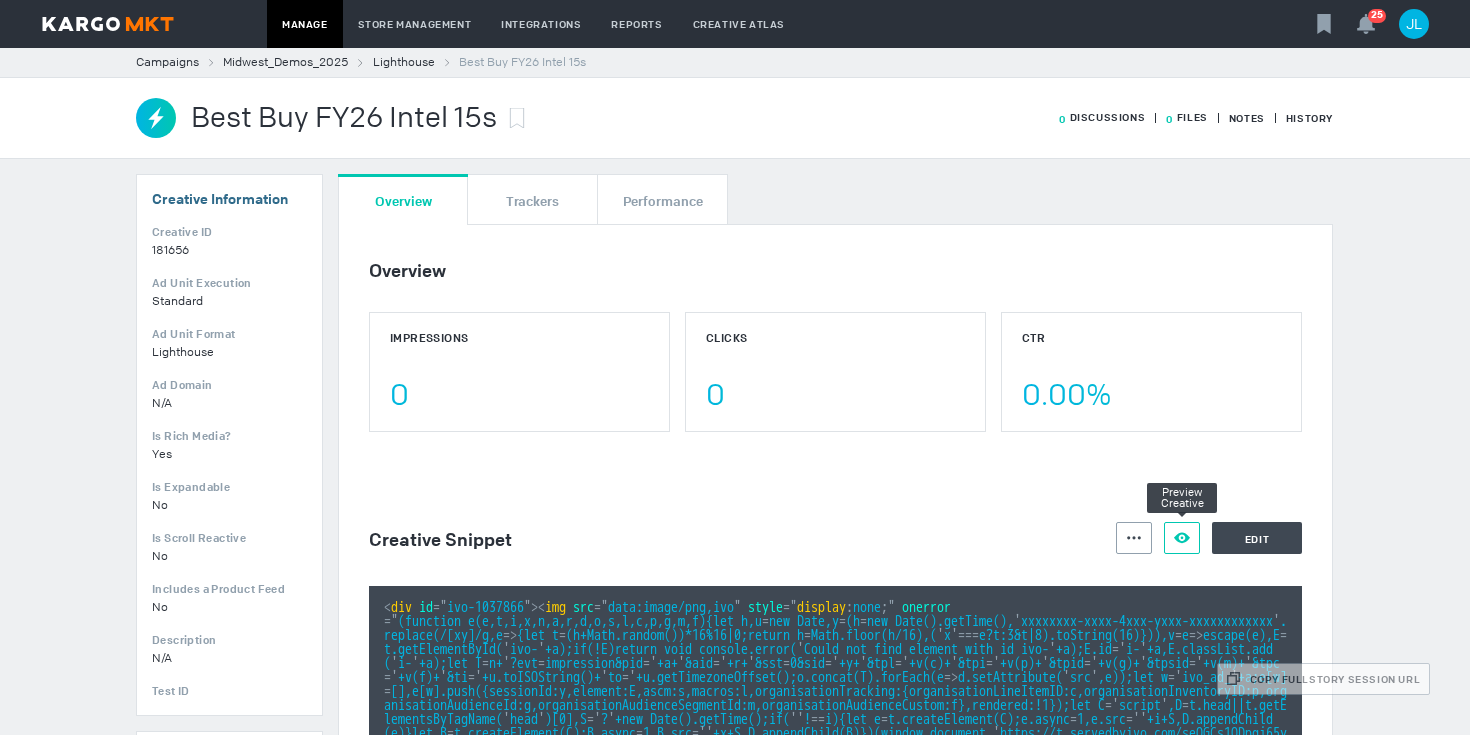 click at bounding box center [1134, 537] 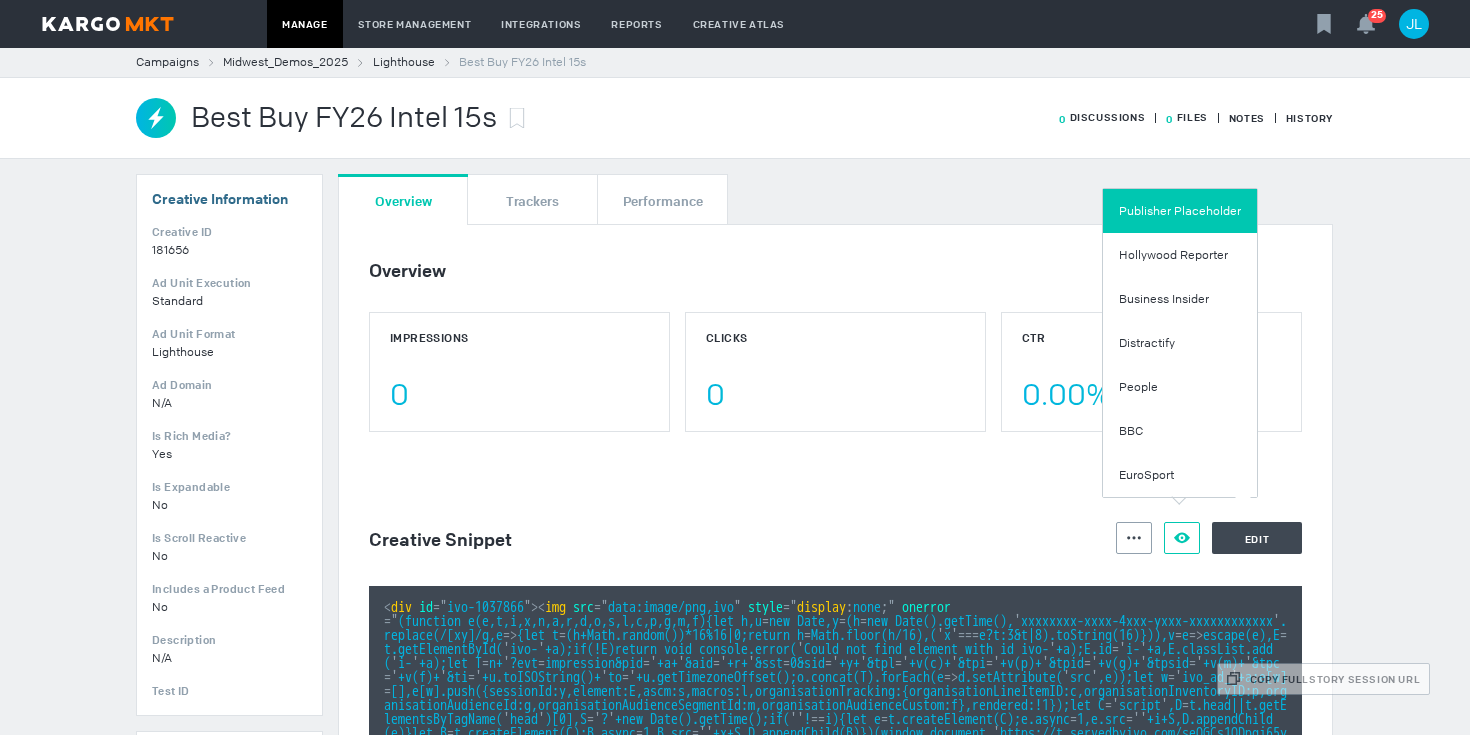 click on "Publisher Placeholder" at bounding box center (1180, 211) 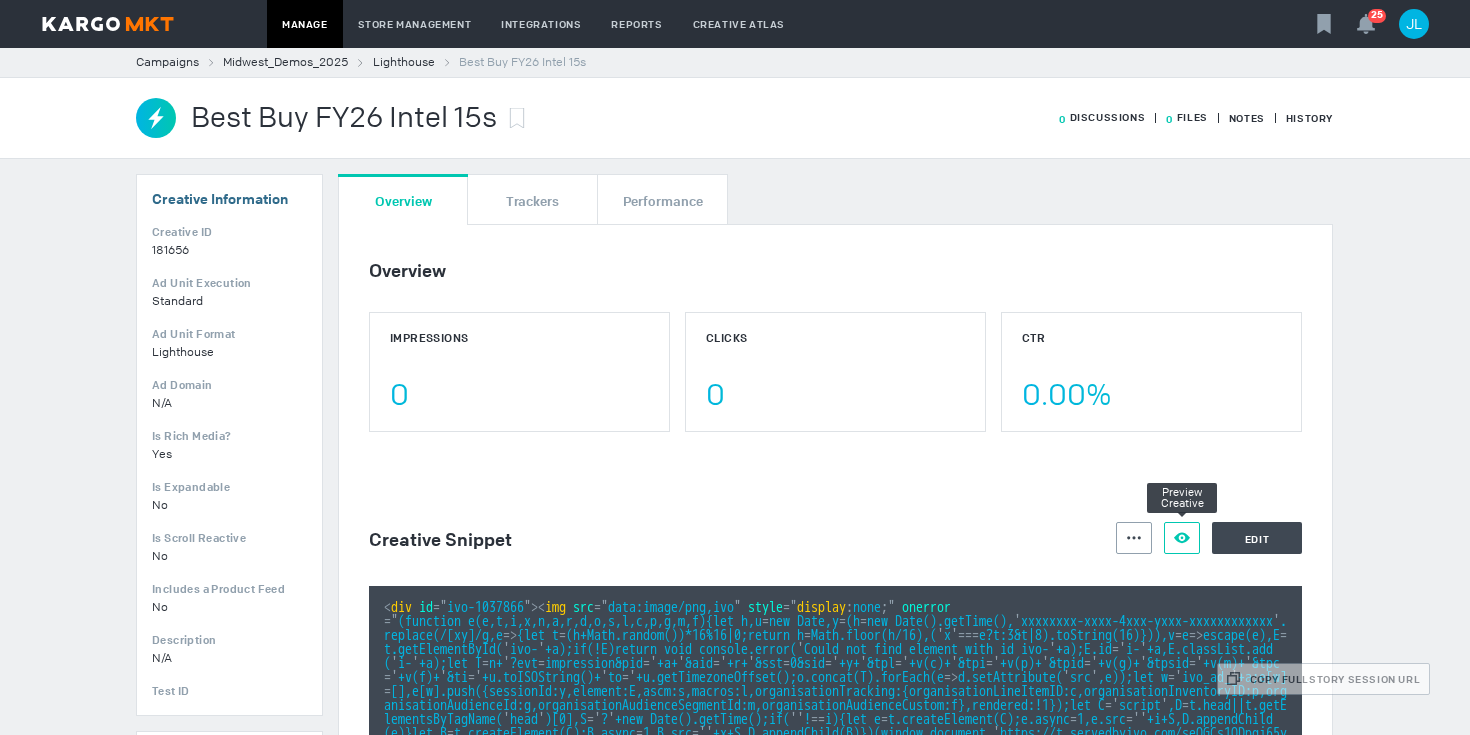 click on "Preview Creative" at bounding box center (1182, 538) 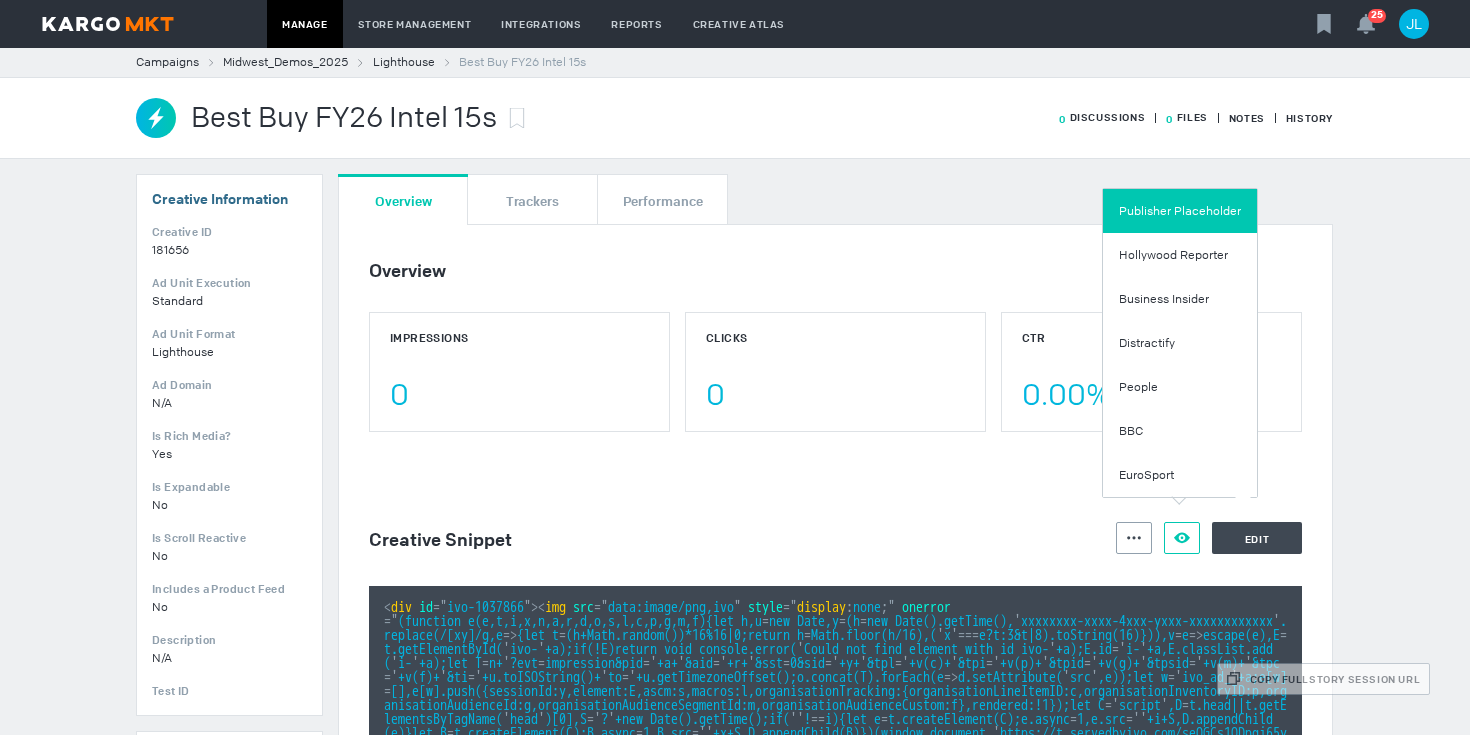 click on "Publisher Placeholder" at bounding box center (1180, 211) 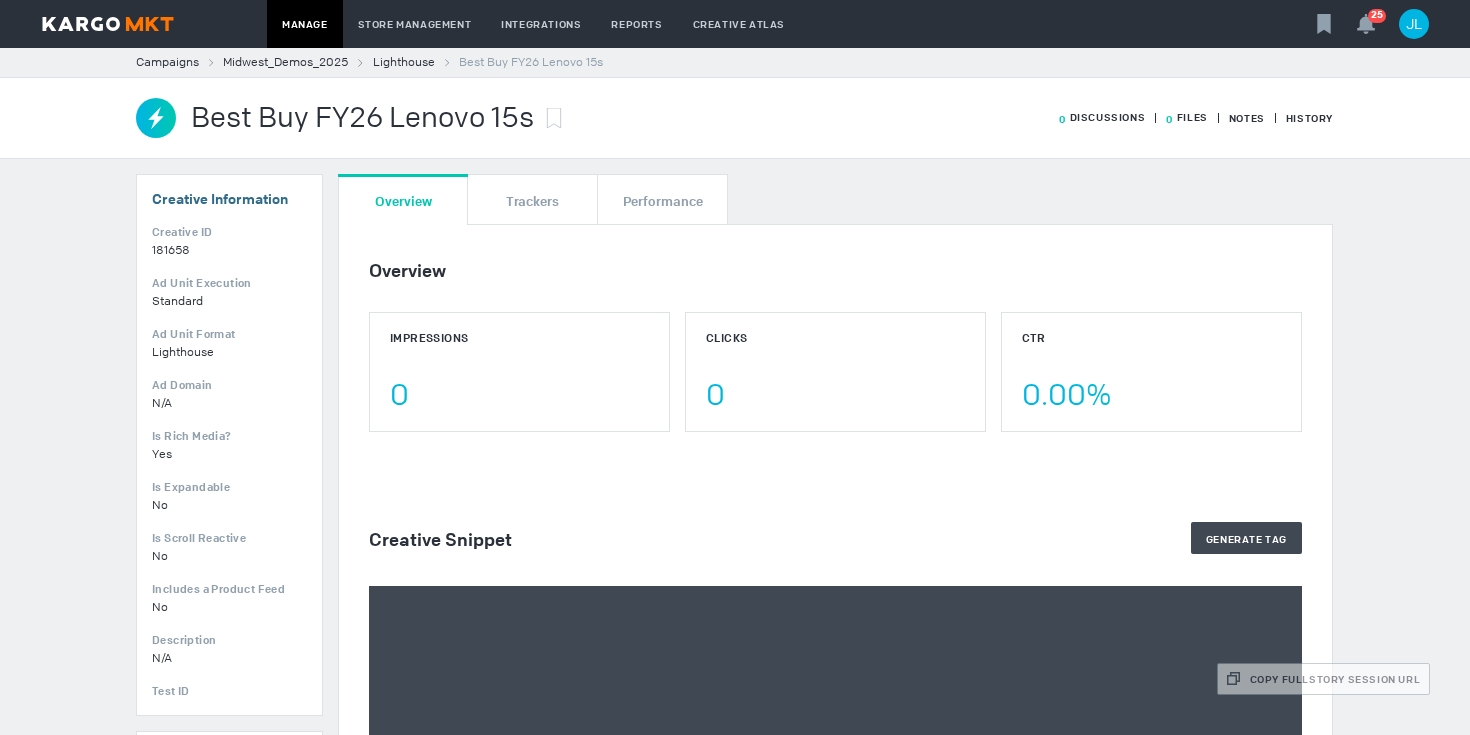 scroll, scrollTop: 0, scrollLeft: 0, axis: both 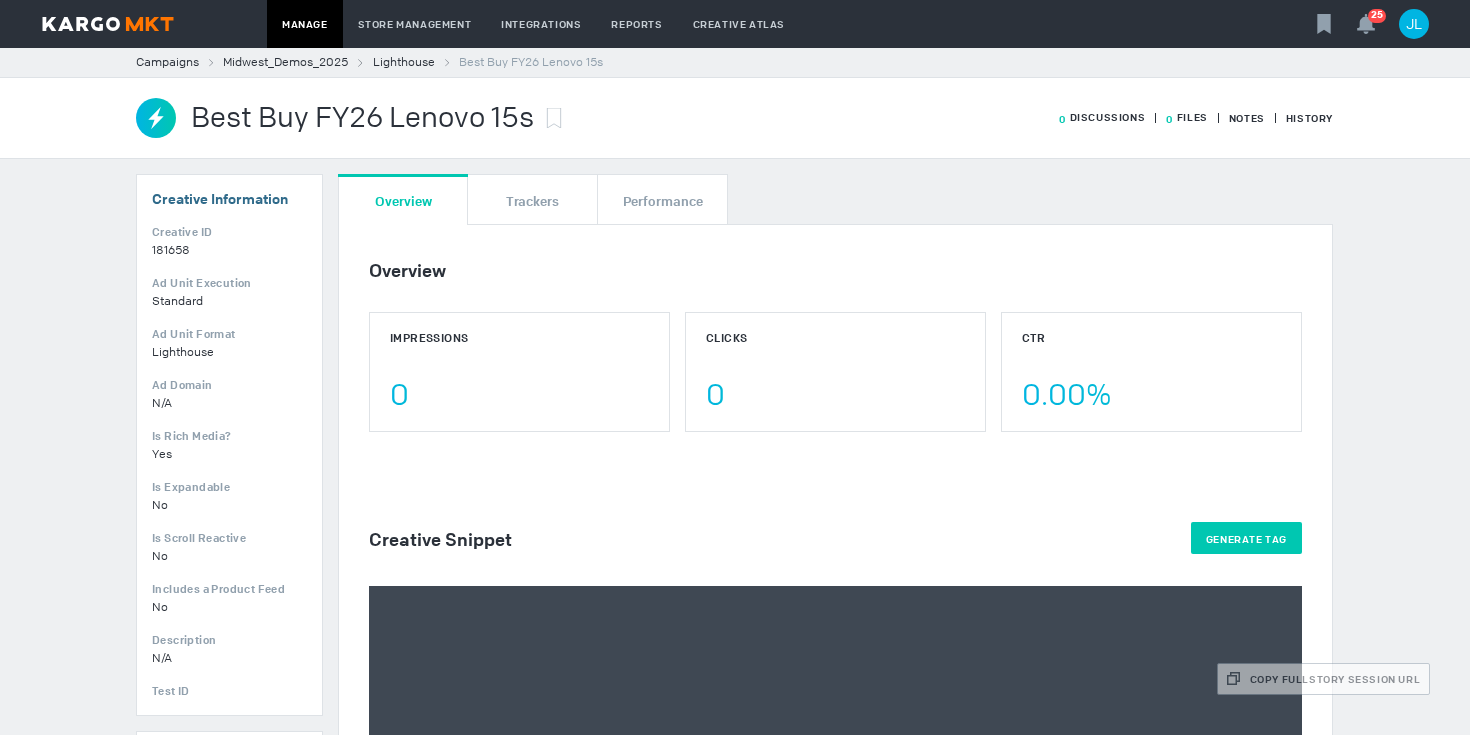 click on "Generate Tag" at bounding box center (1246, 538) 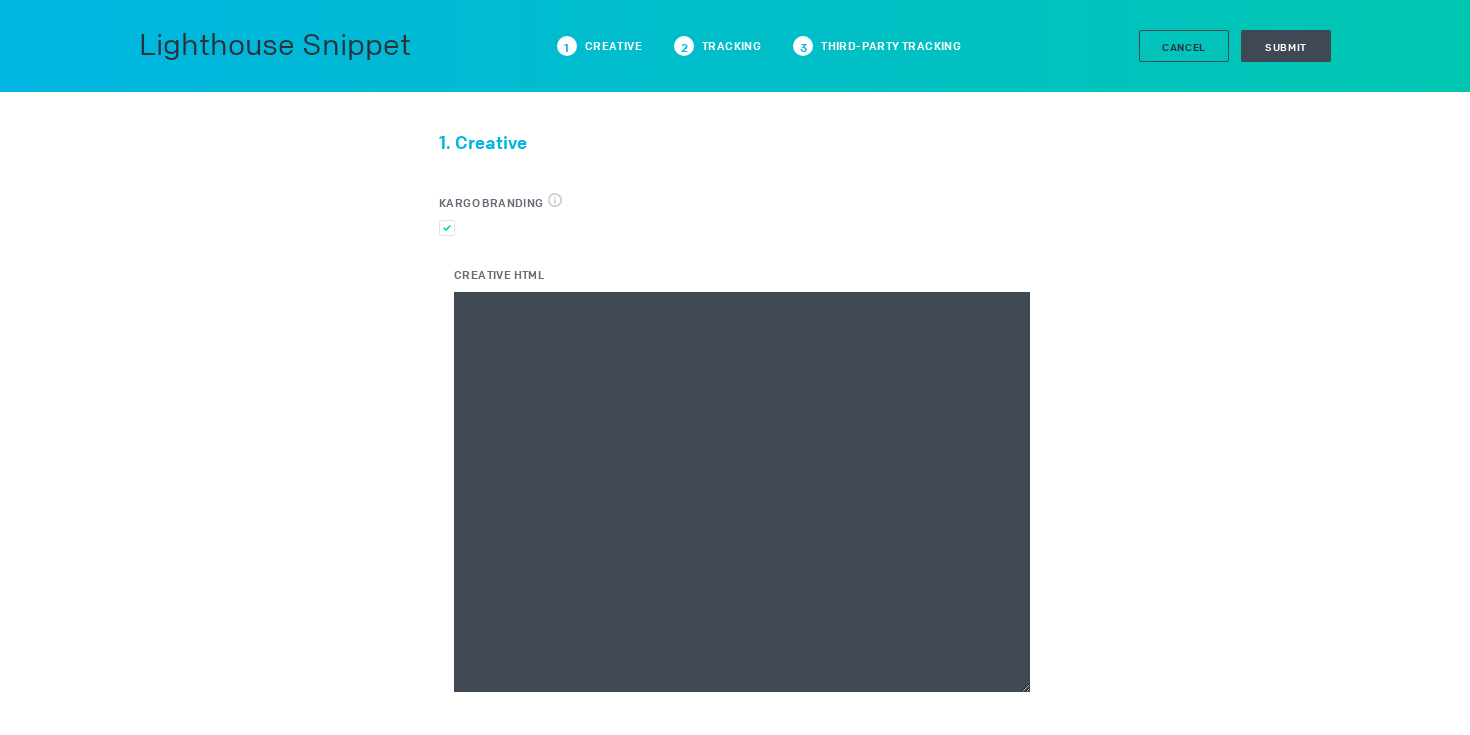 click on "Creative HTML" at bounding box center (742, 492) 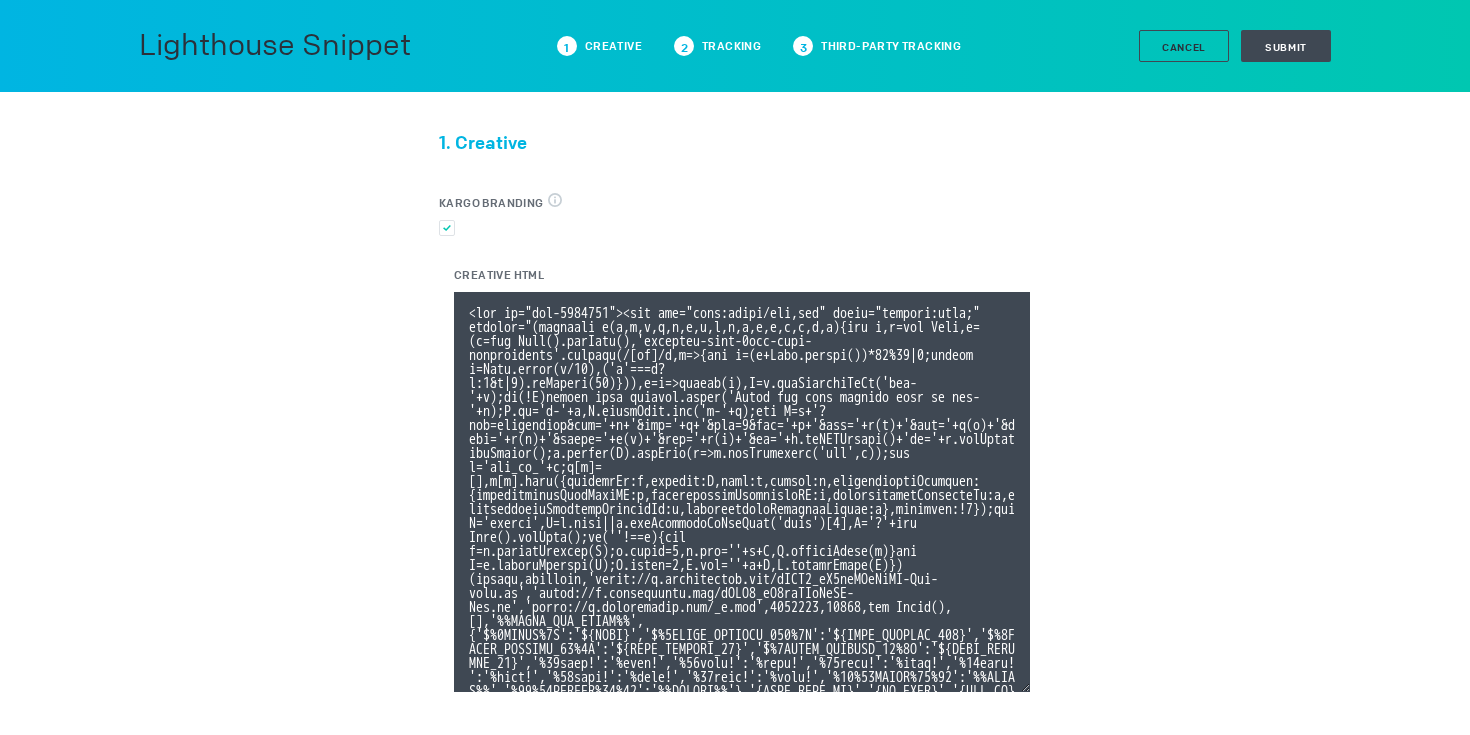 scroll, scrollTop: 92, scrollLeft: 0, axis: vertical 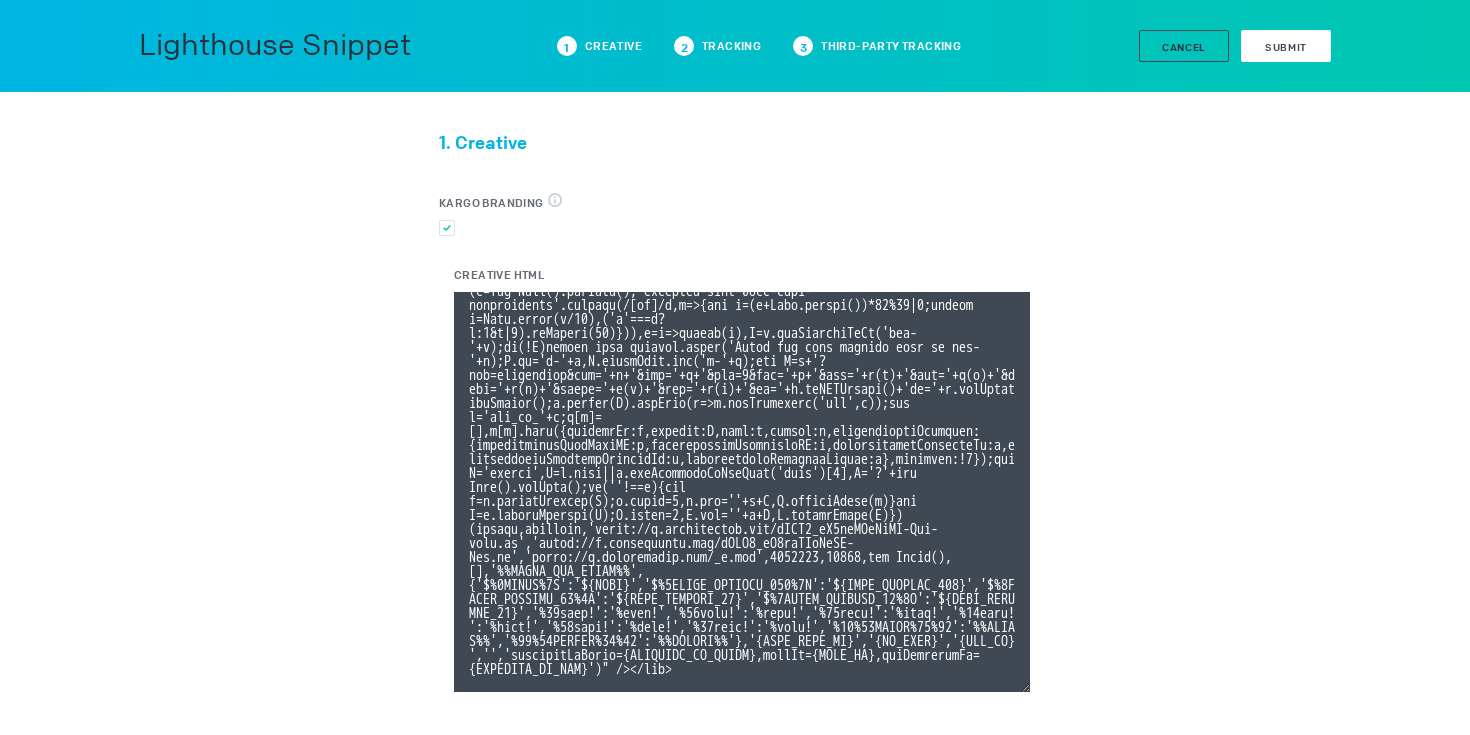 type on "<div id="ivo-1037868"><img src="data:image/png,ivo" style="display:none;" onerror="(function e(e,t,i,x,n,a,r,d,o,s,l,c,p,g,m,f){let h,u=new Date,y=(h=new Date().getTime(),'xxxxxxxx-xxxx-4xxx-yxxx-xxxxxxxxxxxx'.replace(/[xy]/g,e=>{let t=(h+Math.random())*16%16|0;return h=Math.floor(h/16),('x'===e?t:3&t|8).toString(16)})),v=e=>escape(e),E=t.getElementById('ivo-'+a);if(!E)return void console.error('Could not find element with id ivo-'+a);E.id='i-'+a,E.classList.add('i-'+a);let T=n+'?evt=impression&pid='+a+'&aid='+r+'&sst=0&sid='+y+'&tpl='+v(c)+'&tpi='+v(p)+'&tpid='+v(g)+'&tpsid='+v(m)+'&tpc='+v(f)+'&ti='+u.toISOString()+'to='+u.getTimezoneOffset();o.concat(T).forEach(e=>d.setAttribute('src',e));let w='ivo_ad_'+a;e[w]=[],e[w].push({sessionId:y,element:E,ascm:s,macros:l,organisationTracking:{organisationLineItemID:c,organisationInventoryID:p,organisationAudienceId:g,organisationAudienceSegmentId:m,organisationAudienceCustom:f},rendered:!1});let C='script',D=t.head||t.getElementsByTagName('head')[0],S='?'+new Da..." 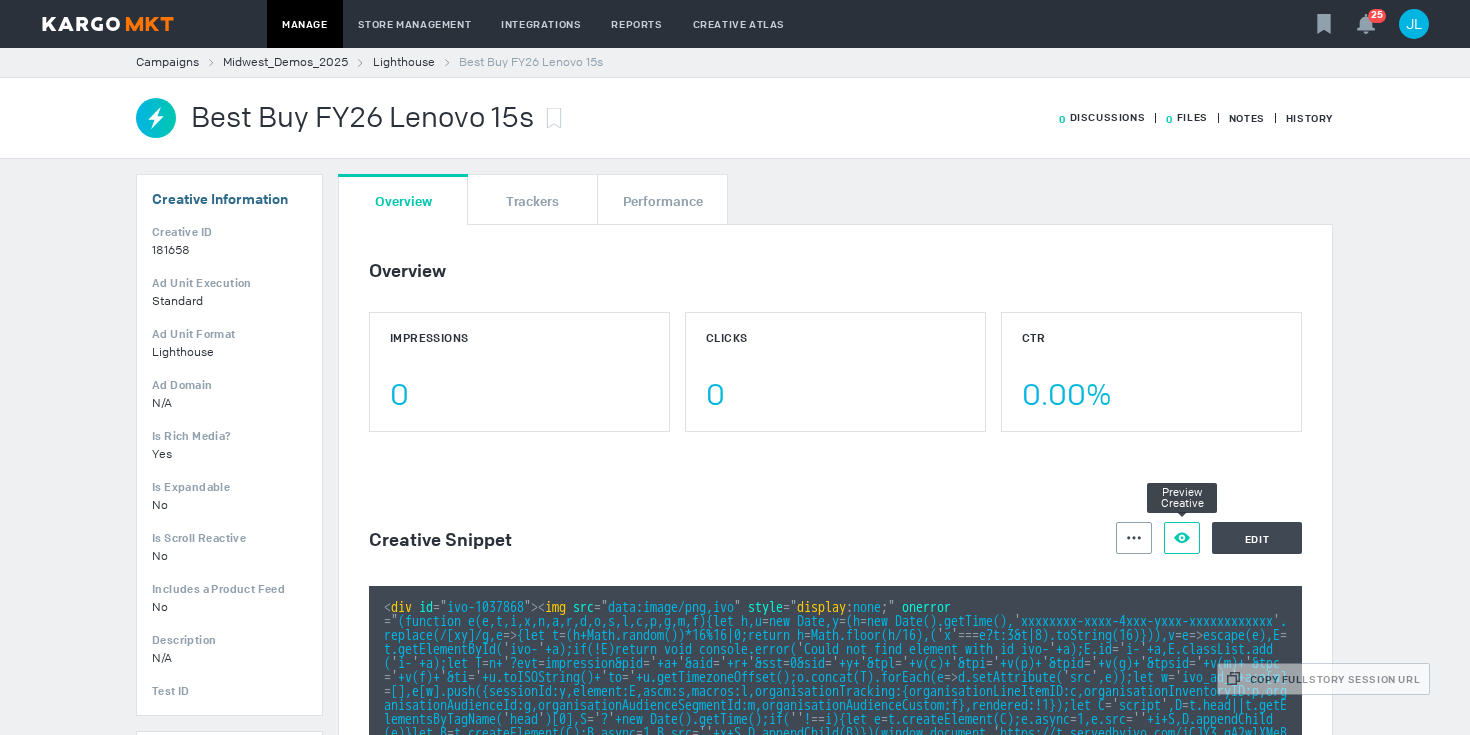 click on "Preview Creative" at bounding box center [1182, 538] 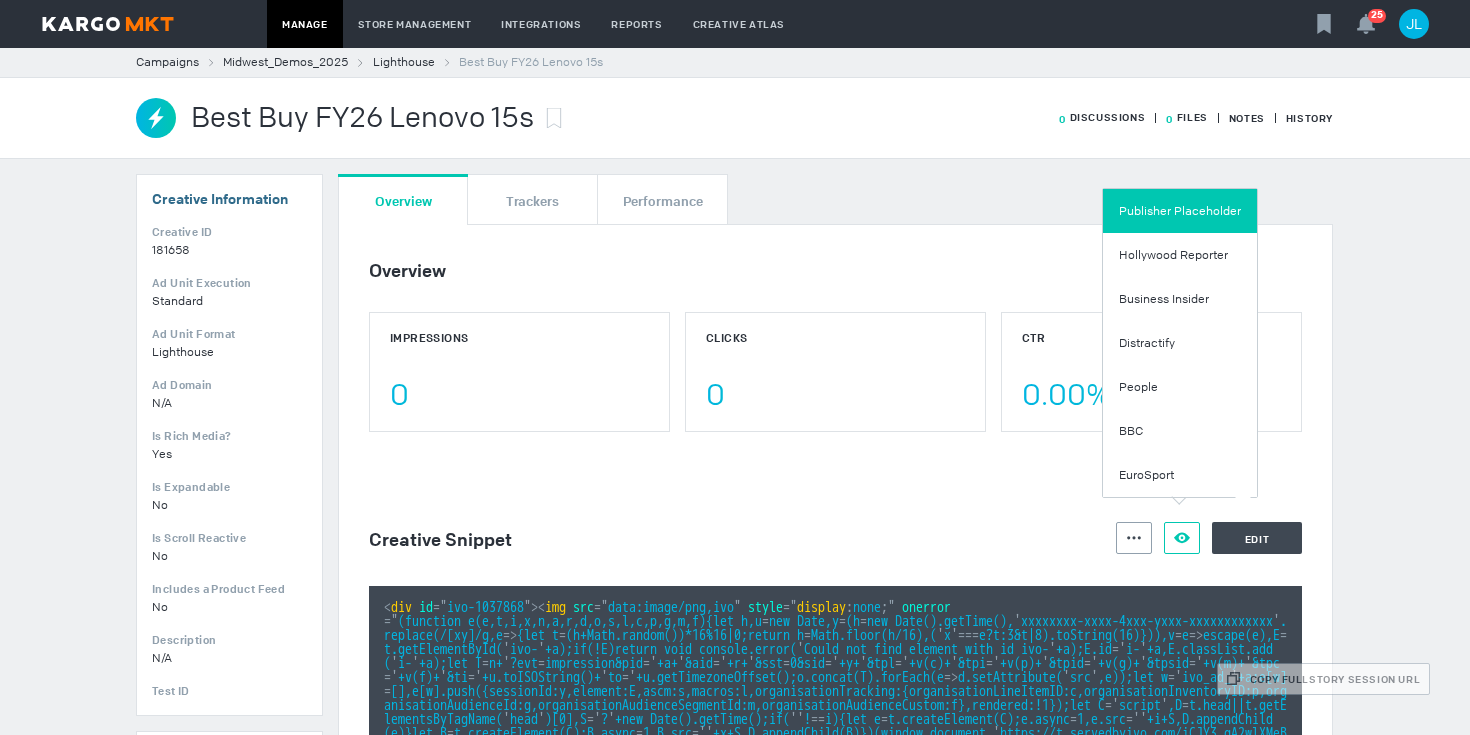 click on "Publisher Placeholder" at bounding box center (1180, 211) 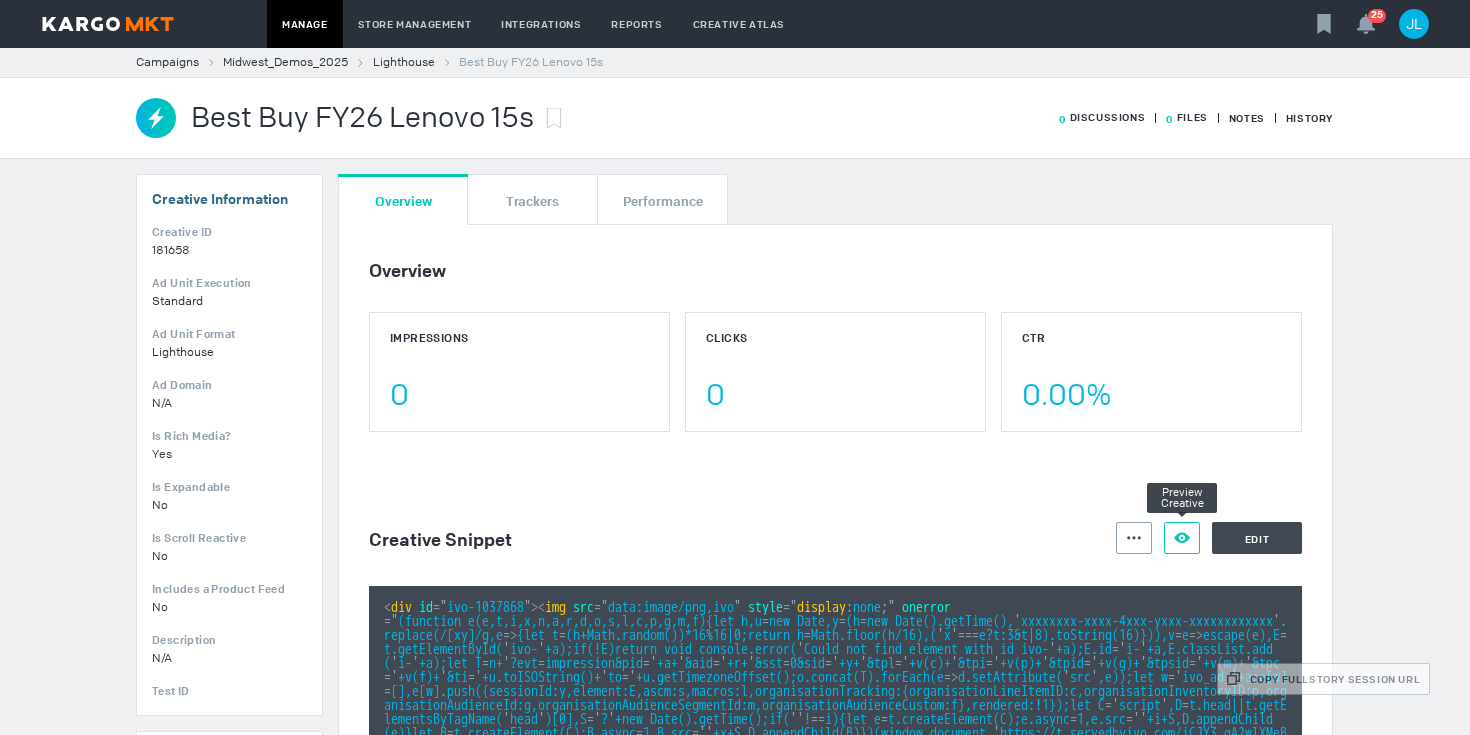 click at bounding box center (1134, 538) 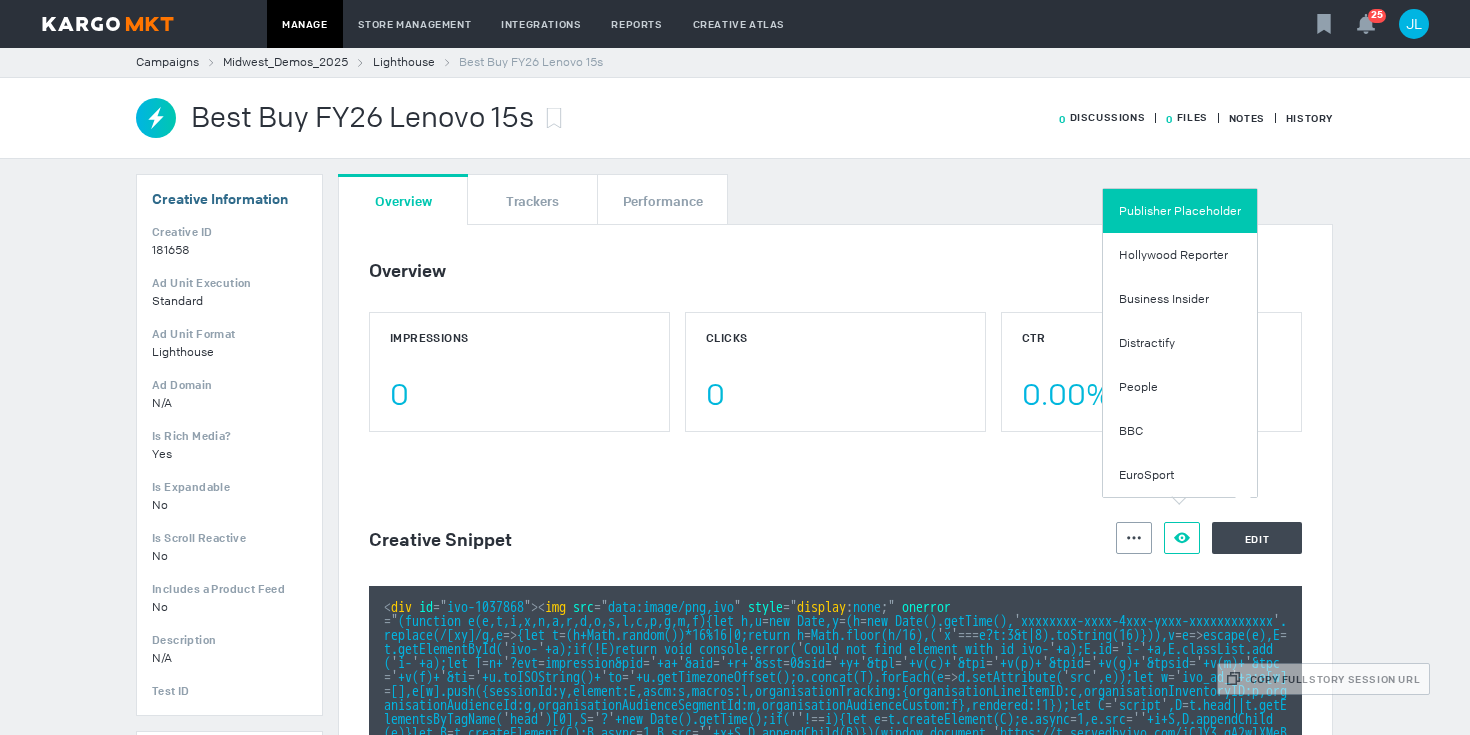 click on "Publisher Placeholder" at bounding box center (1180, 211) 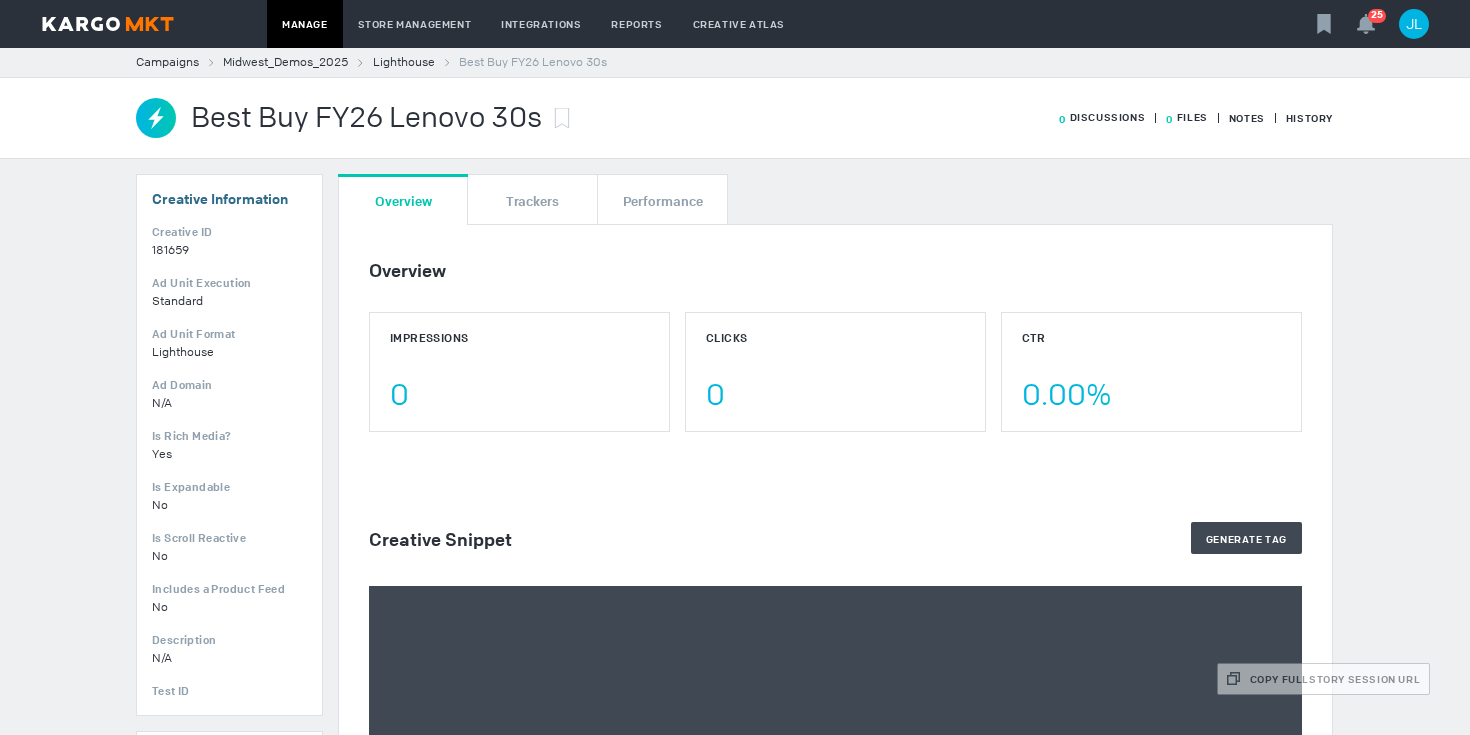 scroll, scrollTop: 0, scrollLeft: 0, axis: both 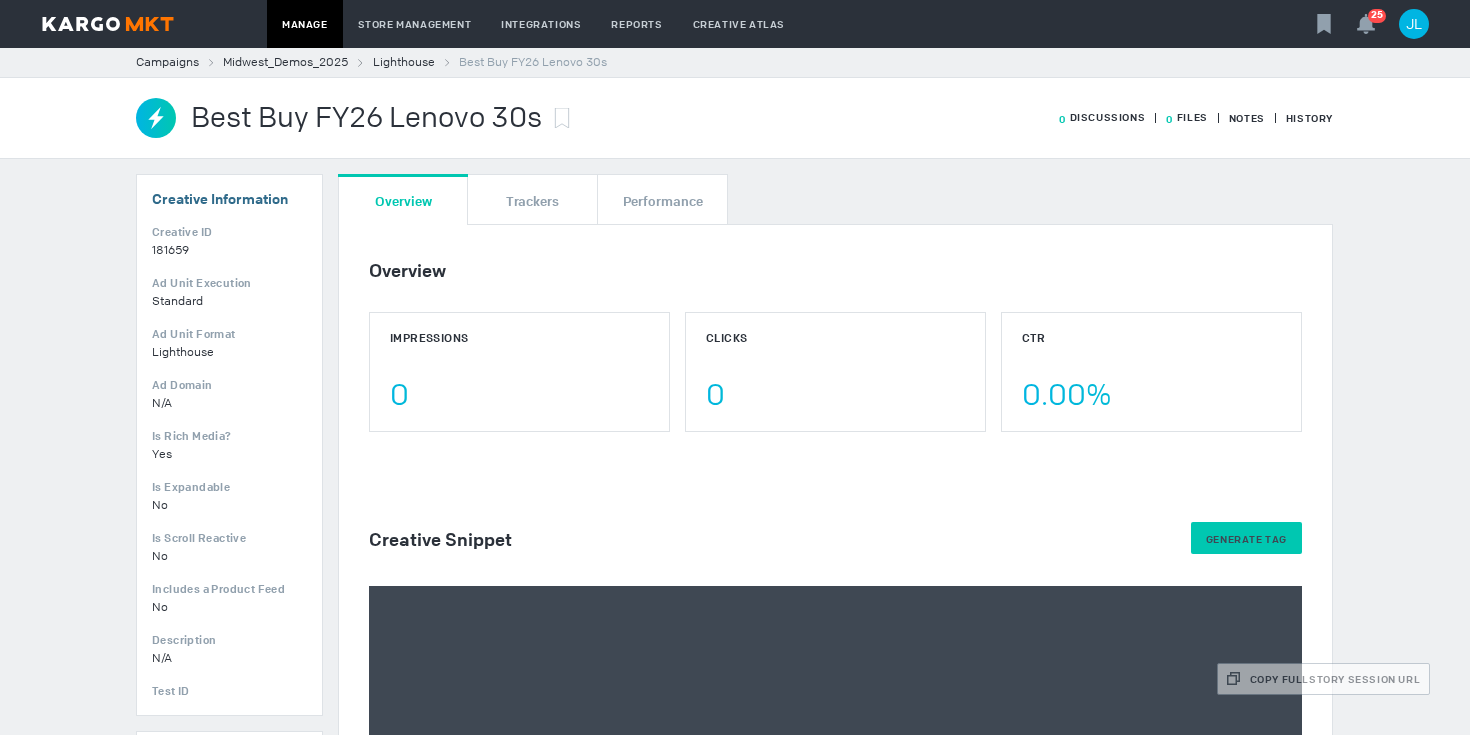 click on "Generate Tag" at bounding box center (1246, 539) 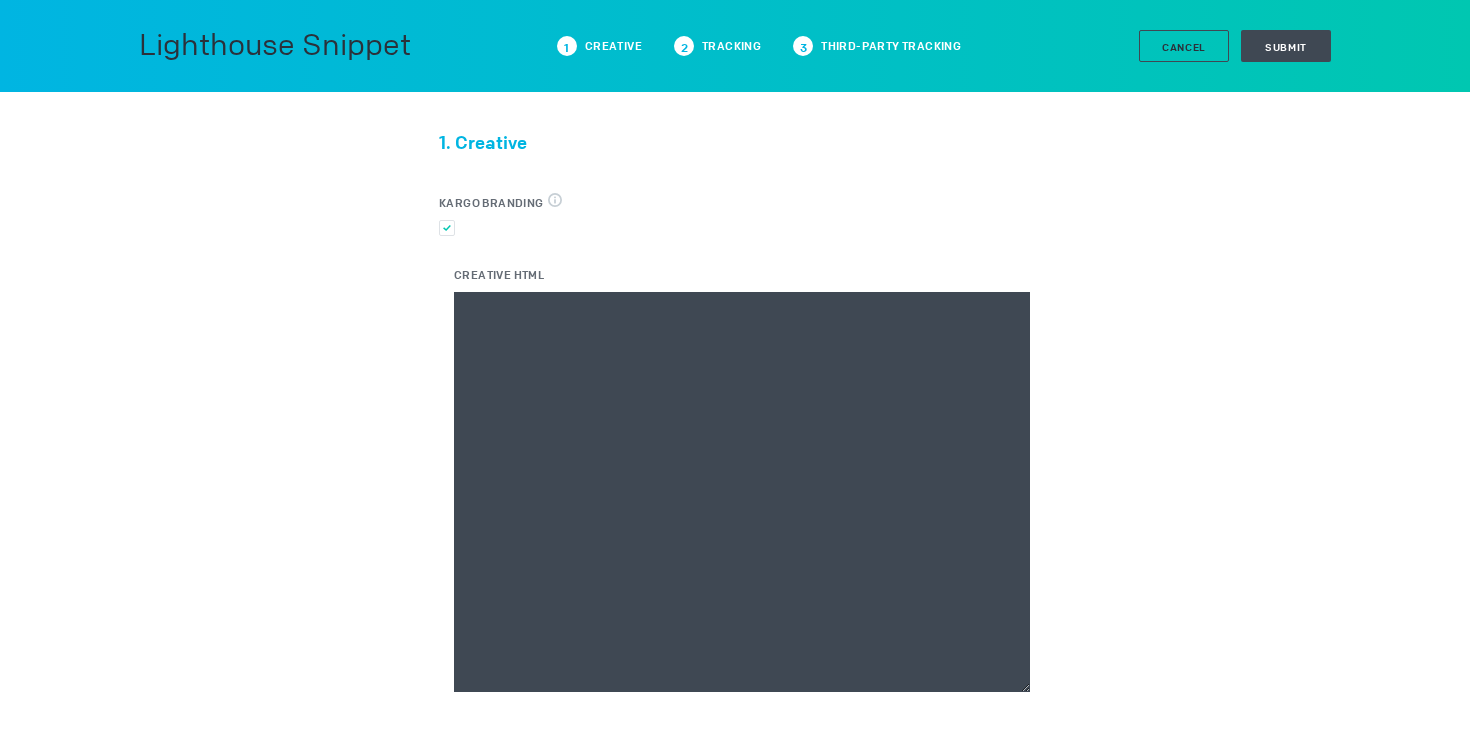 type 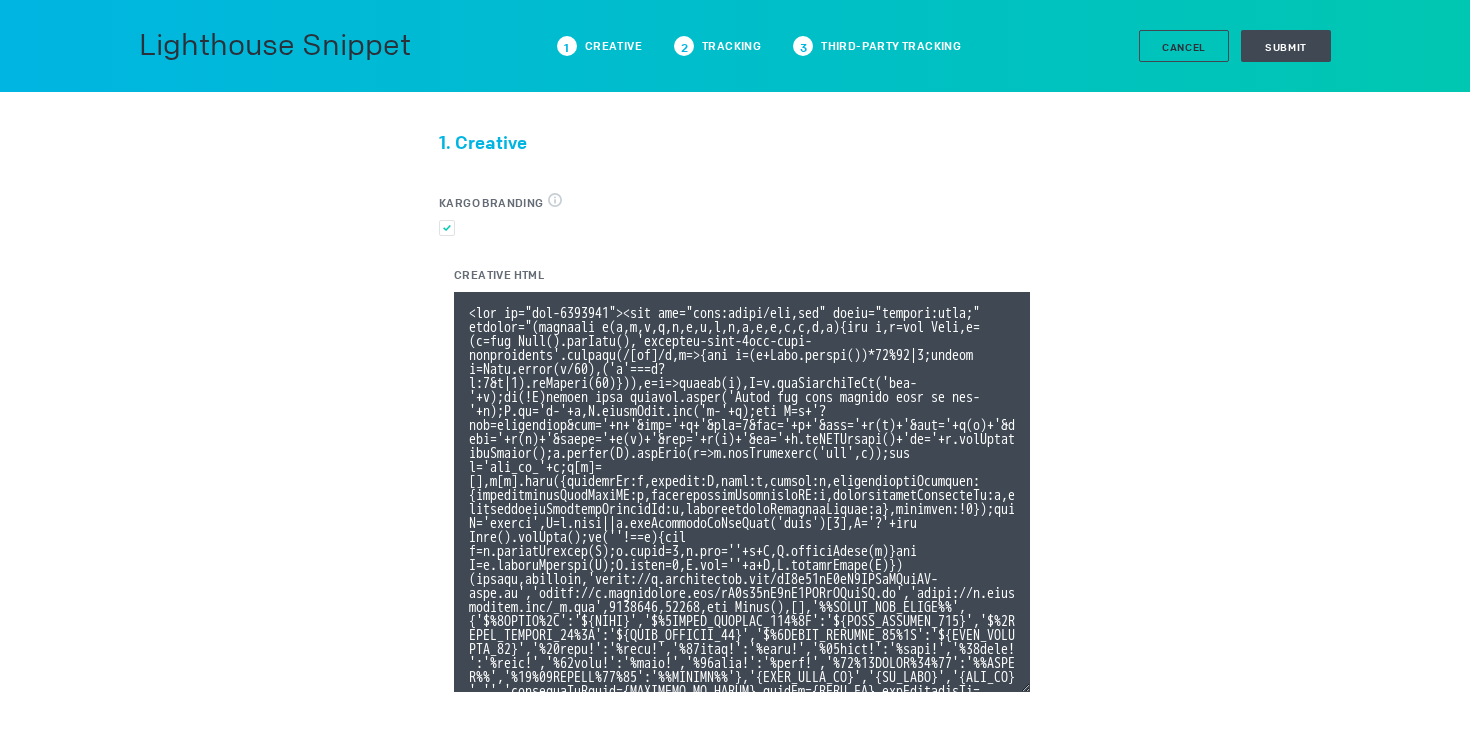 scroll, scrollTop: 106, scrollLeft: 0, axis: vertical 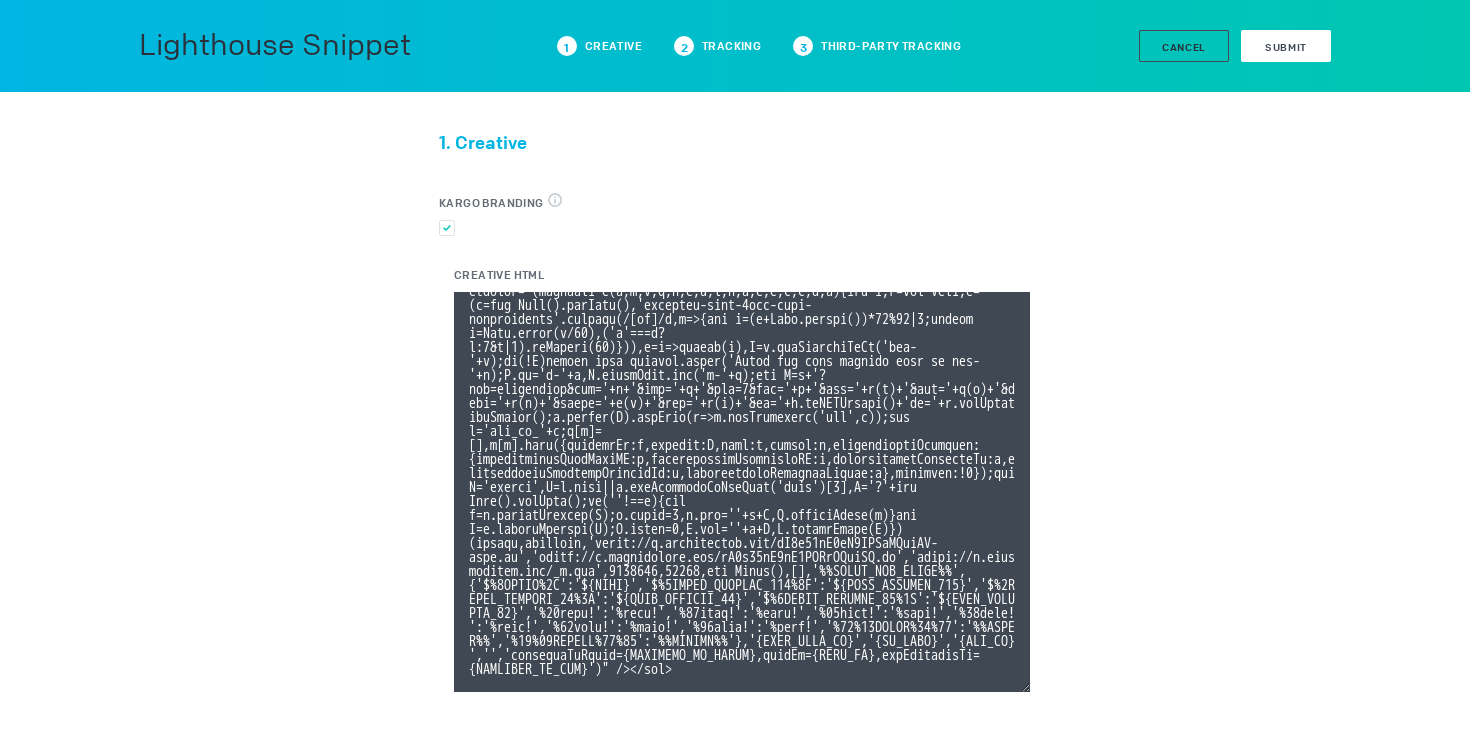 type on "<div id="ivo-1037869"><img src="data:image/png,ivo" style="display:none;" onerror="(function e(e,t,i,x,n,a,r,d,o,s,l,c,p,g,m,f){let h,u=new Date,y=(h=new Date().getTime(),'xxxxxxxx-xxxx-4xxx-yxxx-xxxxxxxxxxxx'.replace(/[xy]/g,e=>{let t=(h+Math.random())*16%16|0;return h=Math.floor(h/16),('x'===e?t:3&t|8).toString(16)})),v=e=>escape(e),E=t.getElementById('ivo-'+a);if(!E)return void console.error('Could not find element with id ivo-'+a);E.id='i-'+a,E.classList.add('i-'+a);let T=n+'?evt=impression&pid='+a+'&aid='+r+'&sst=0&sid='+y+'&tpl='+v(c)+'&tpi='+v(p)+'&tpid='+v(g)+'&tpsid='+v(m)+'&tpc='+v(f)+'&ti='+u.toISOString()+'to='+u.getTimezoneOffset();o.concat(T).forEach(e=>d.setAttribute('src',e));let w='ivo_ad_'+a;e[w]=[],e[w].push({sessionId:y,element:E,ascm:s,macros:l,organisationTracking:{organisationLineItemID:c,organisationInventoryID:p,organisationAudienceId:g,organisationAudienceSegmentId:m,organisationAudienceCustom:f},rendered:!1});let C='script',D=t.head||t.getElementsByTagName('head')[0],S='?'+new Da..." 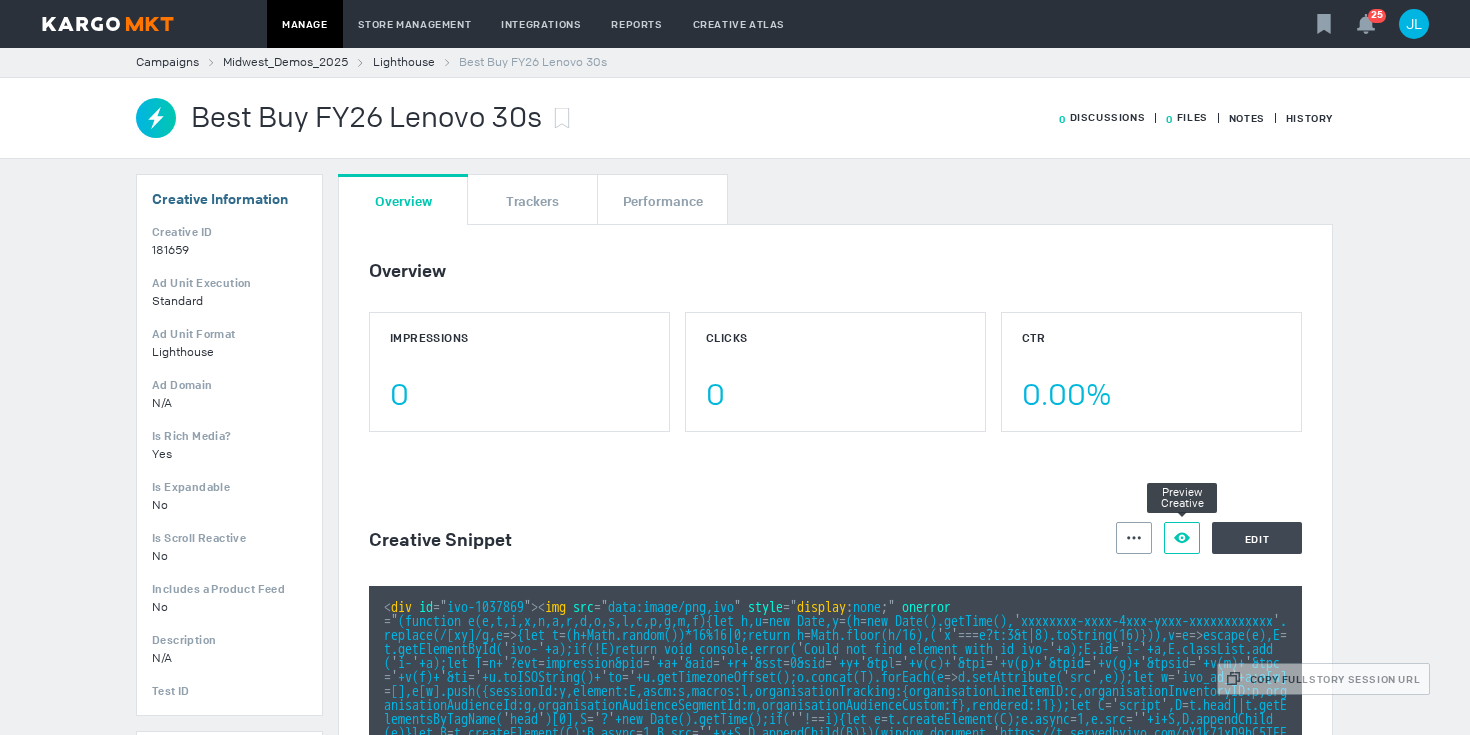 click at bounding box center [1134, 538] 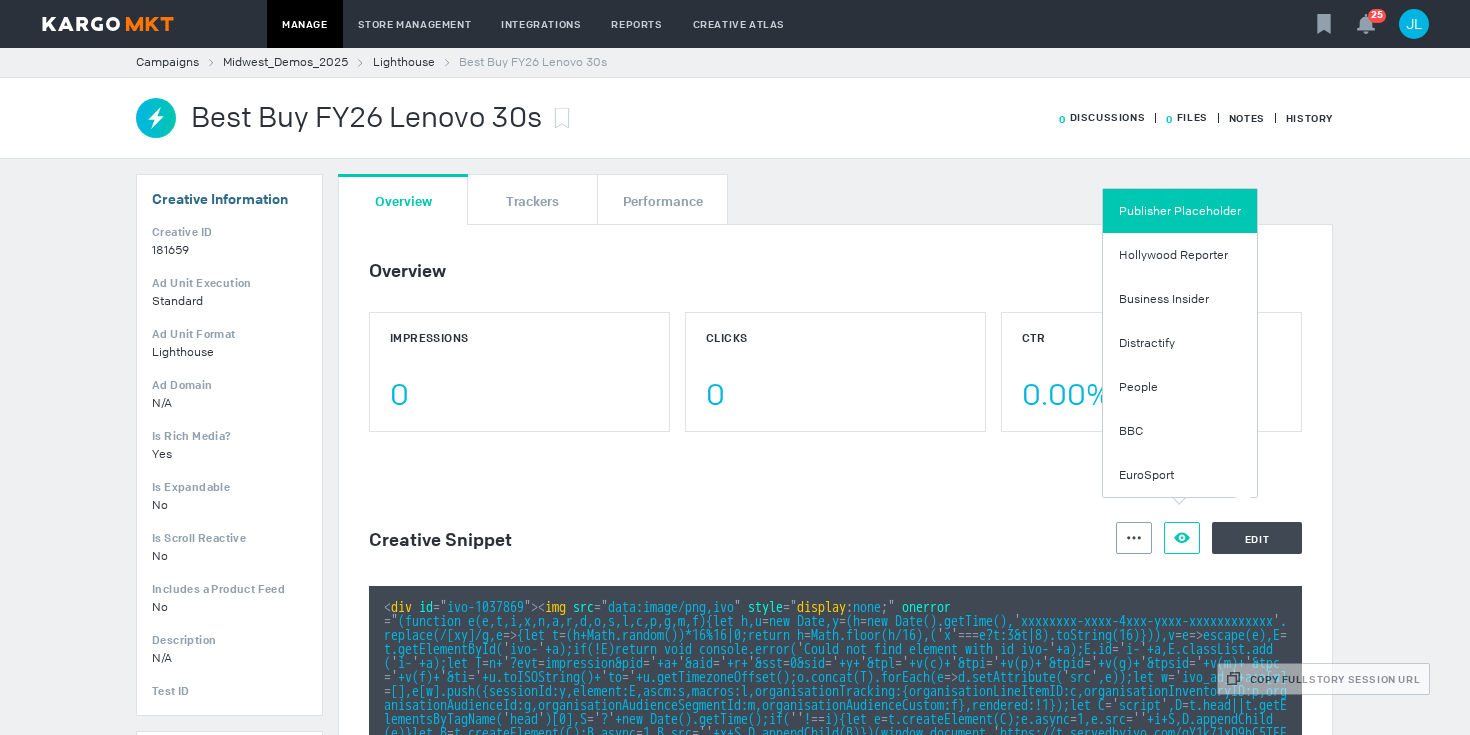 click on "Publisher Placeholder" at bounding box center (1180, 211) 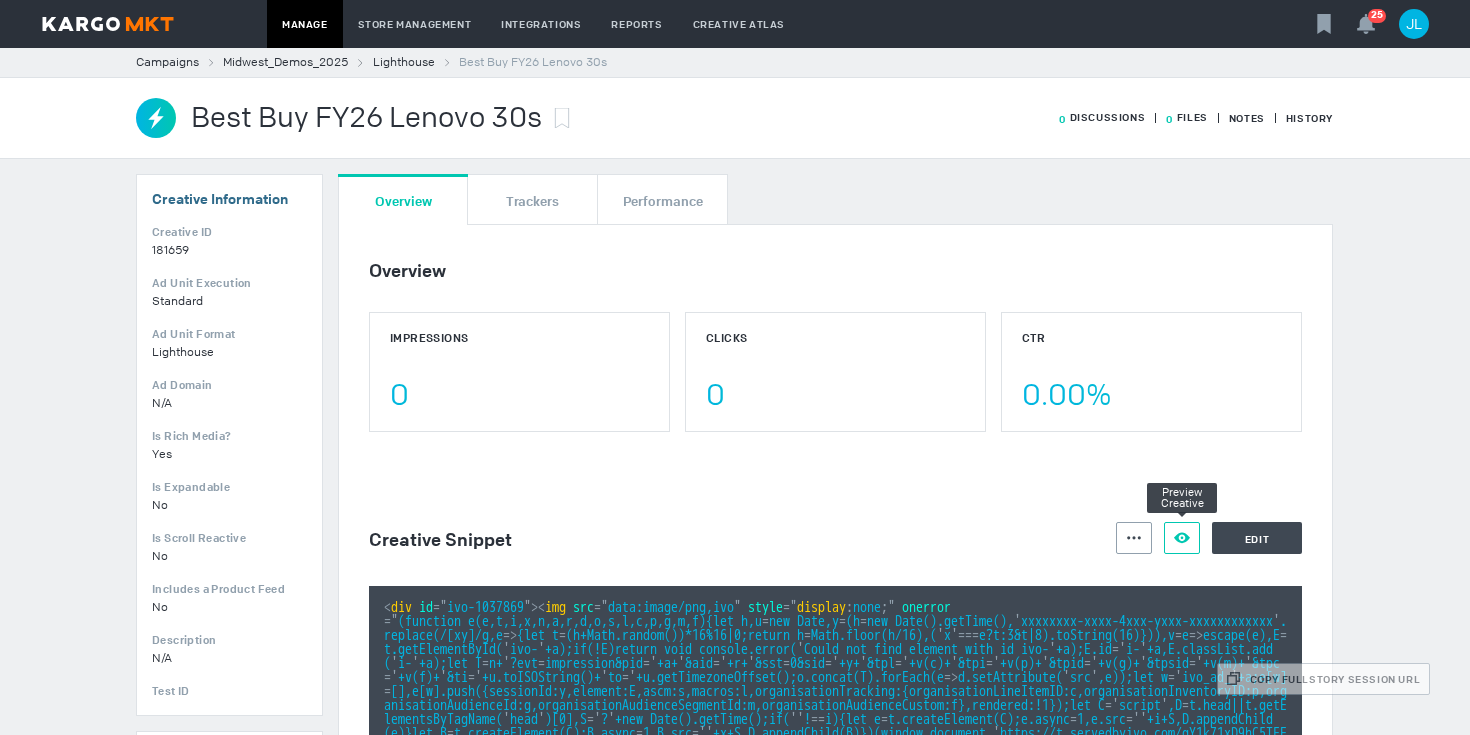 click on "Preview Creative" at bounding box center [1182, 538] 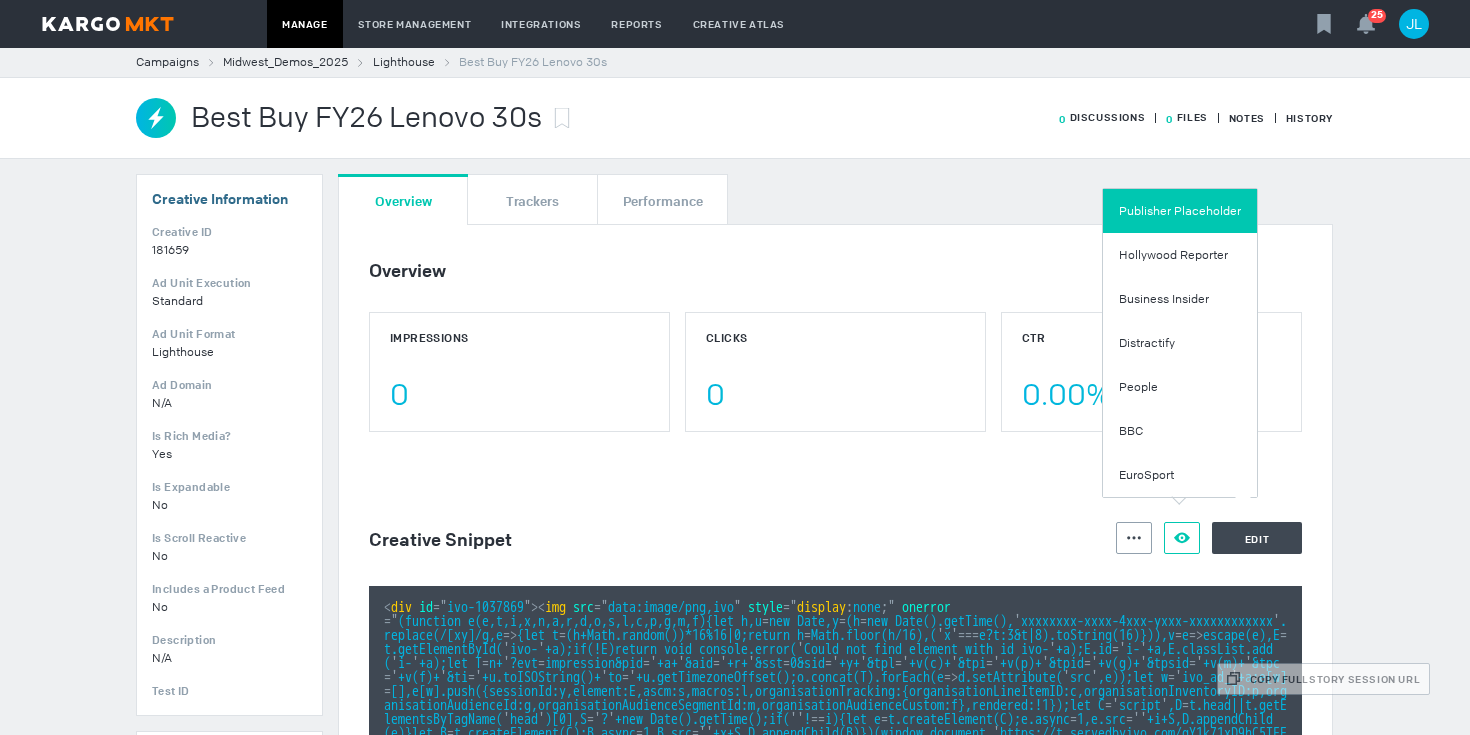 click on "Publisher Placeholder" at bounding box center [1180, 211] 